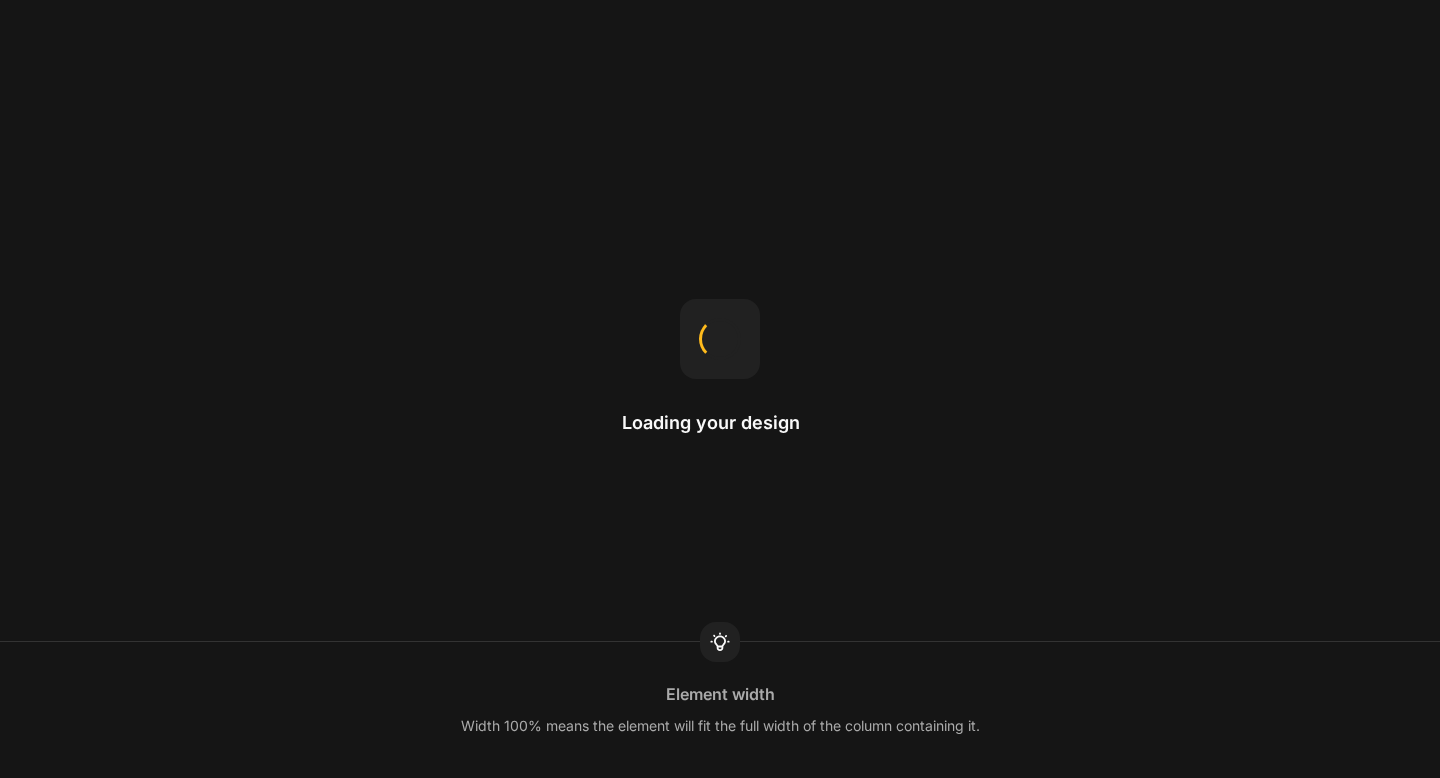 scroll, scrollTop: 0, scrollLeft: 0, axis: both 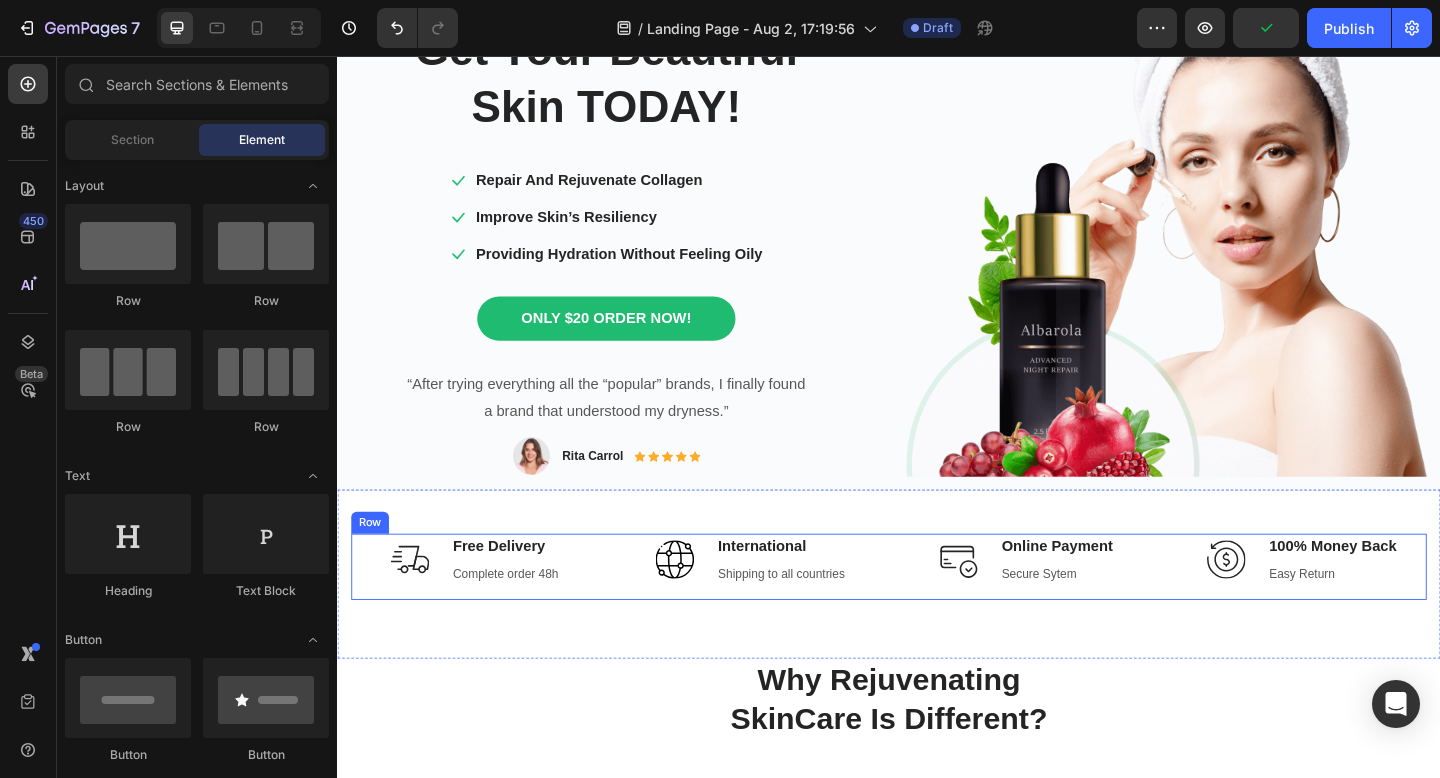 click on "Image Free Delivery Text block Complete order 48h Text block Row Image International Text block Shipping to all countries Text block Row Image Online Payment Text block Secure Sytem Text block Row Image 100% Money Back Text block Easy Return Text block Row Row" at bounding box center (937, 612) 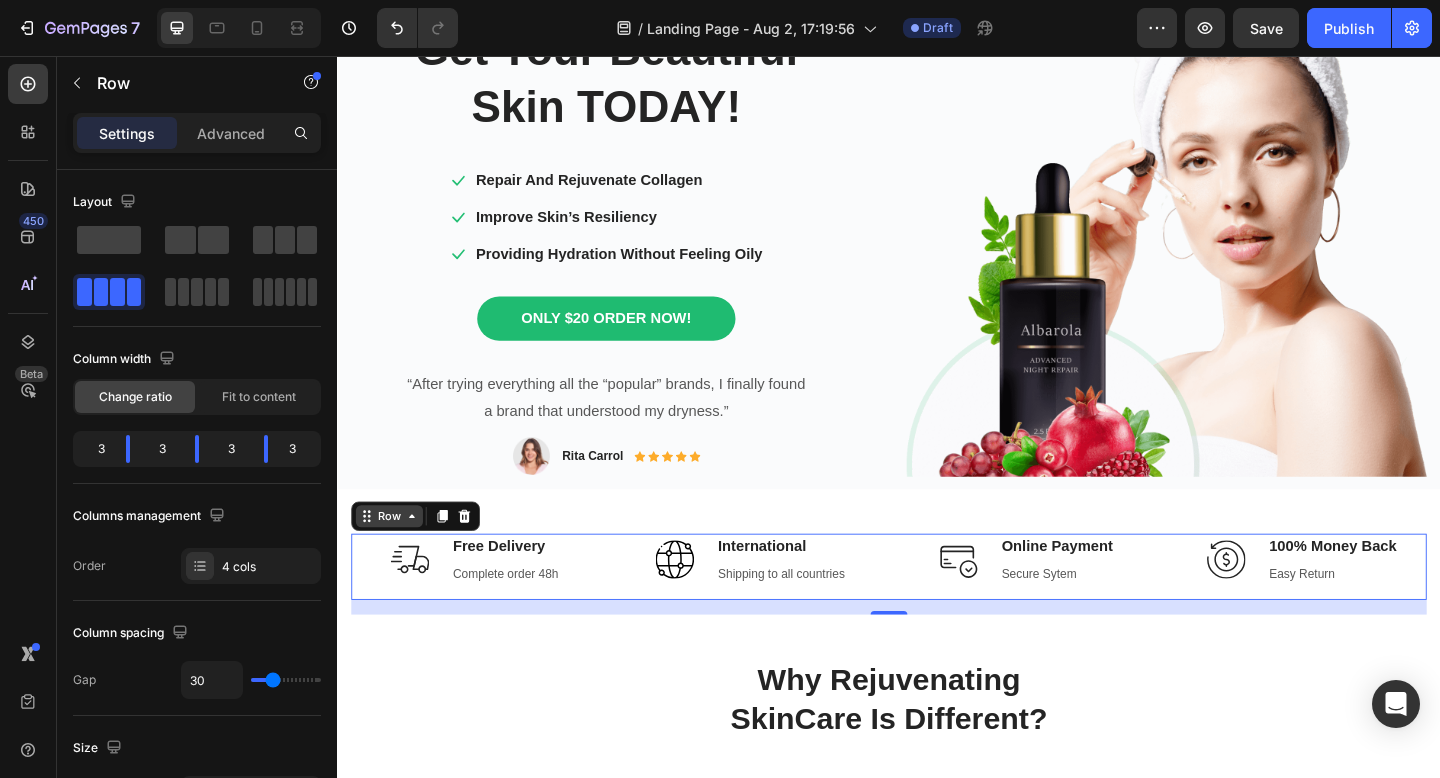 click 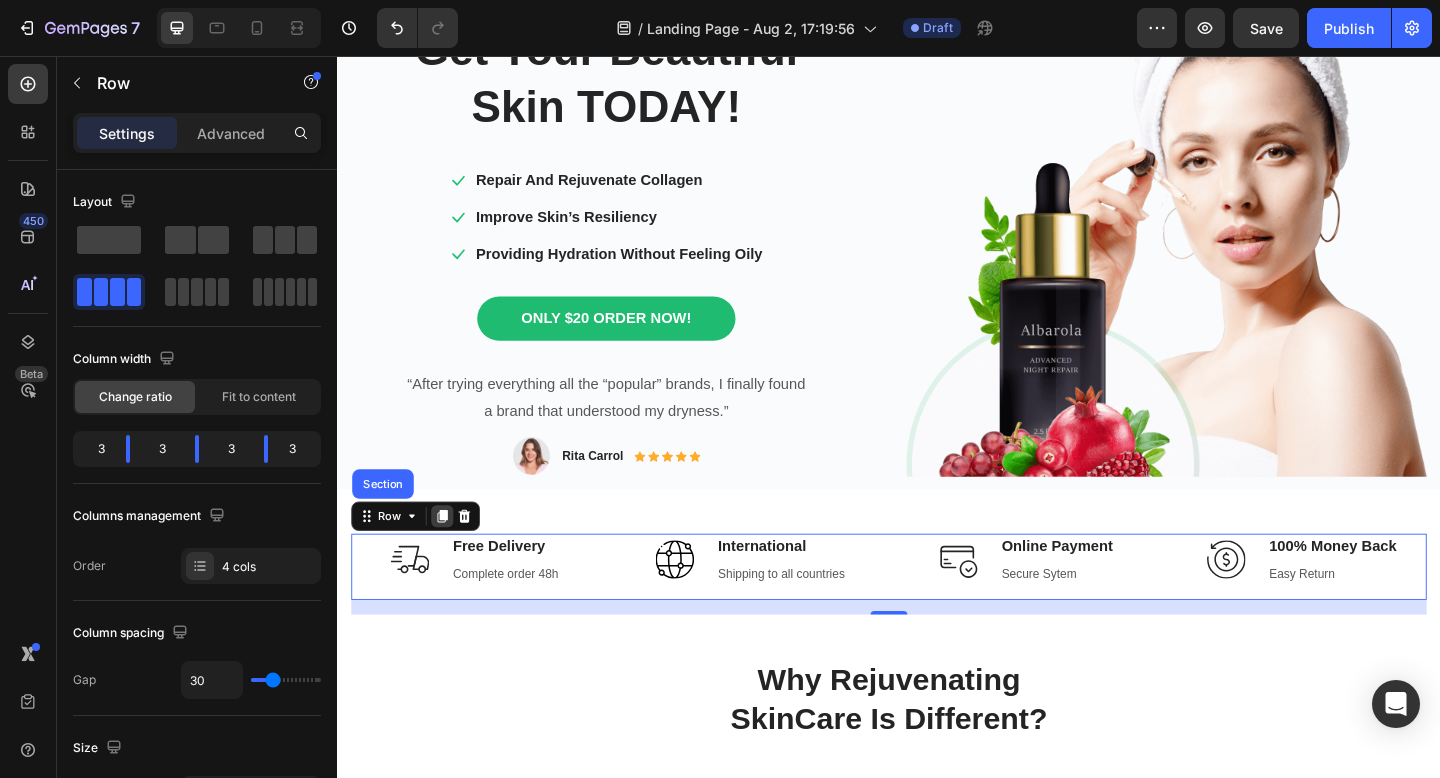 click 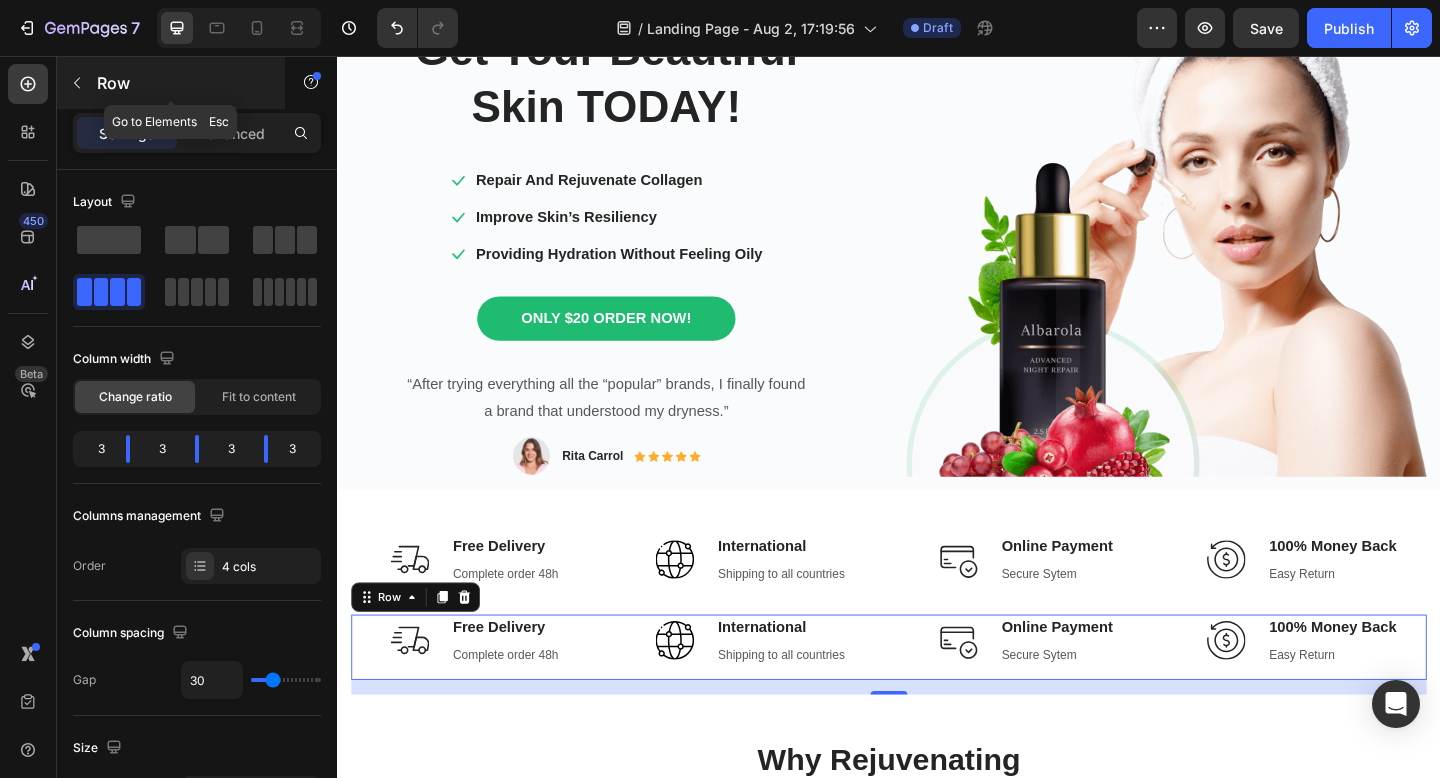 click 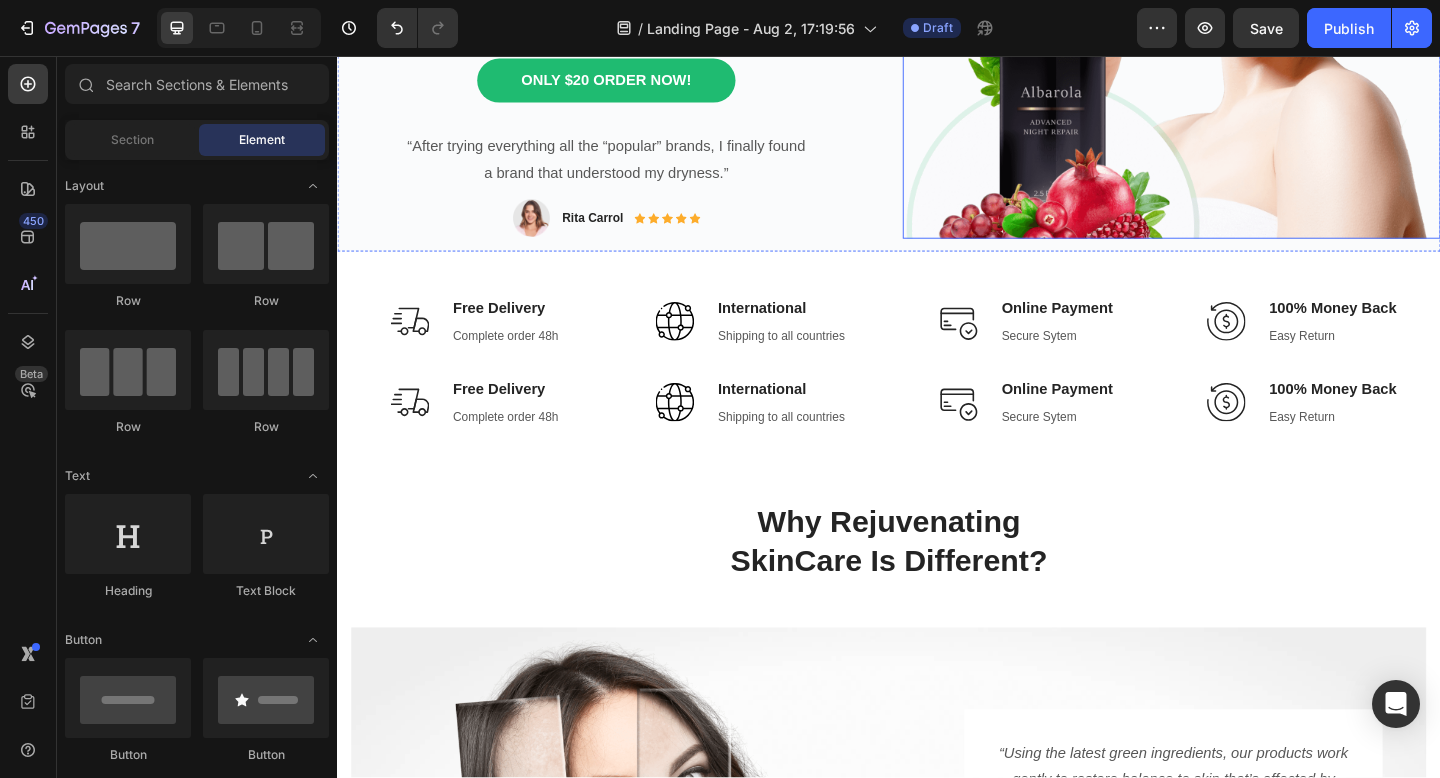 scroll, scrollTop: 410, scrollLeft: 0, axis: vertical 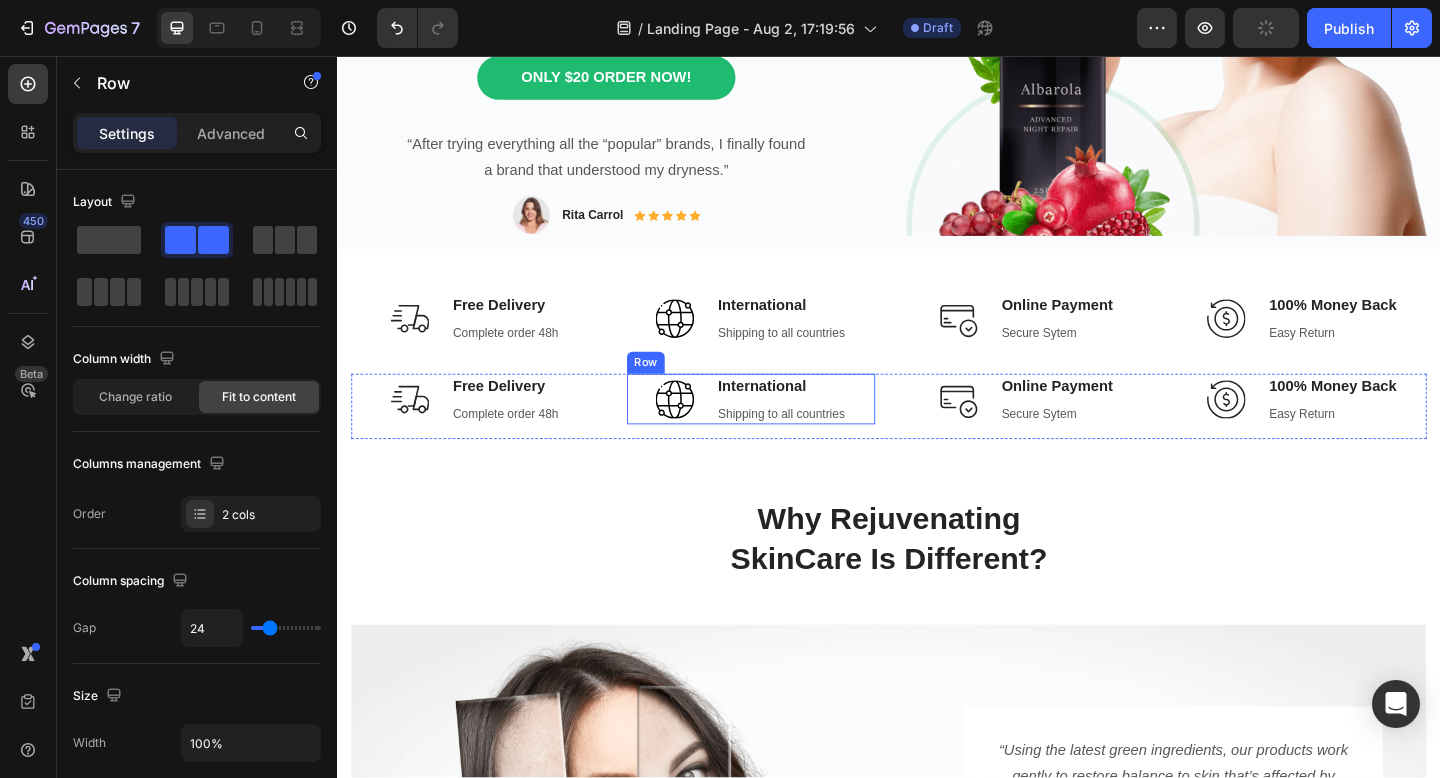 click on "Image International Text block Shipping to all countries Text block Row" at bounding box center [787, 430] 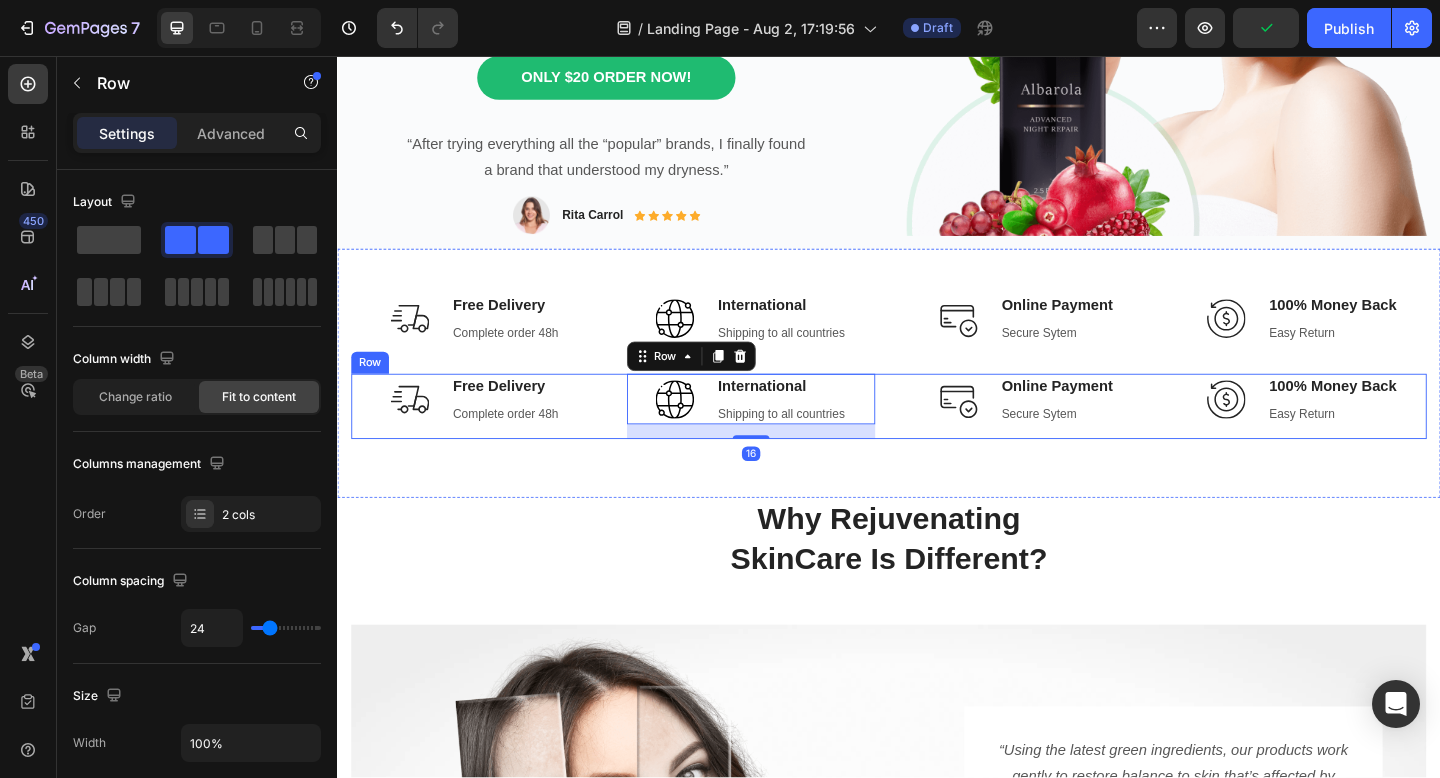 click on "Image Free Delivery Text block Complete order 48h Text block Row Image International Text block Shipping to all countries Text block Row   16 Image Online Payment Text block Secure Sytem Text block Row Image 100% Money Back Text block Easy Return Text block Row Row" at bounding box center (937, 438) 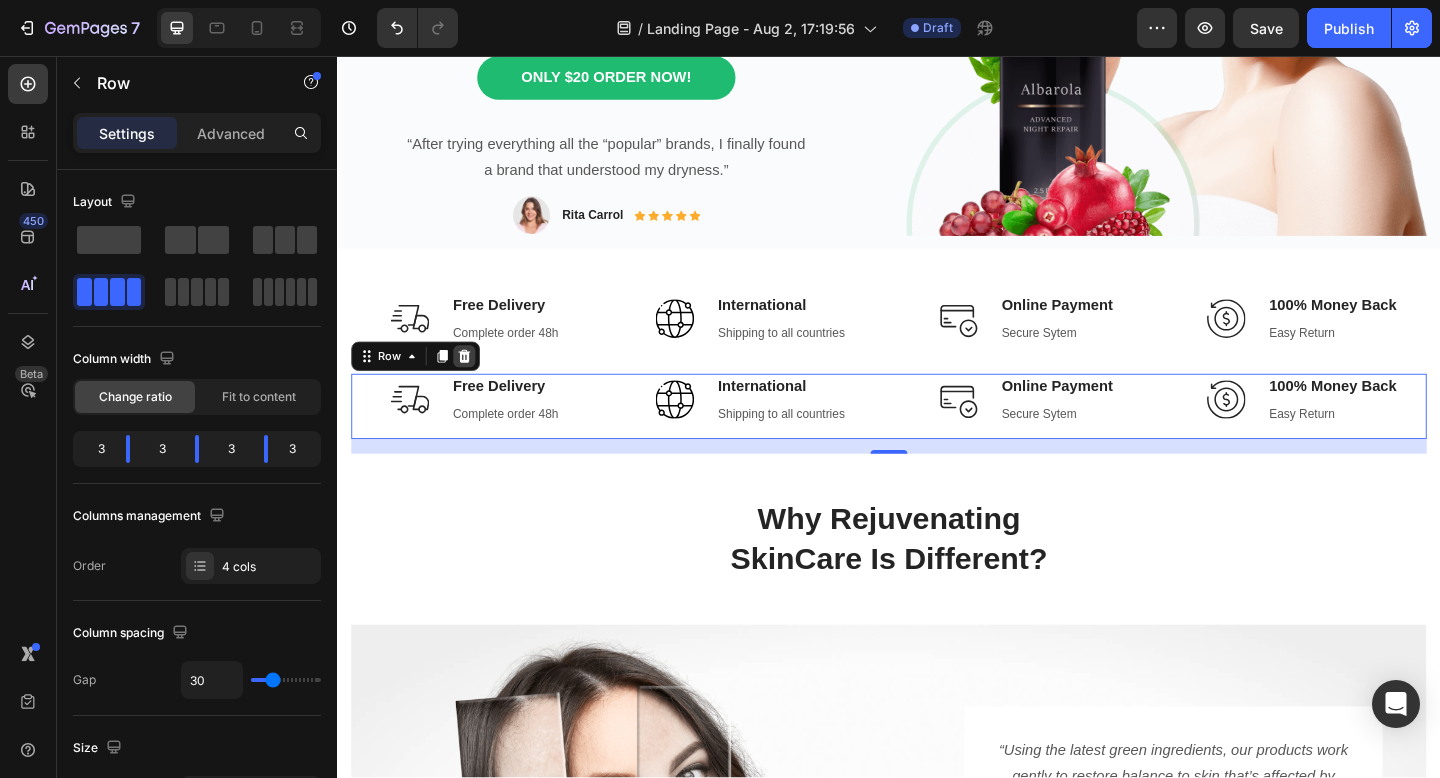 click 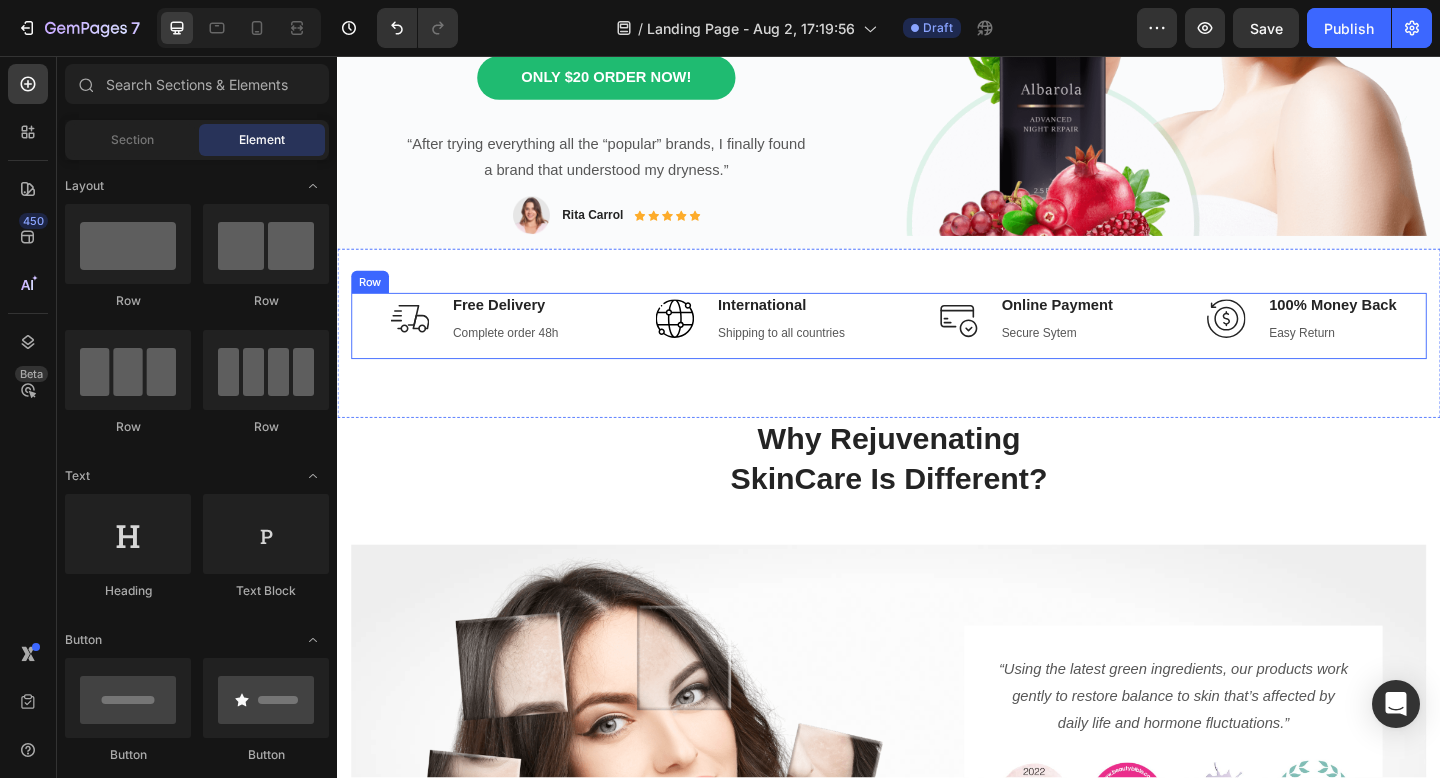 click on "Image Free Delivery Text block Complete order 48h Text block Row Image International Text block Shipping to all countries Text block Row Image Online Payment Text block Secure Sytem Text block Row Image 100% Money Back Text block Easy Return Text block Row Row" at bounding box center [937, 350] 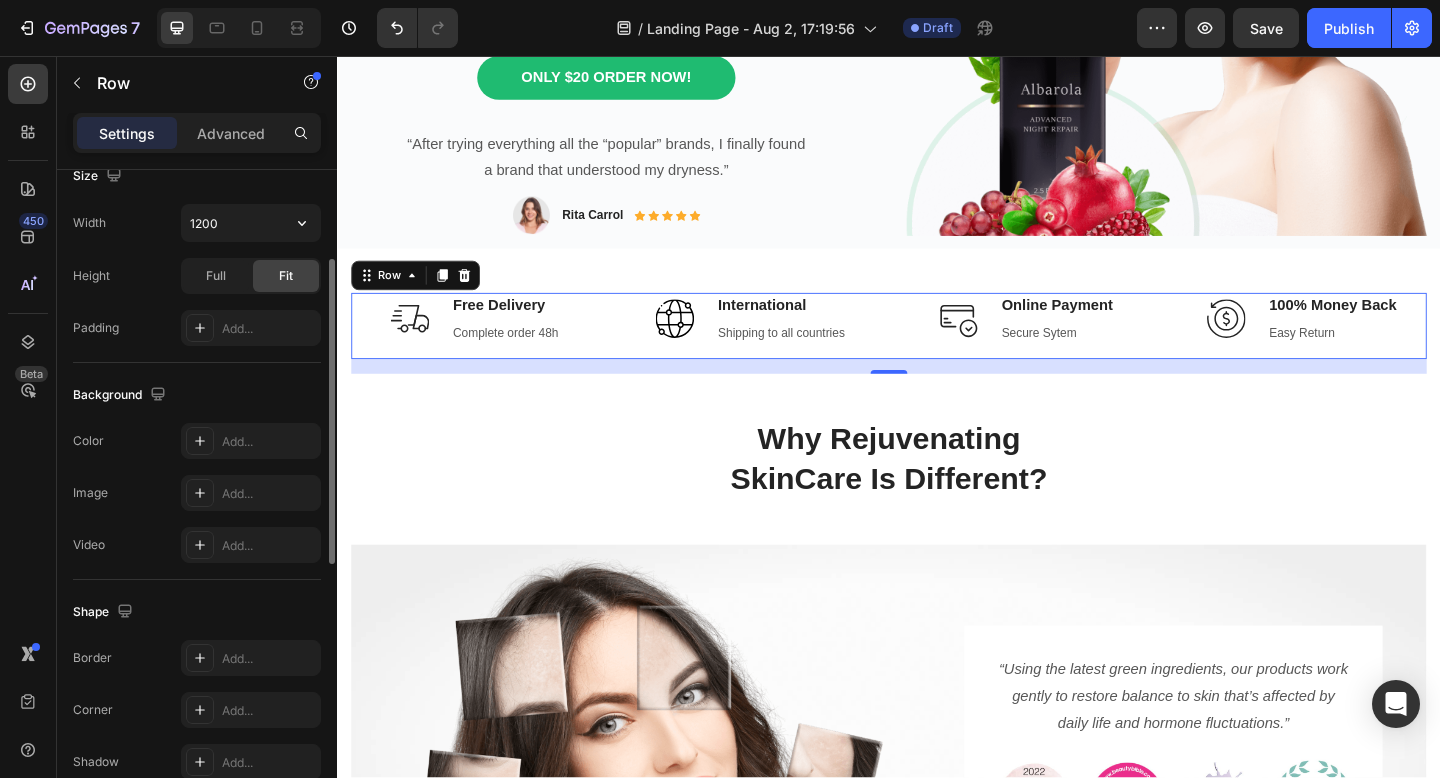 scroll, scrollTop: 677, scrollLeft: 0, axis: vertical 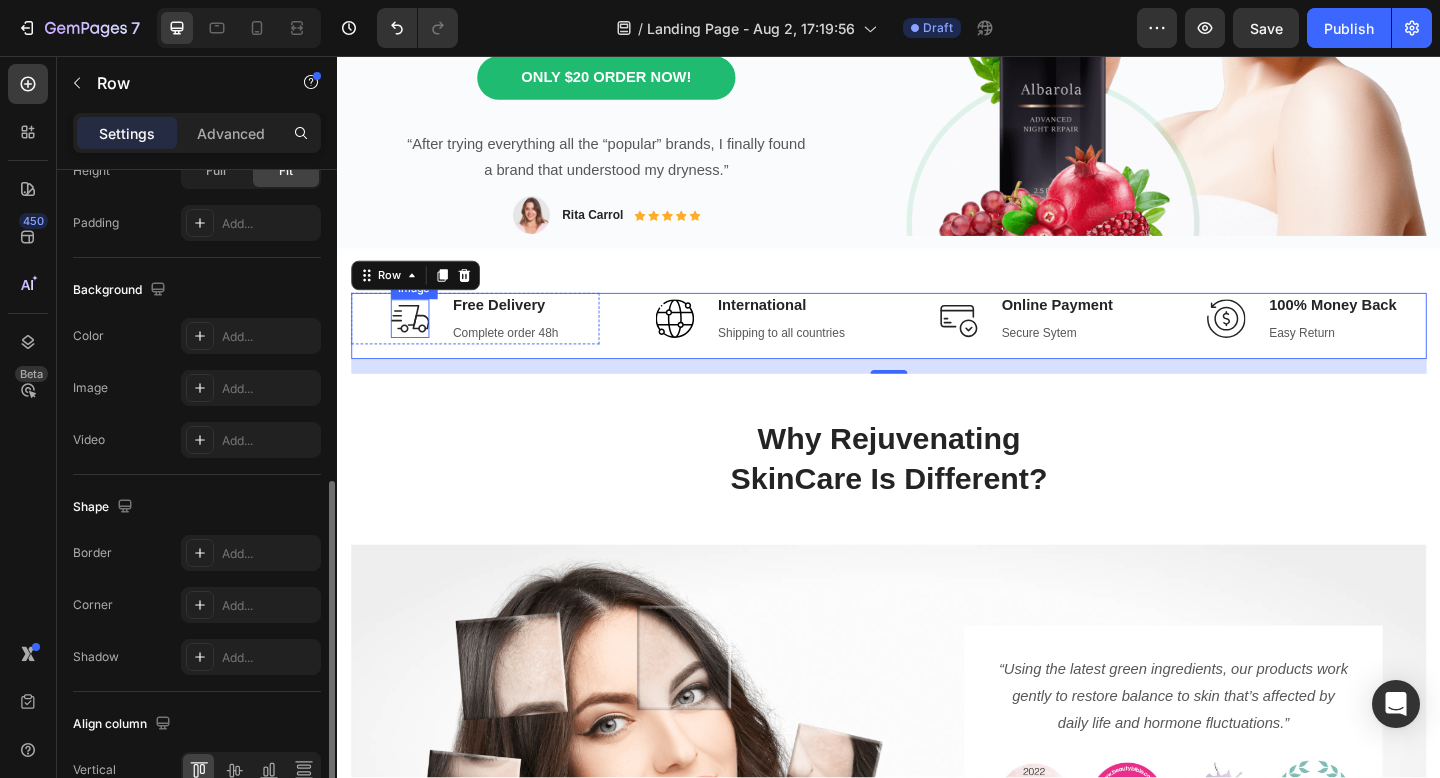click at bounding box center (416, 342) 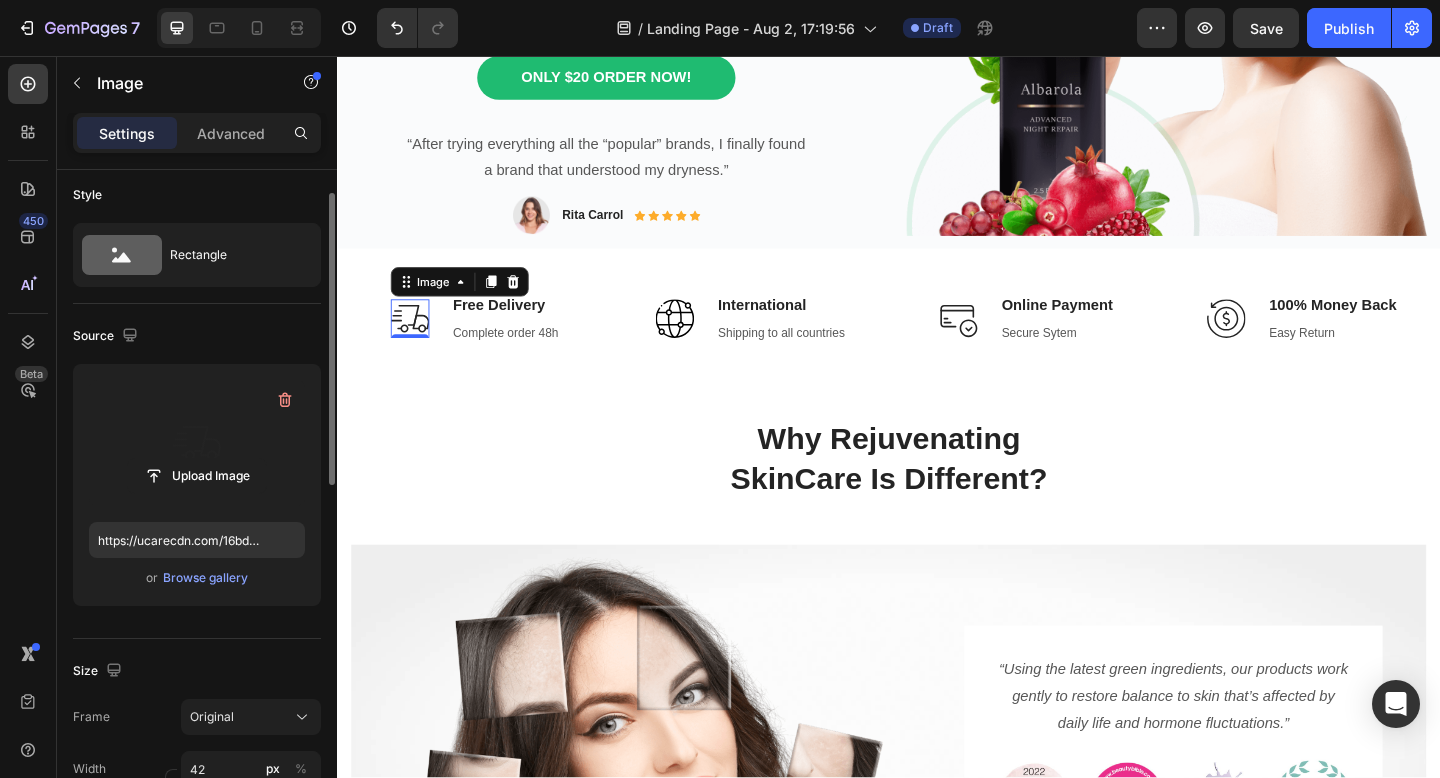 scroll, scrollTop: 0, scrollLeft: 0, axis: both 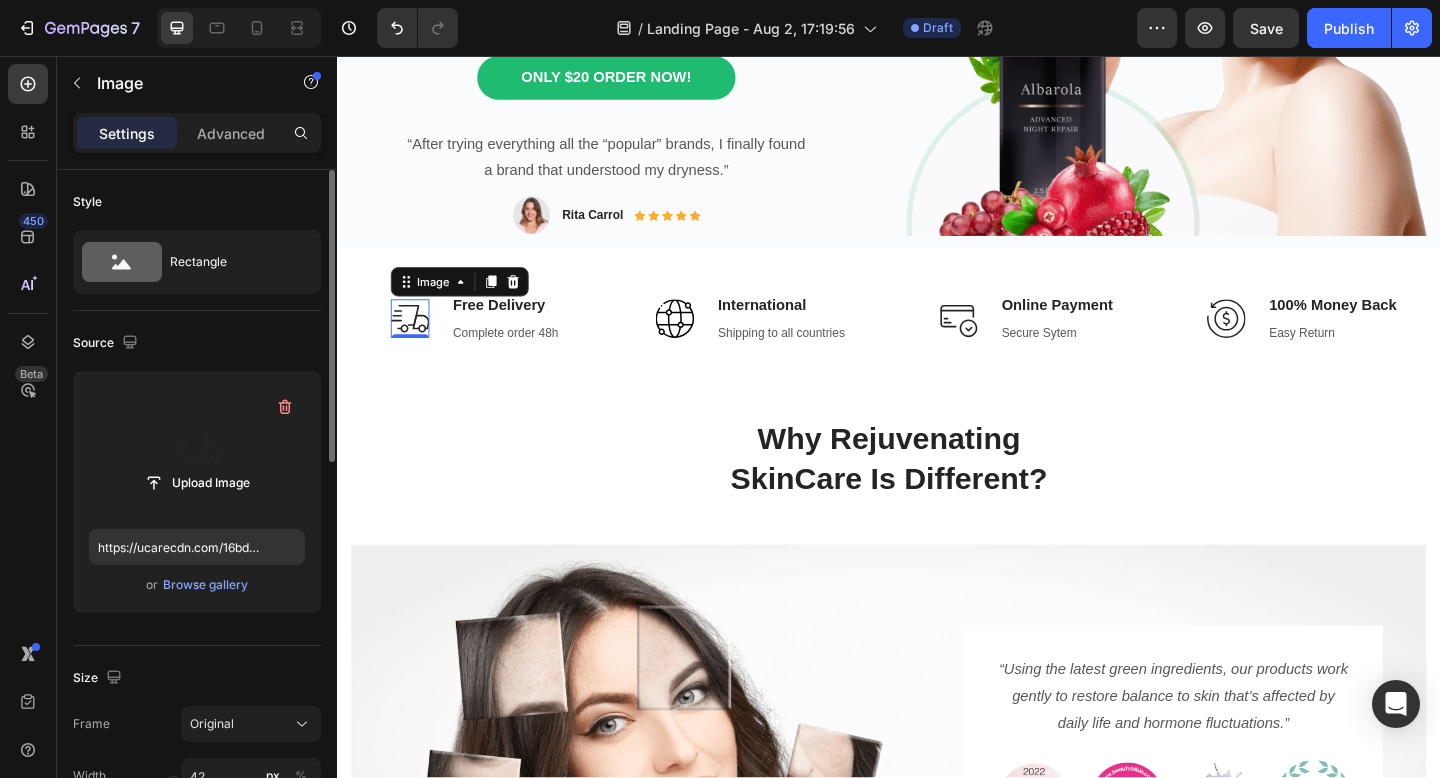 click at bounding box center [197, 450] 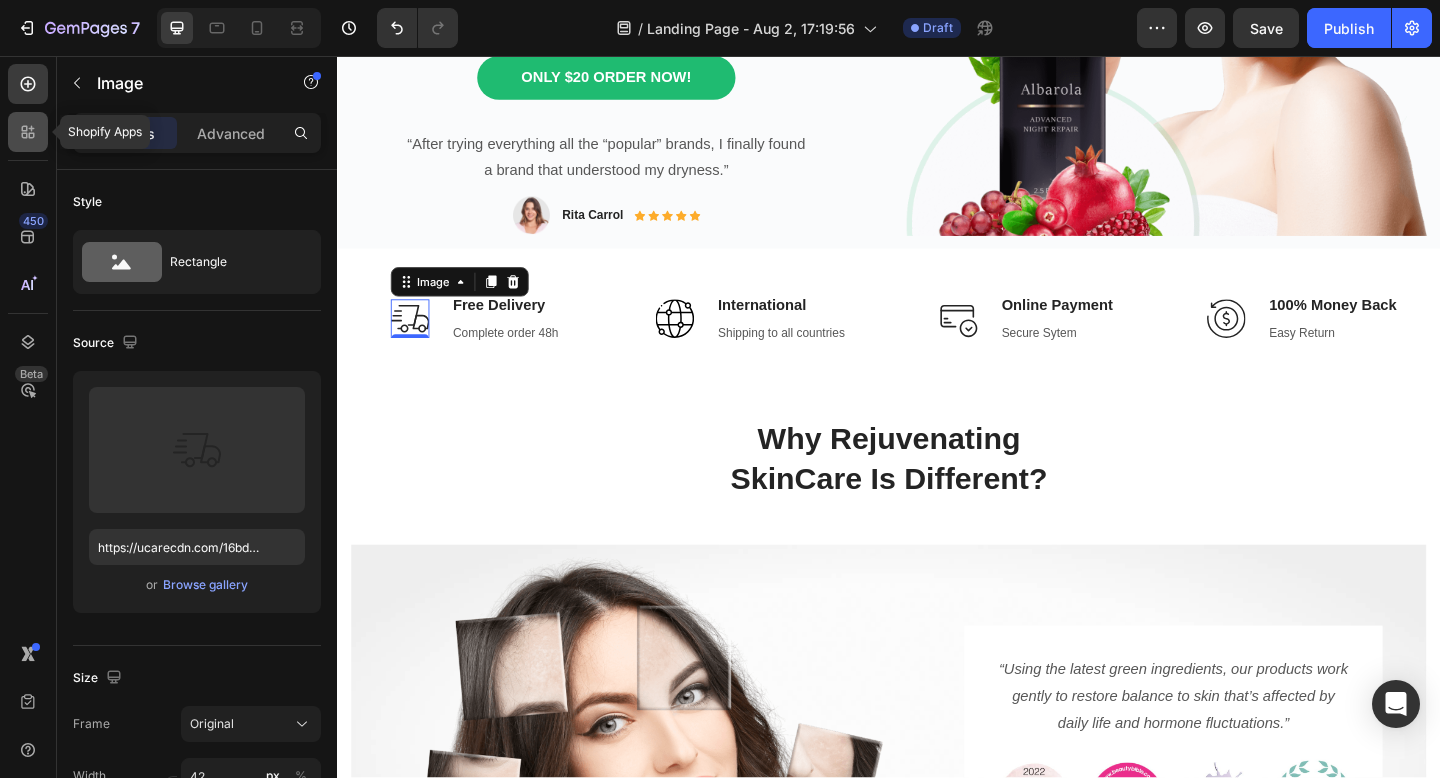 click 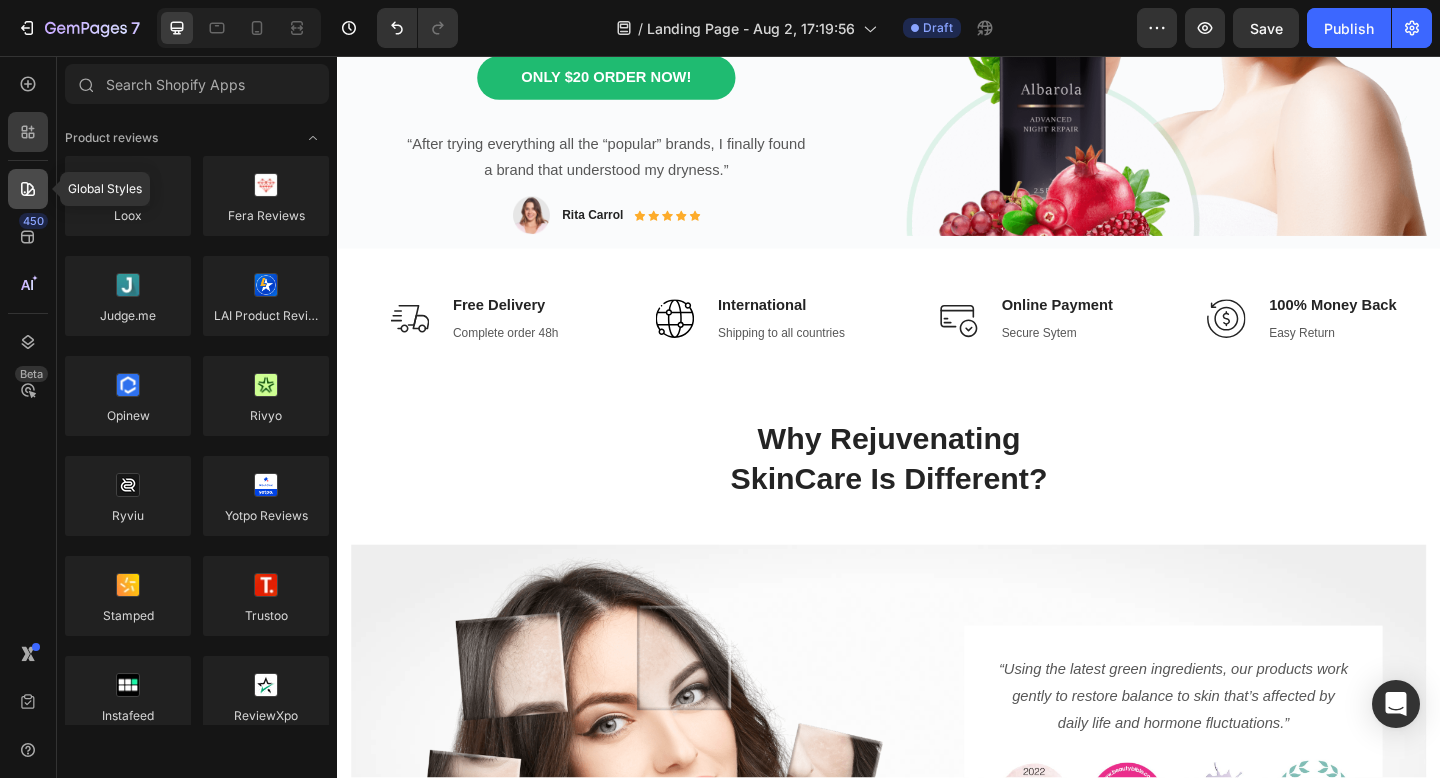 click 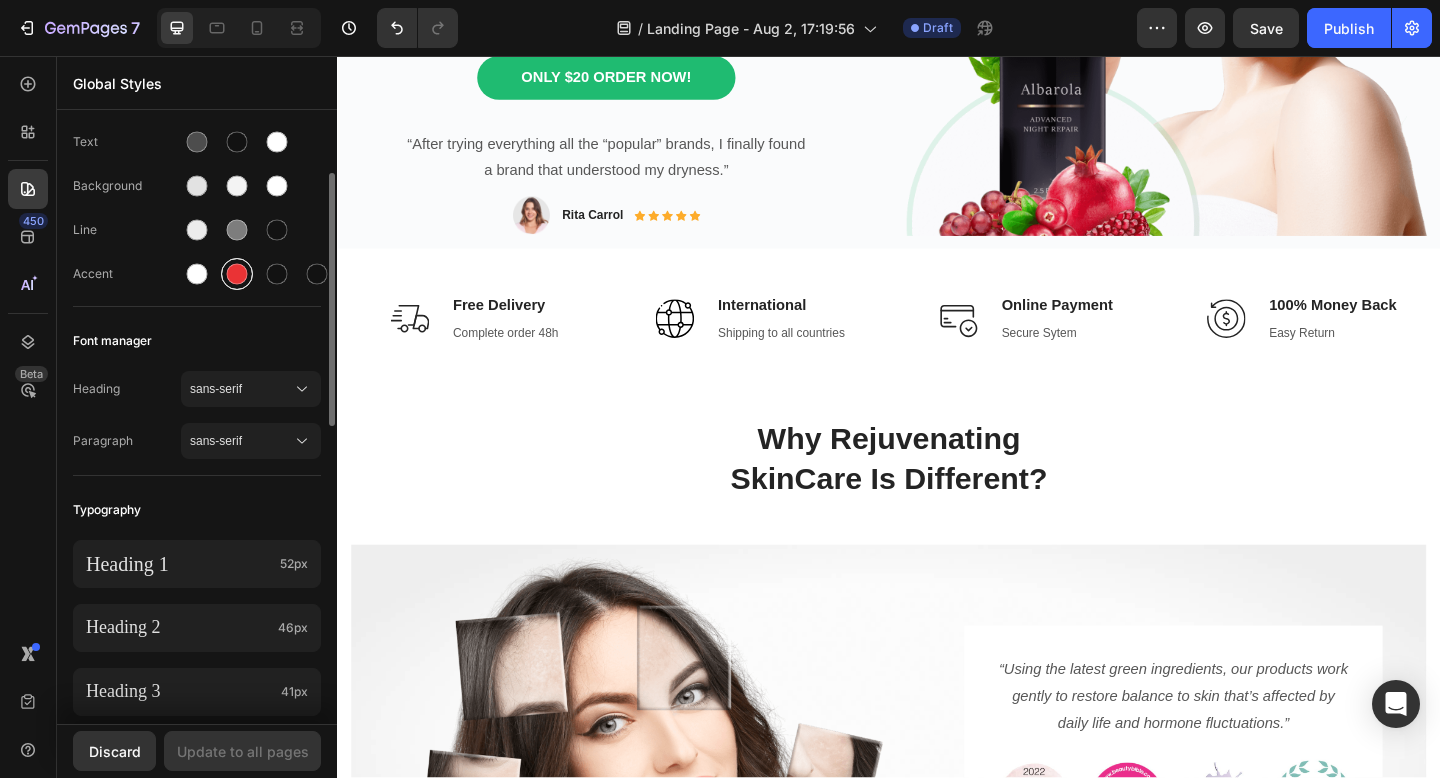 scroll, scrollTop: 115, scrollLeft: 0, axis: vertical 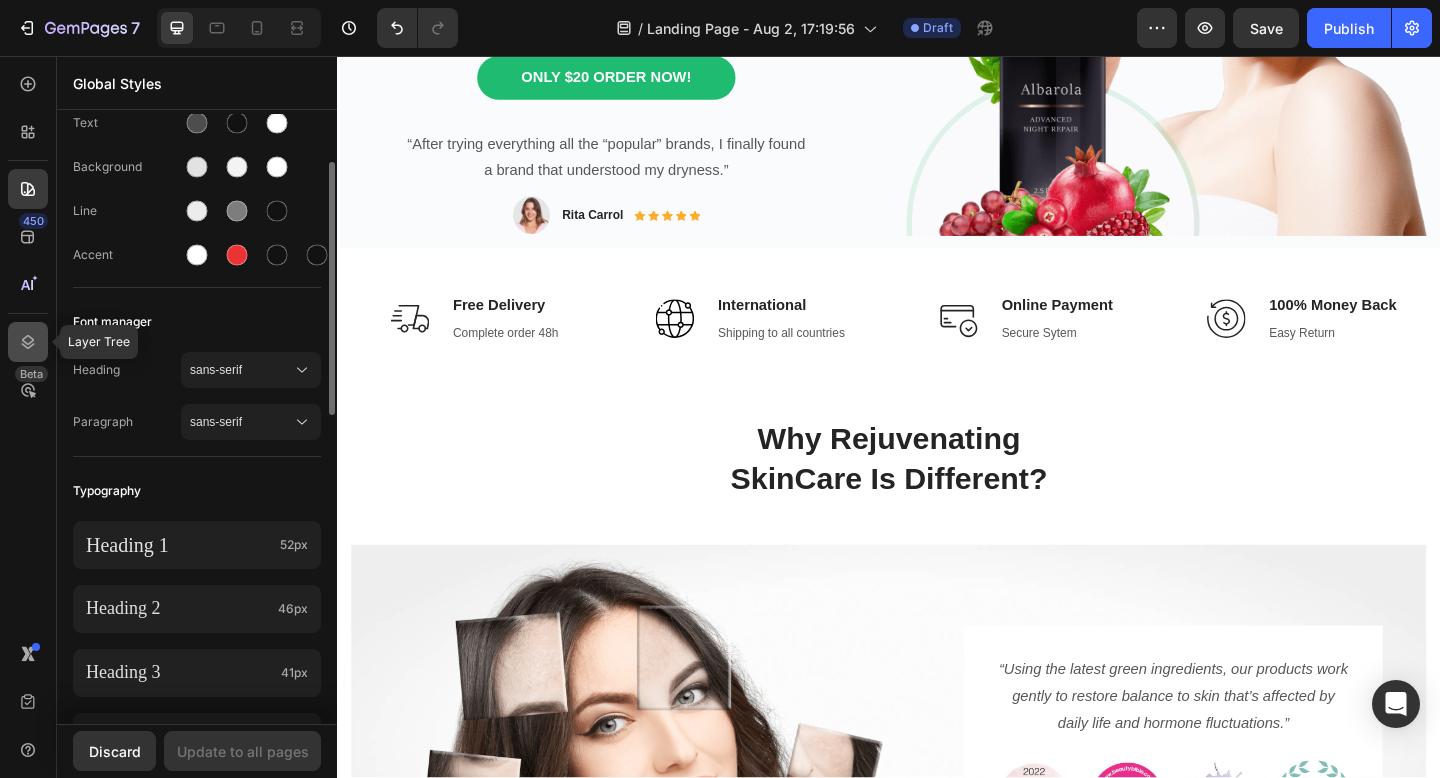 click 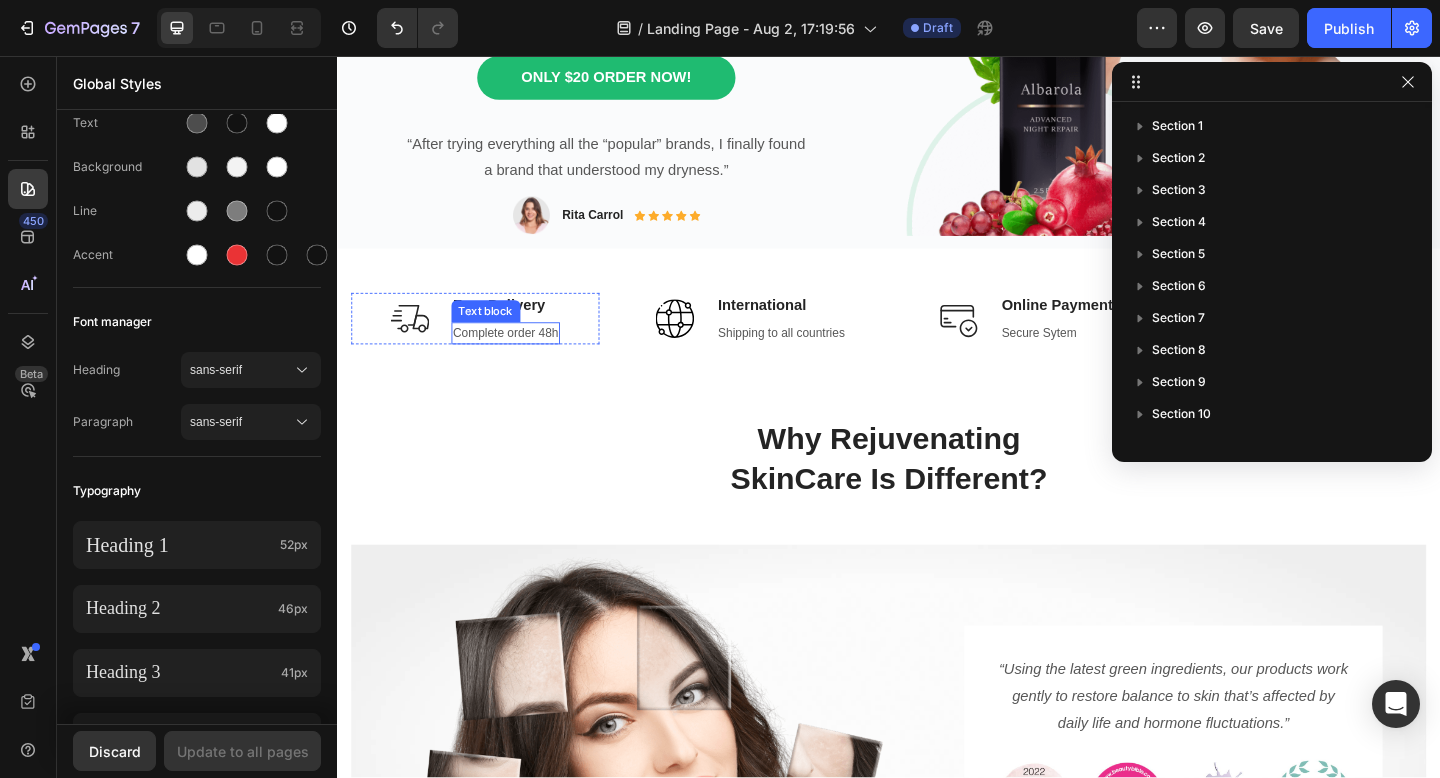 click on "Complete order 48h" at bounding box center (520, 358) 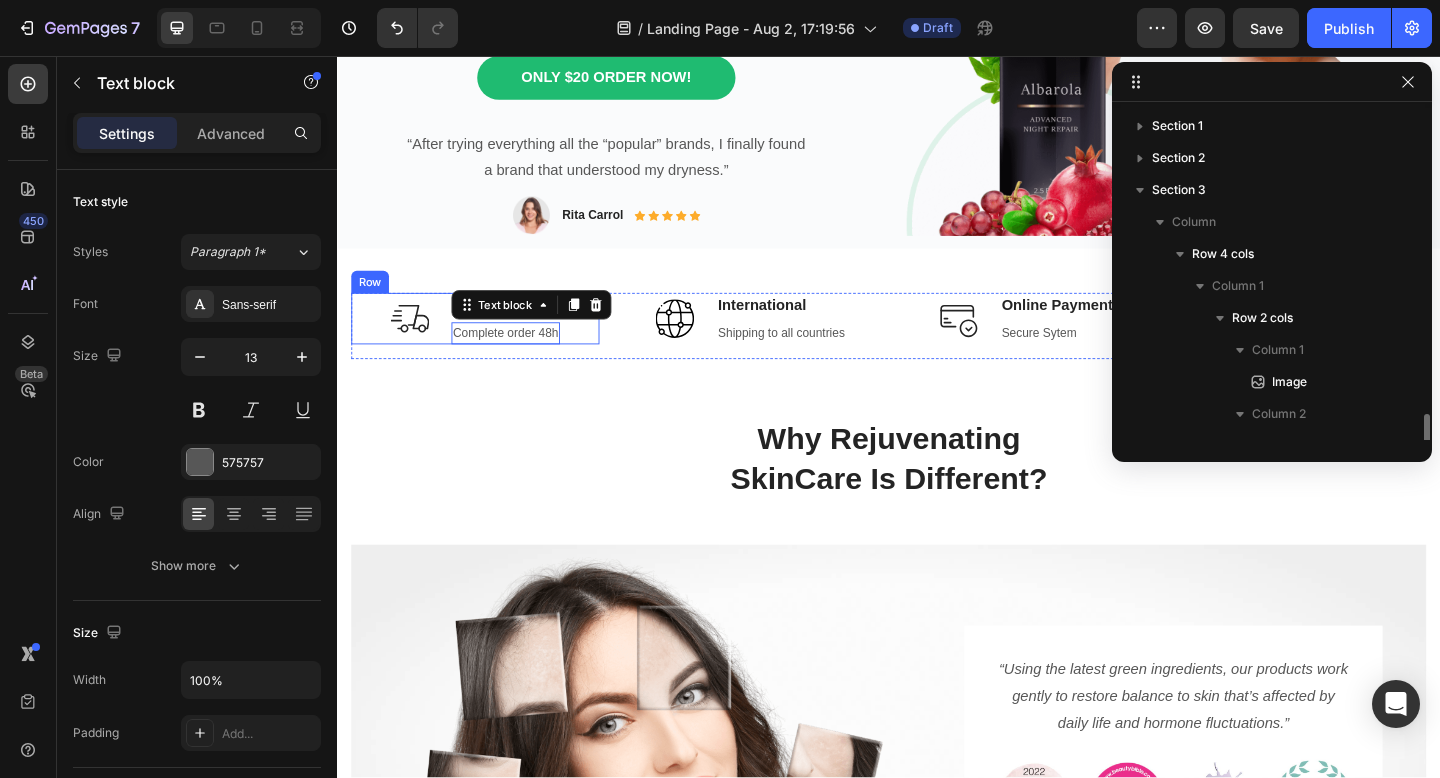 scroll, scrollTop: 218, scrollLeft: 0, axis: vertical 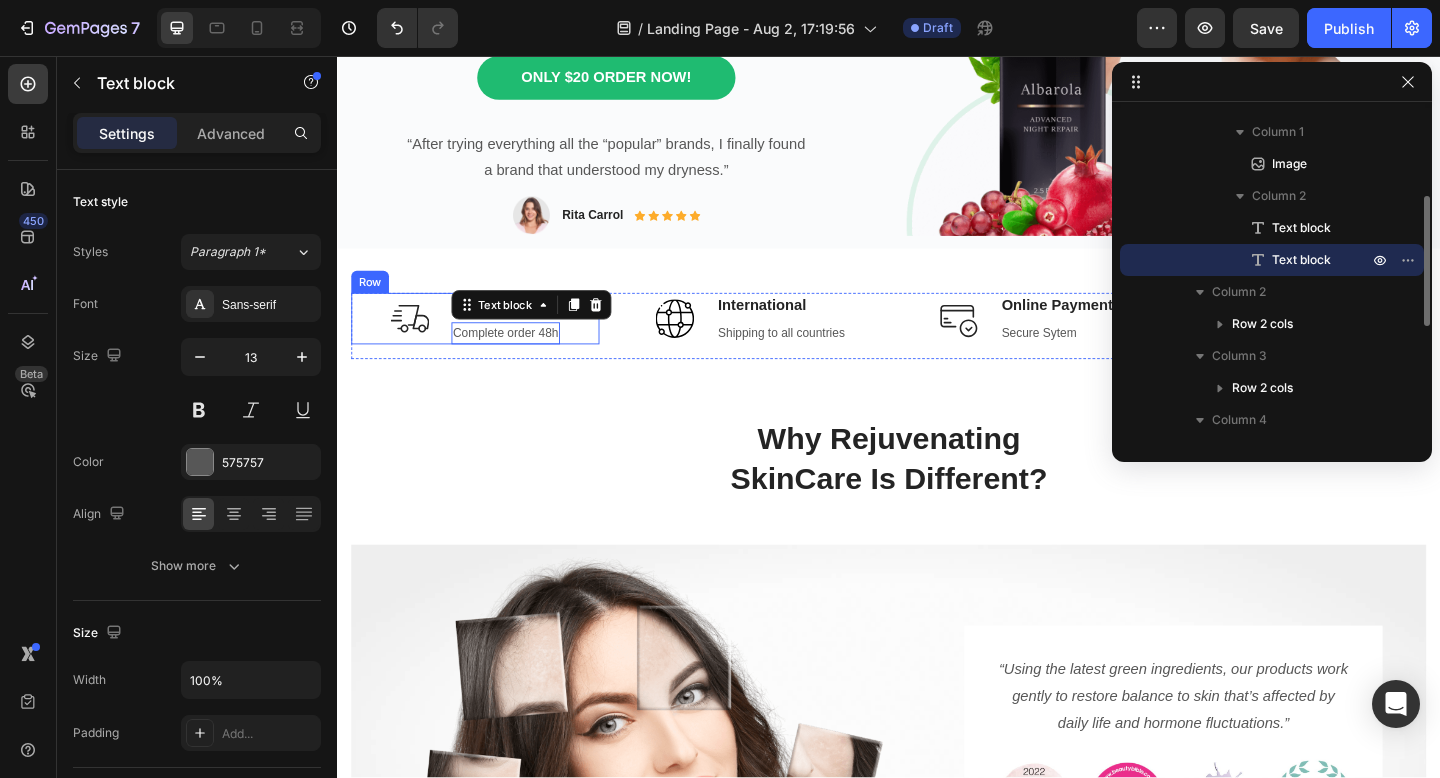 click at bounding box center (416, 342) 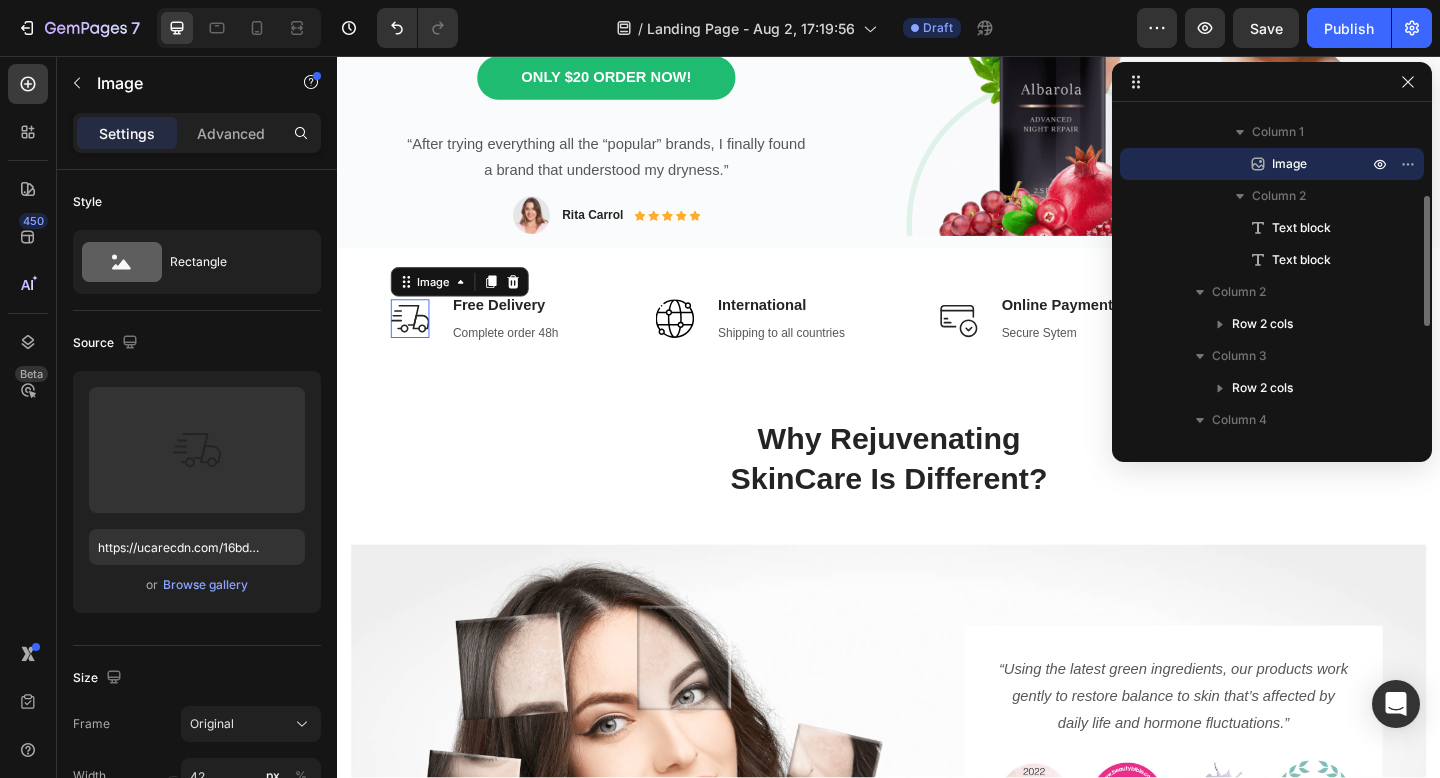 click at bounding box center [416, 342] 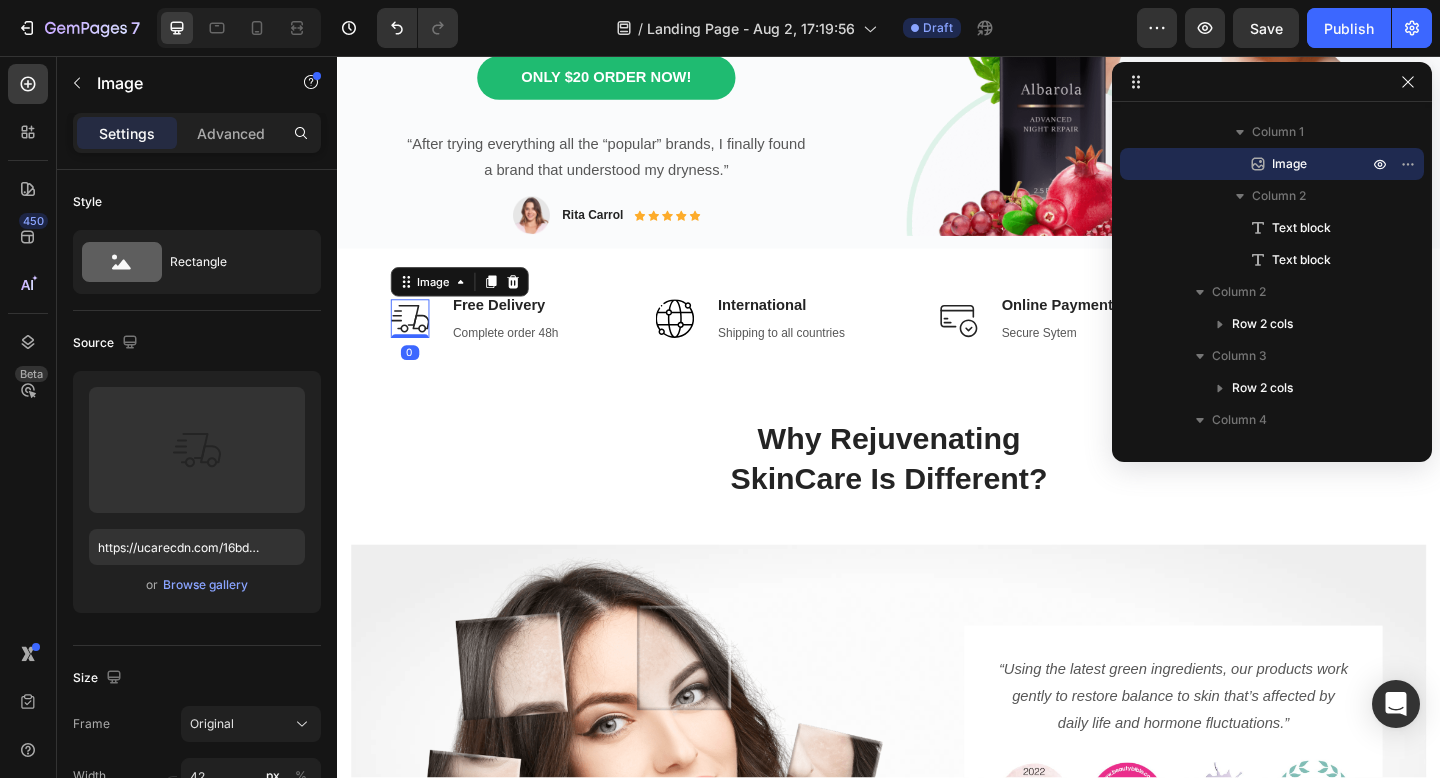 click at bounding box center [416, 342] 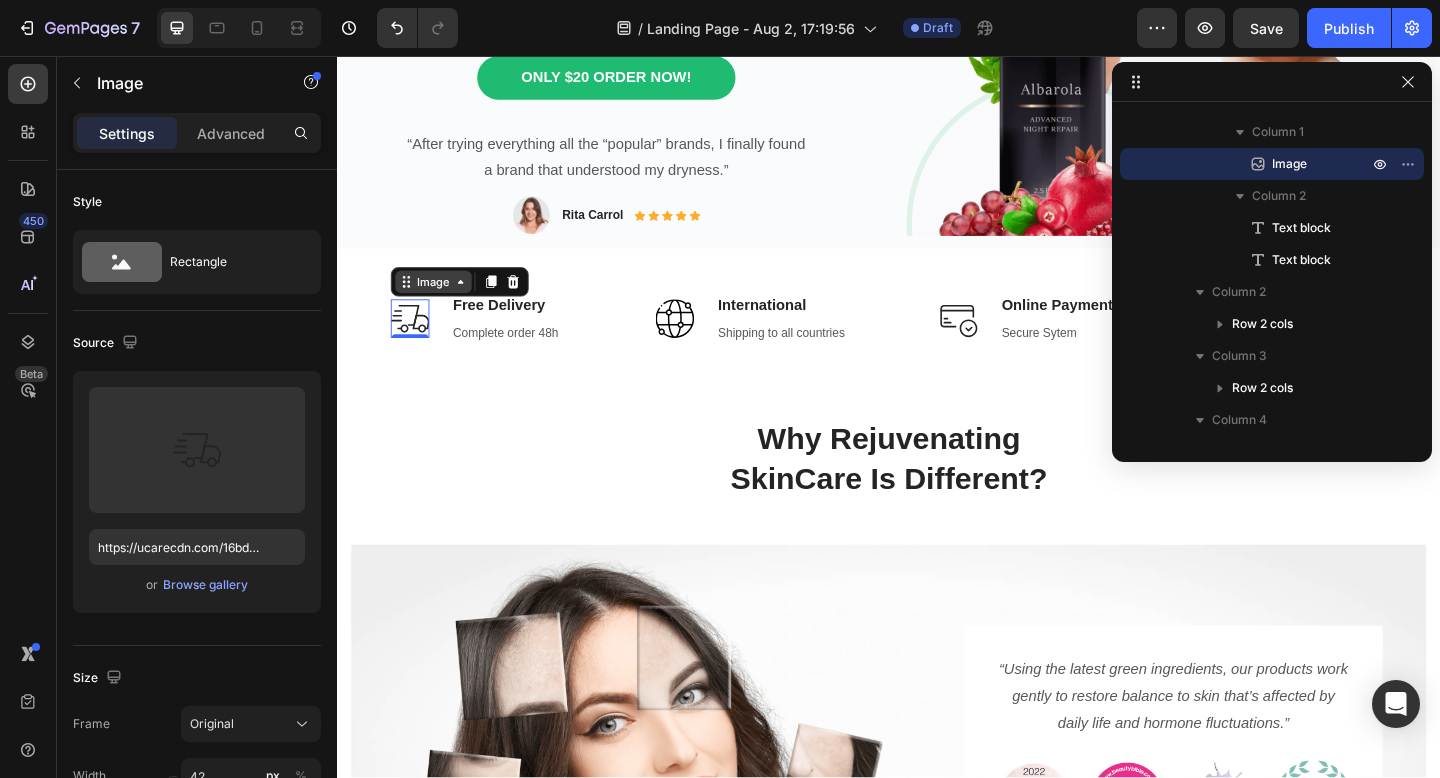 click on "Image" at bounding box center [441, 302] 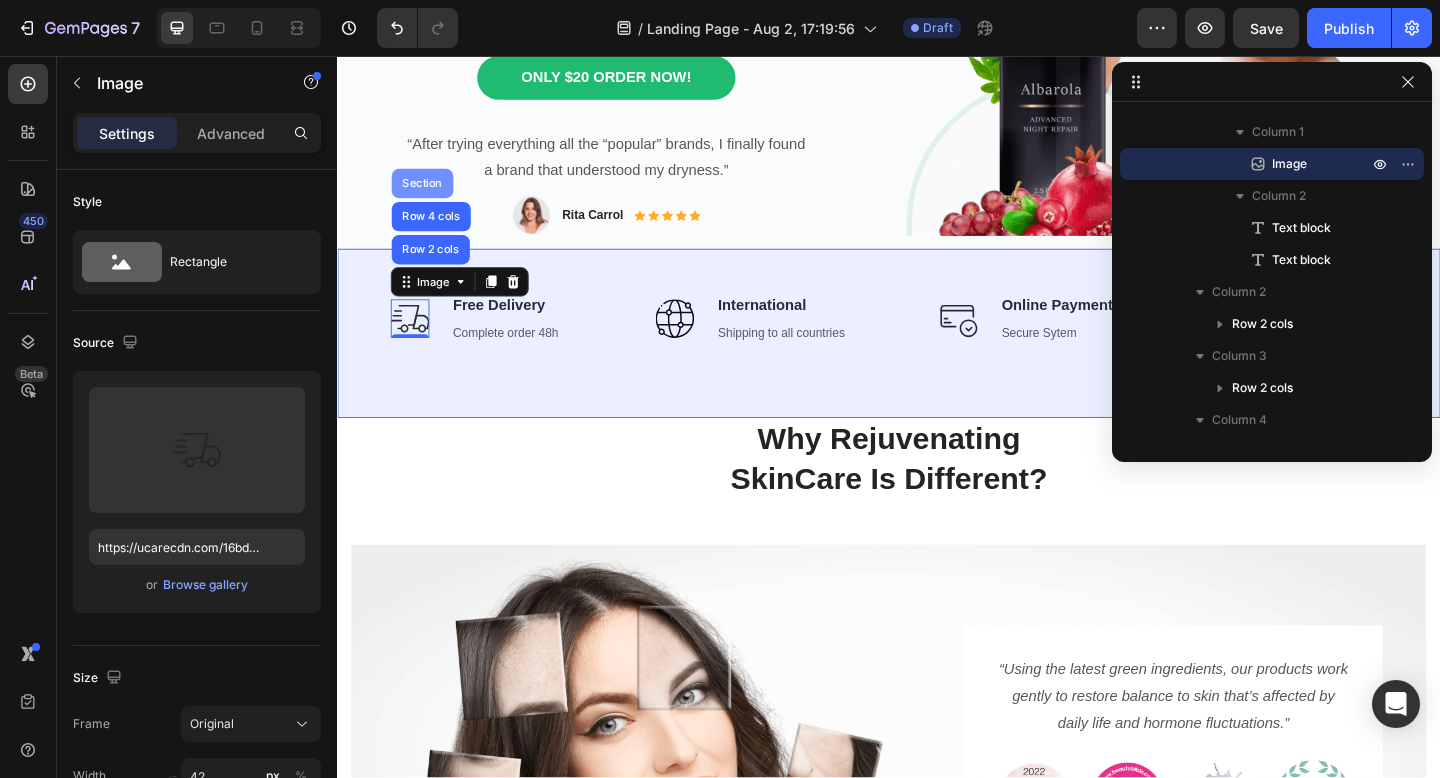 click on "Section" at bounding box center (429, 195) 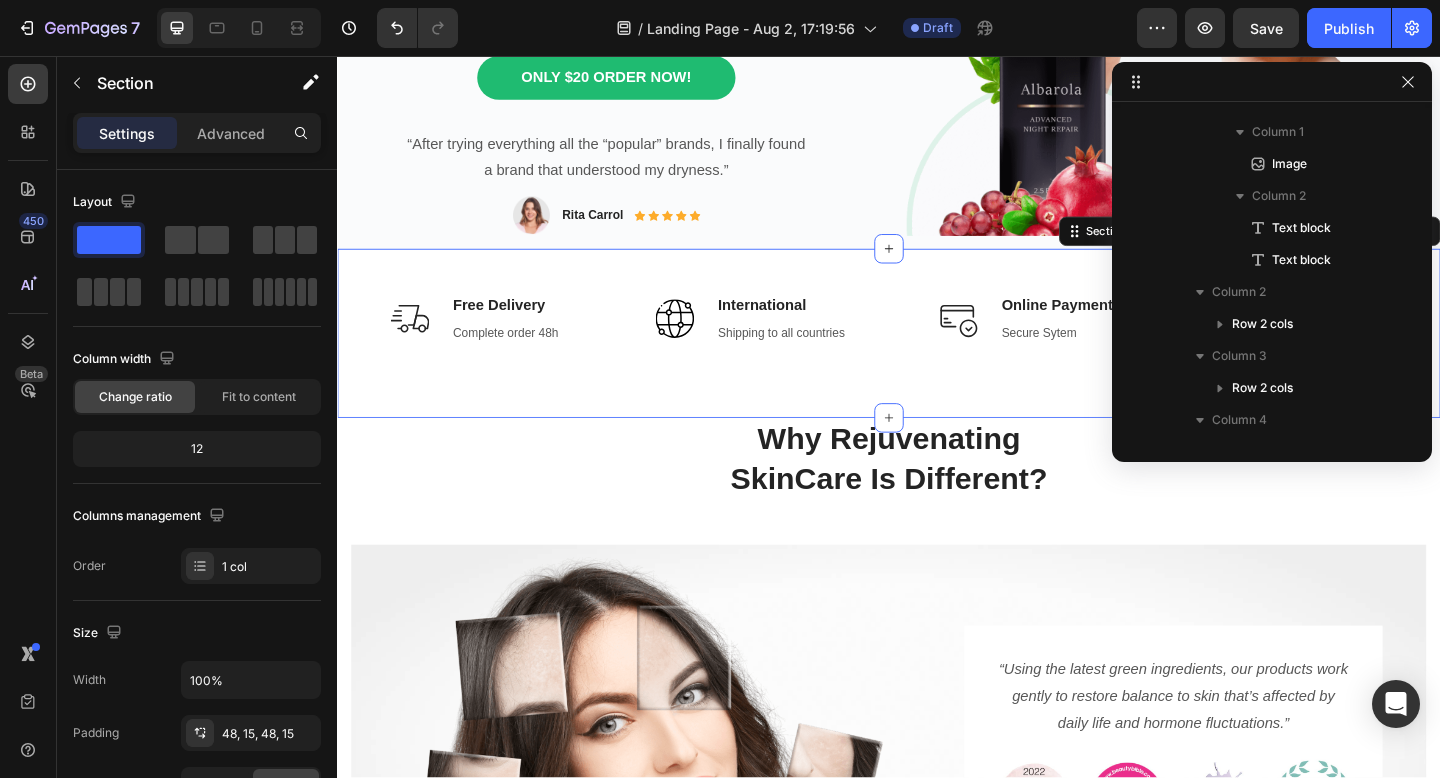 scroll, scrollTop: 0, scrollLeft: 0, axis: both 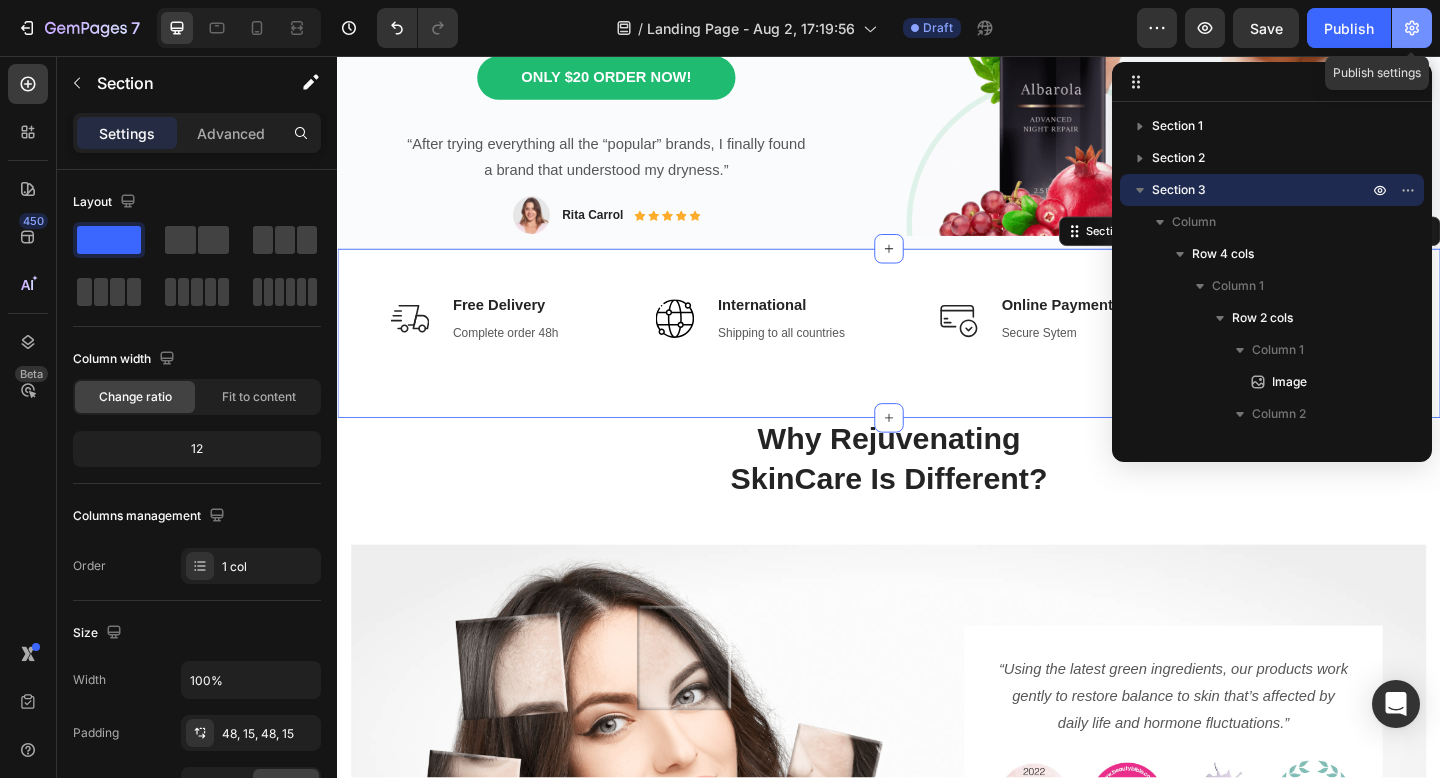 click 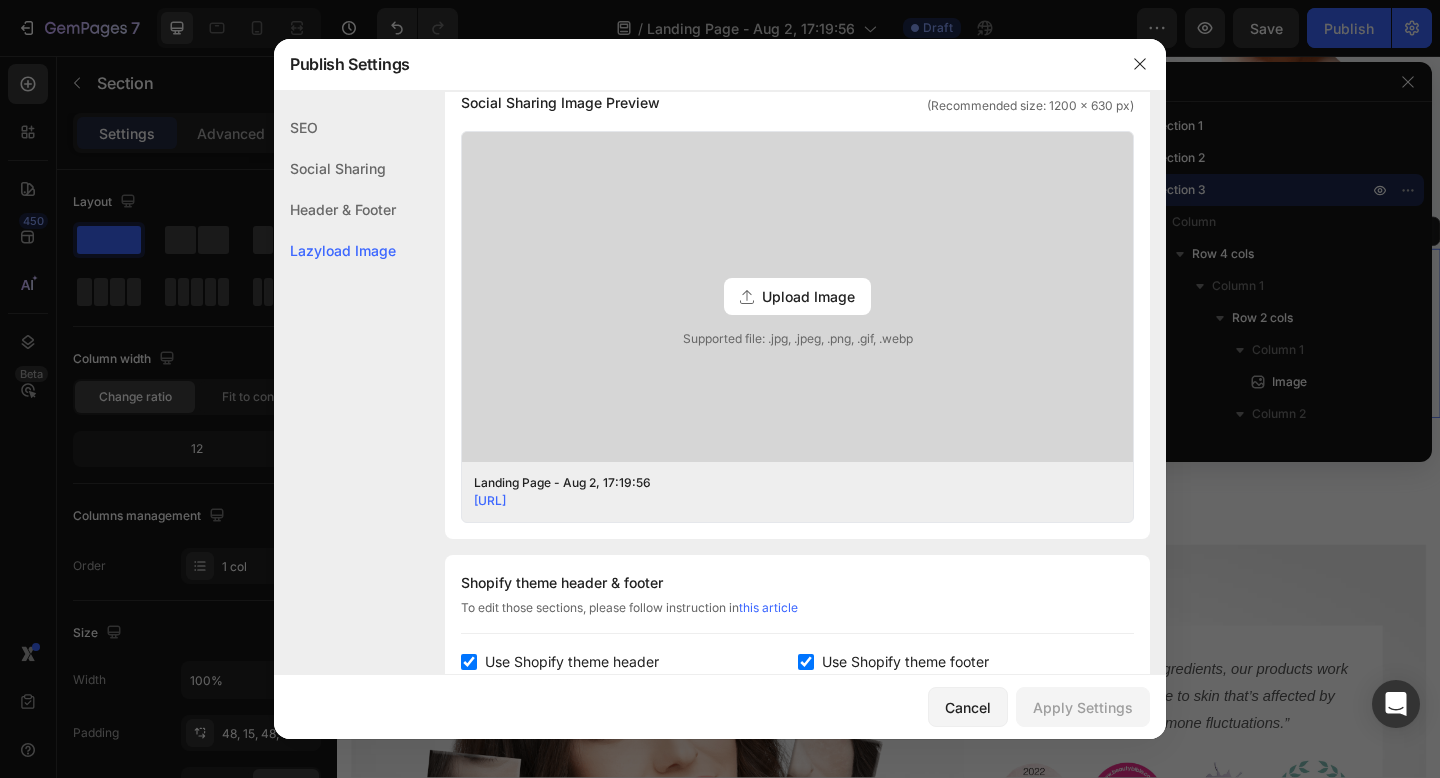 scroll, scrollTop: 1003, scrollLeft: 0, axis: vertical 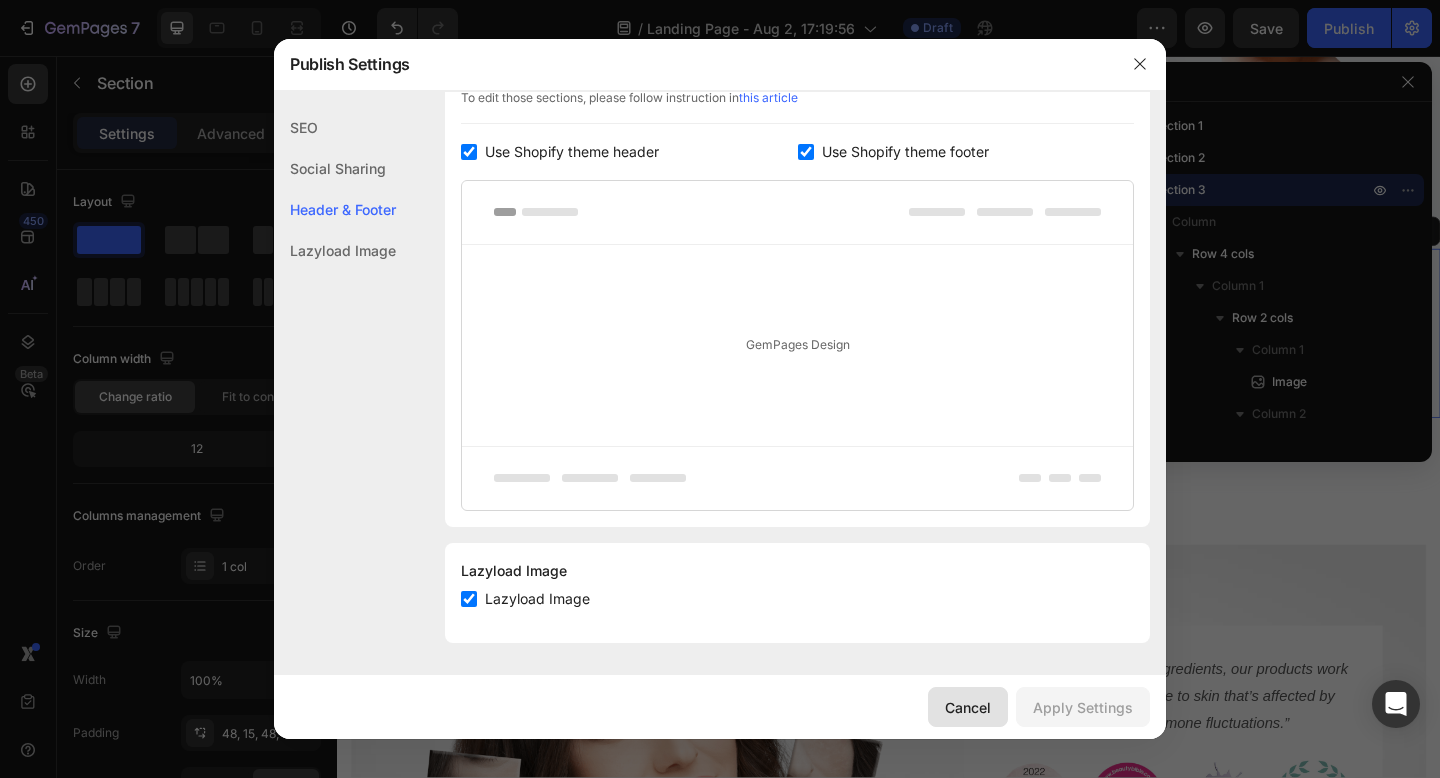click on "Cancel" at bounding box center [968, 707] 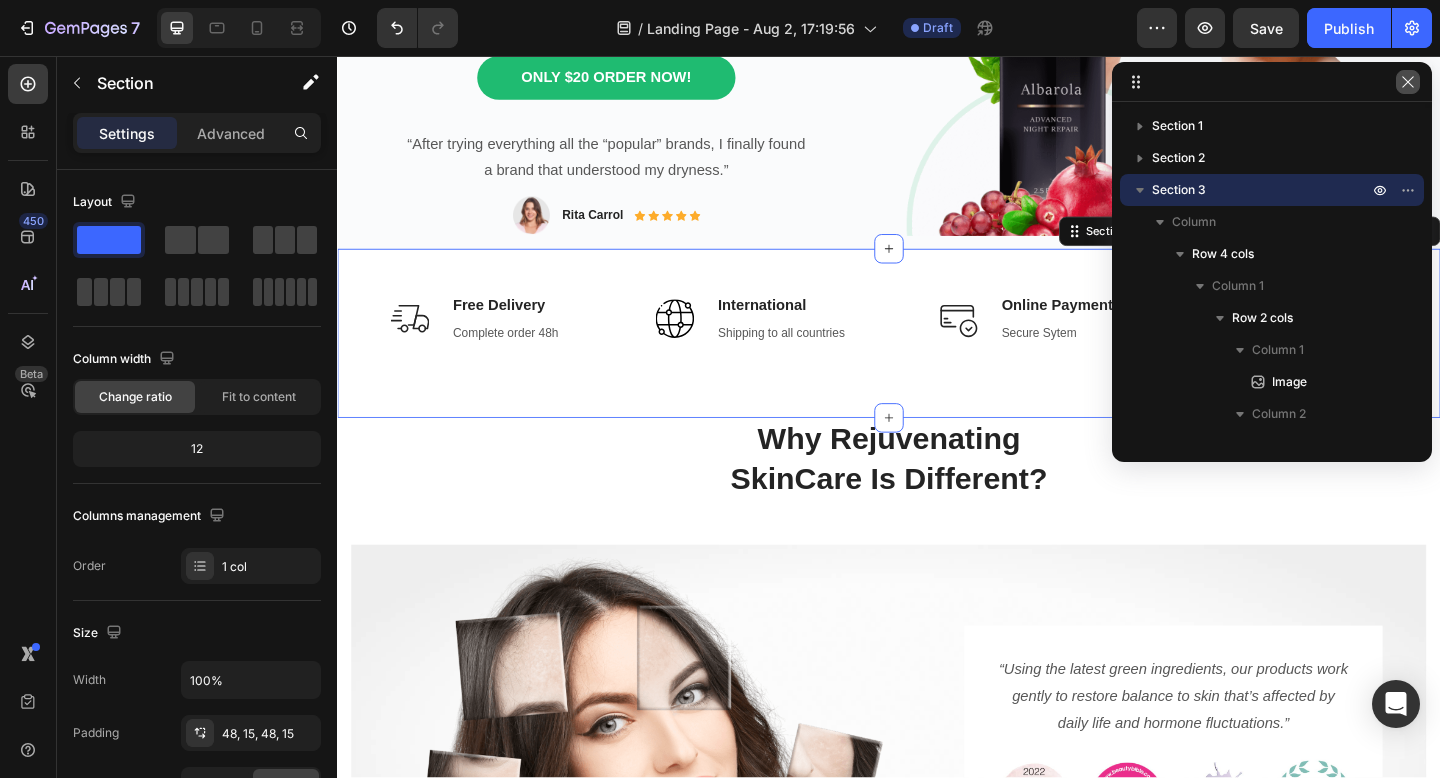 drag, startPoint x: 1410, startPoint y: 76, endPoint x: 1168, endPoint y: 23, distance: 247.73575 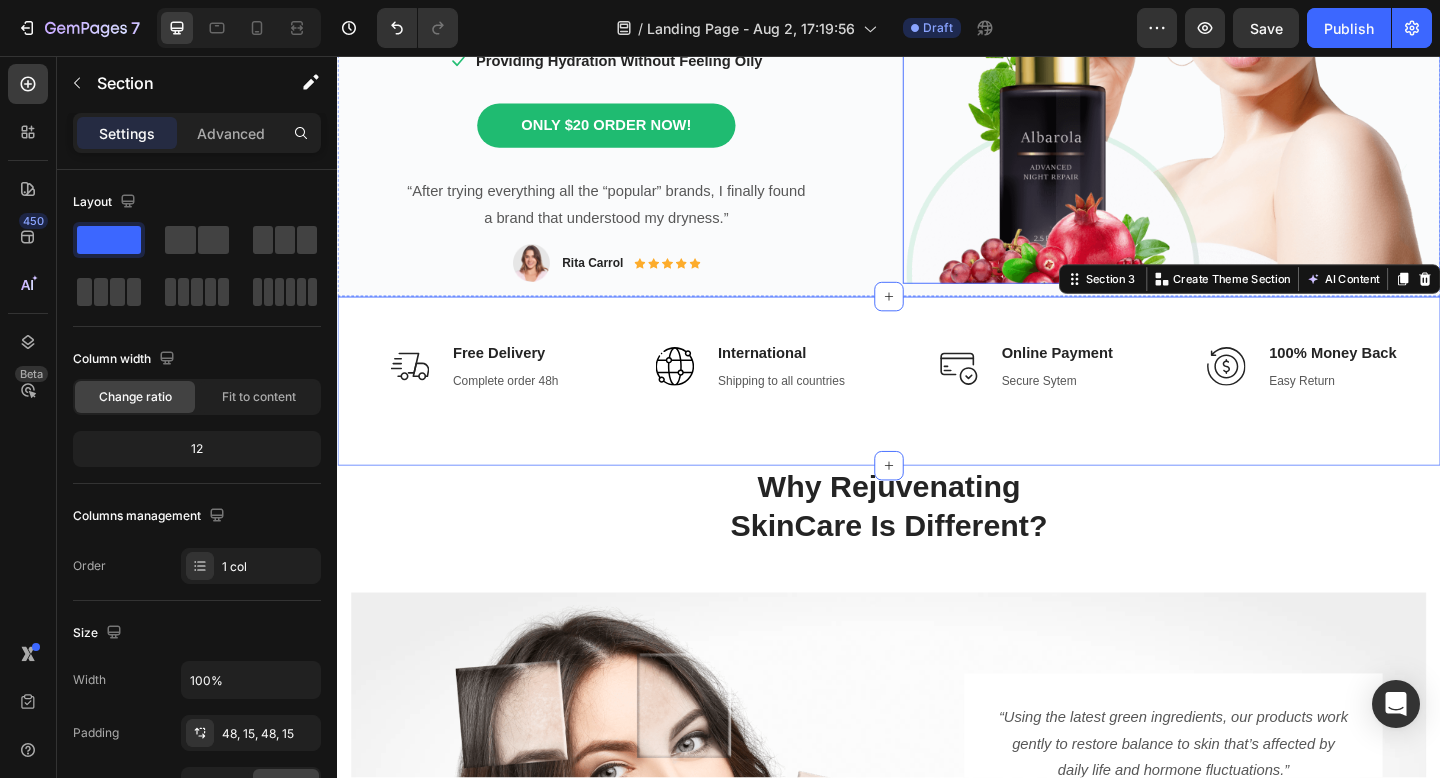 scroll, scrollTop: 308, scrollLeft: 0, axis: vertical 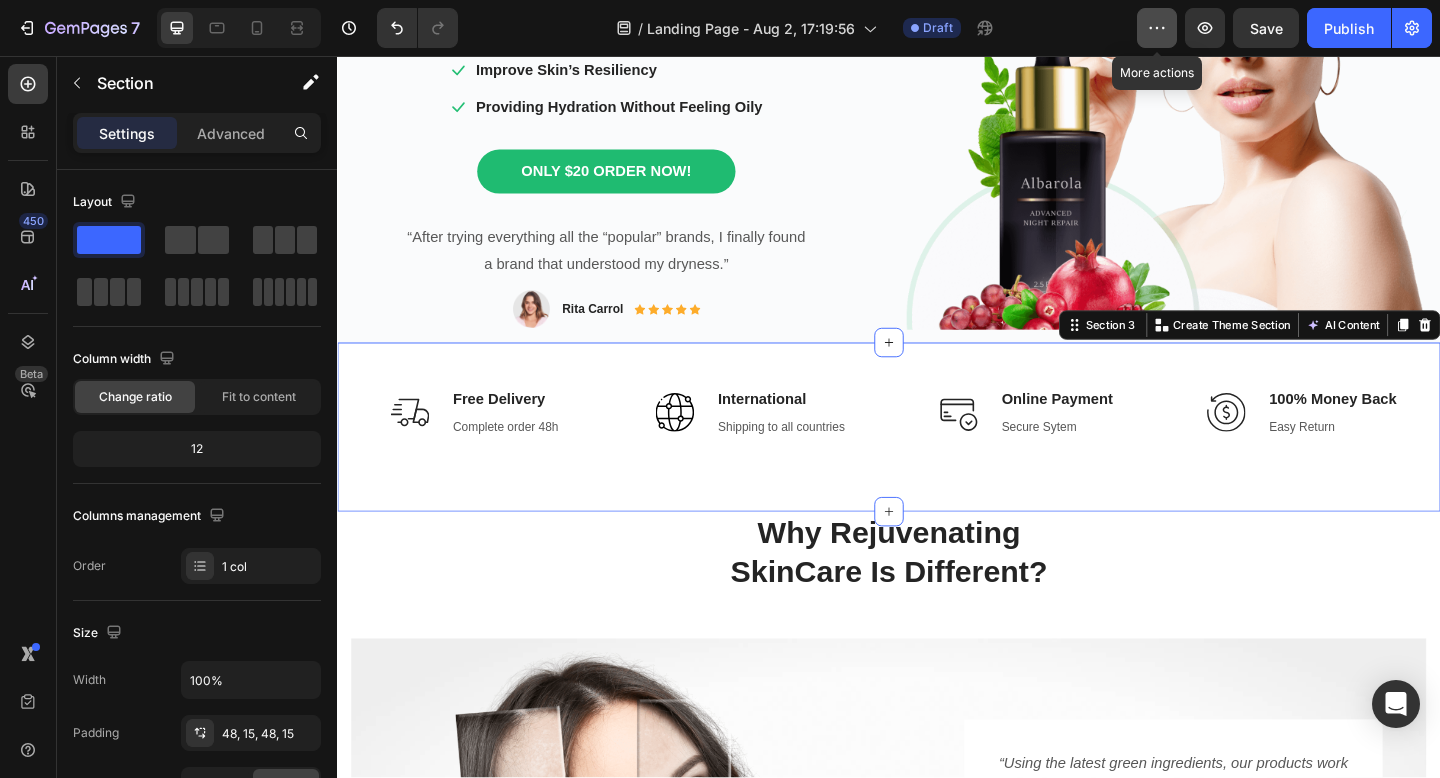 click 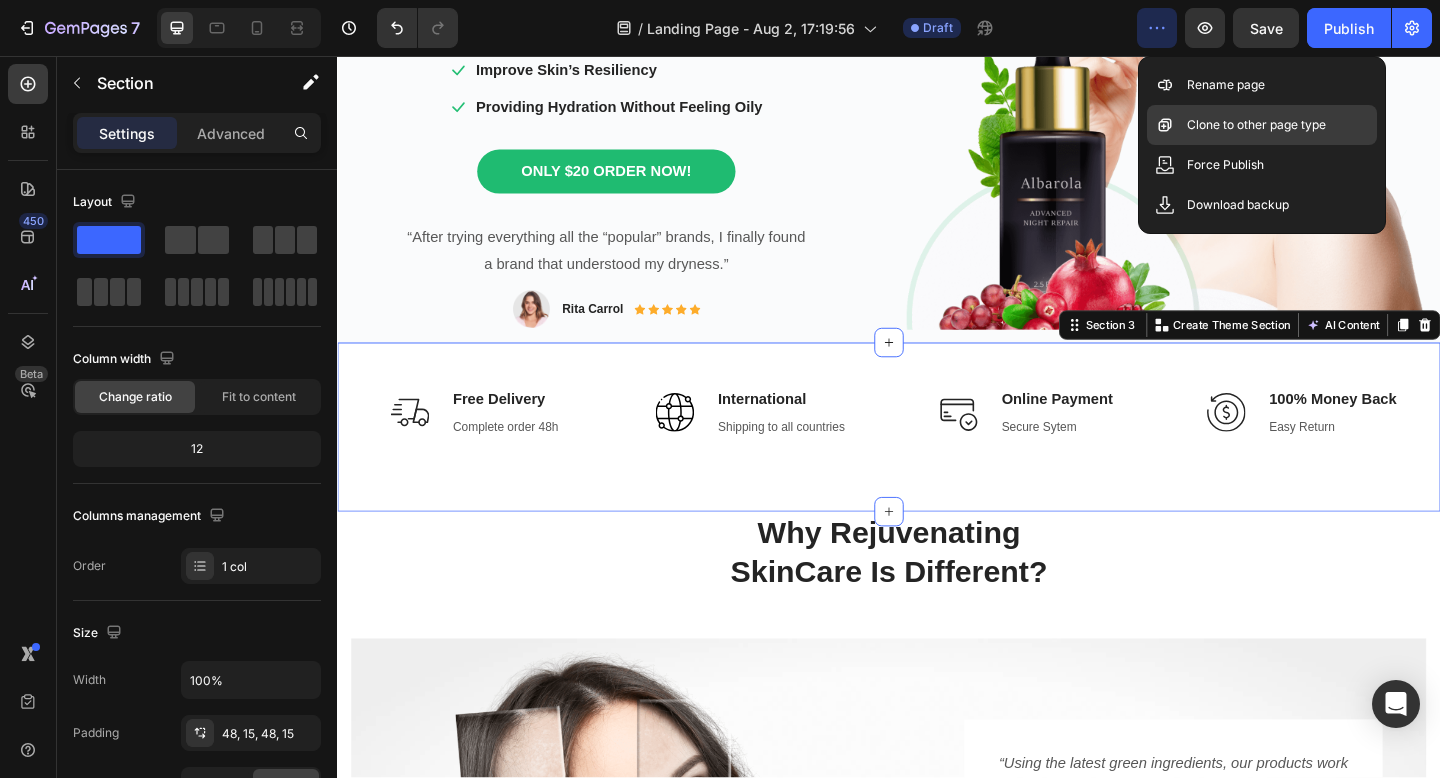 click on "Clone to other page type" at bounding box center (1256, 125) 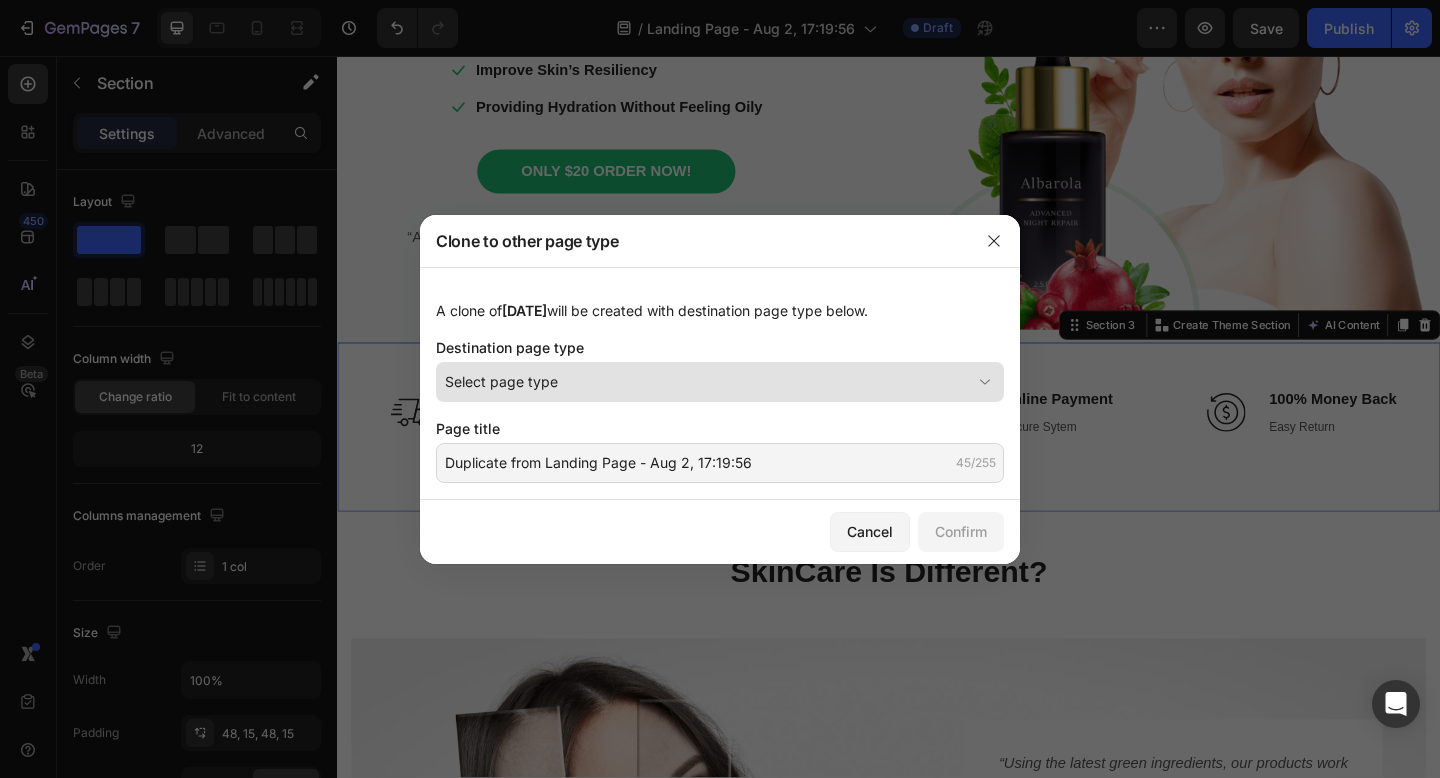 click on "Select page type" at bounding box center (720, 382) 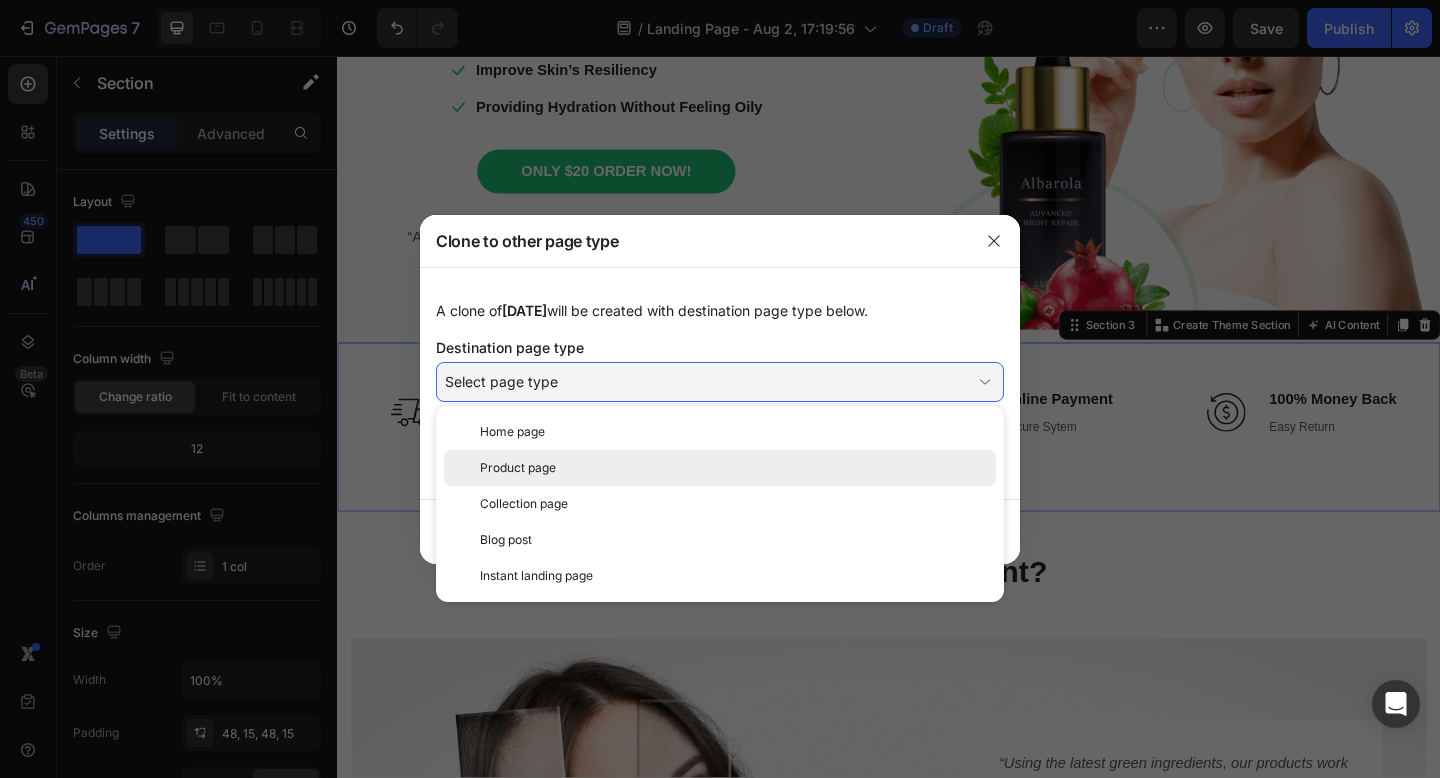 click on "Product page" at bounding box center [734, 468] 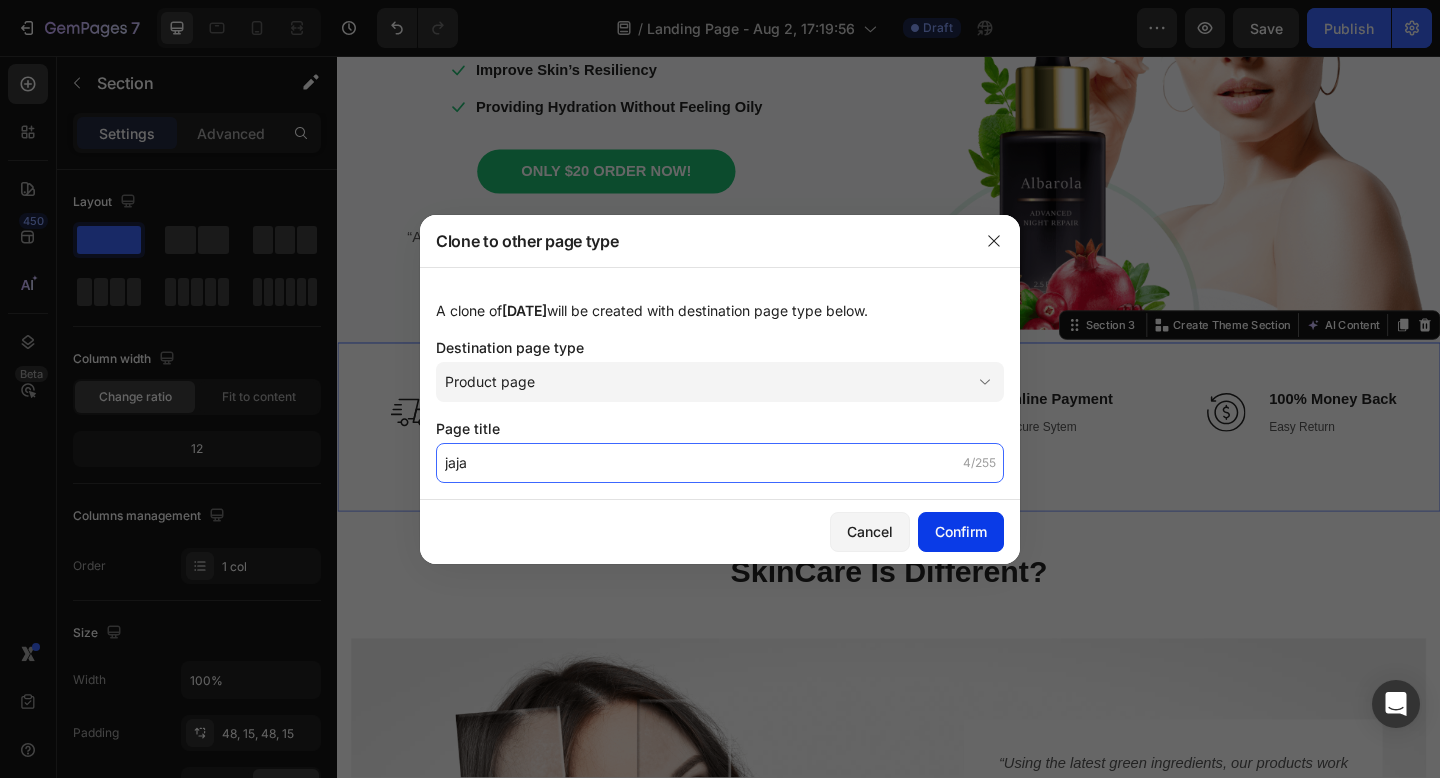 type on "jaja" 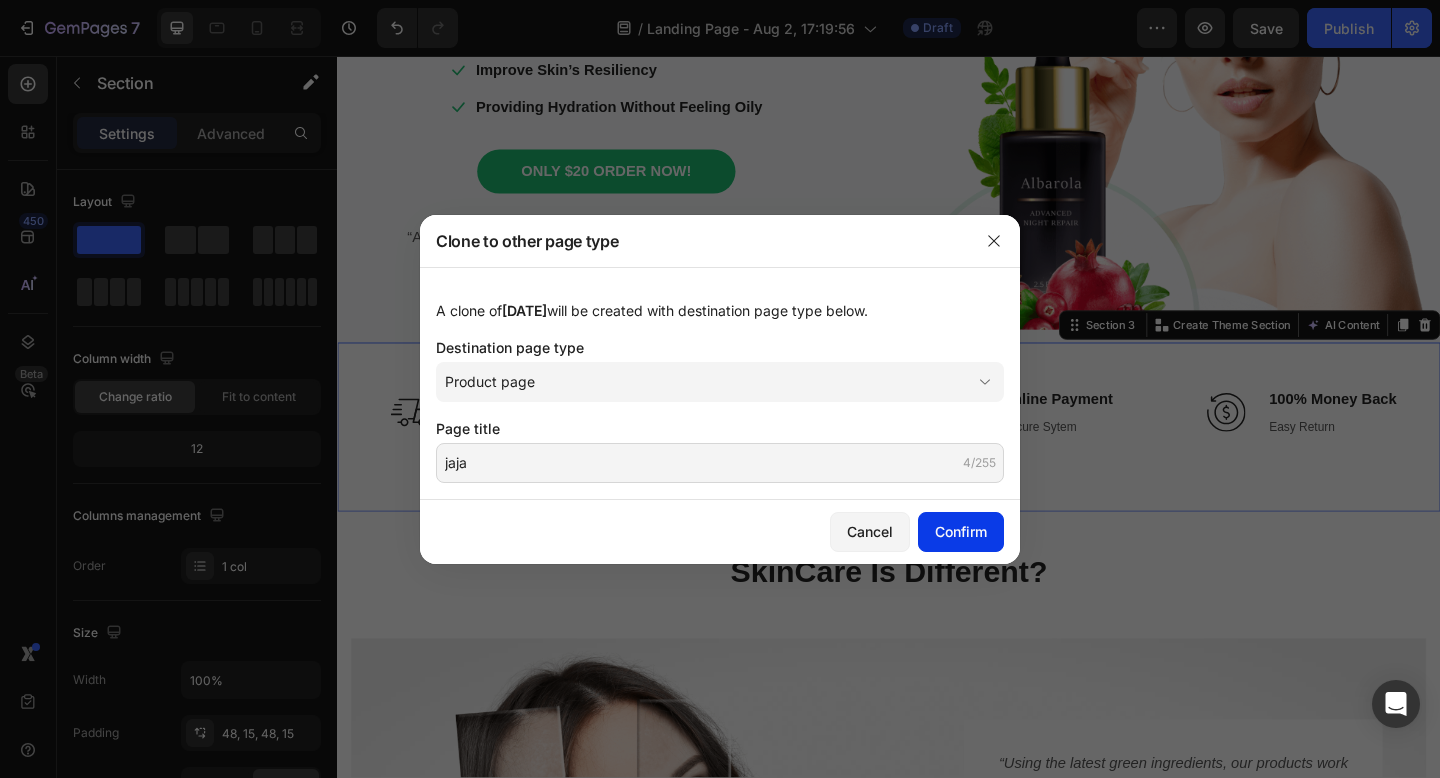 click on "Confirm" at bounding box center (961, 531) 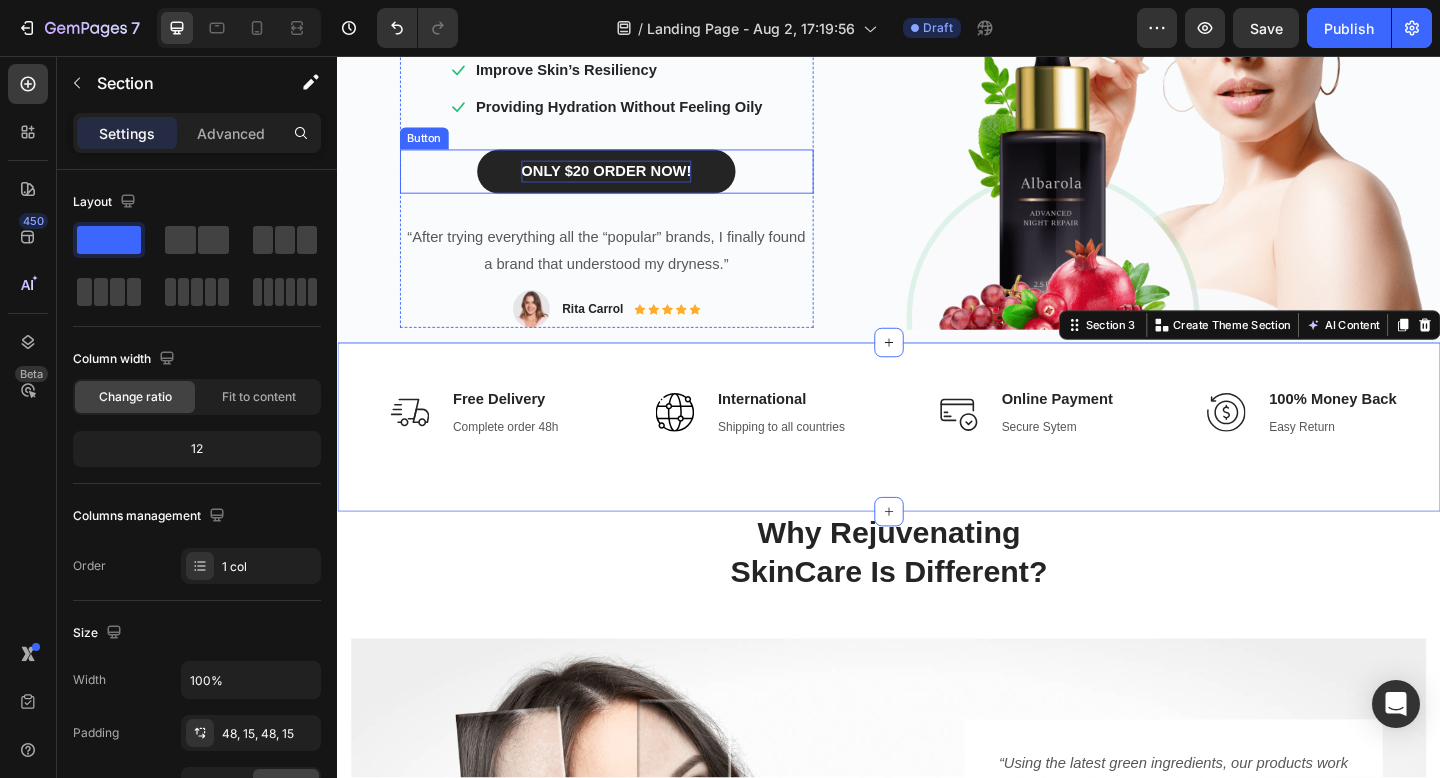 scroll, scrollTop: 214, scrollLeft: 0, axis: vertical 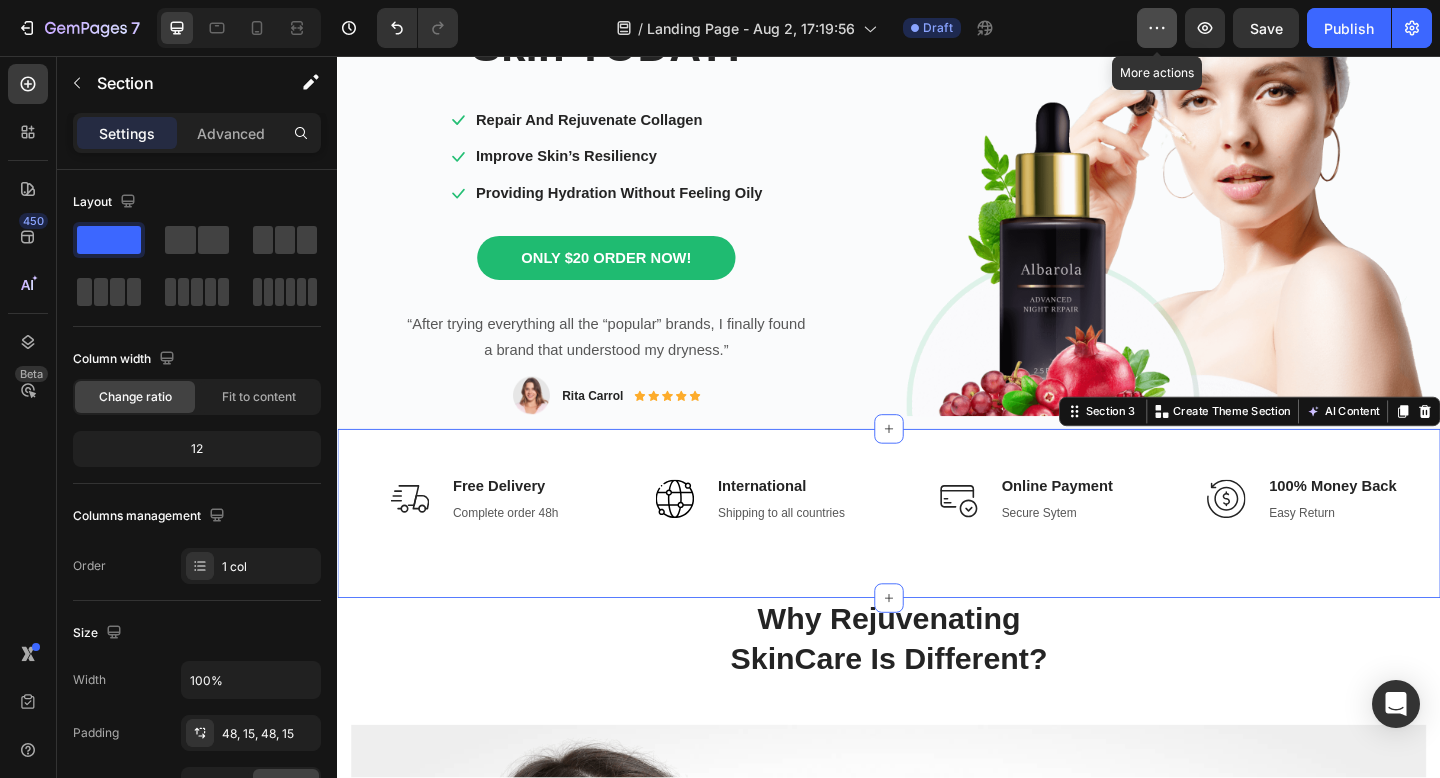 click 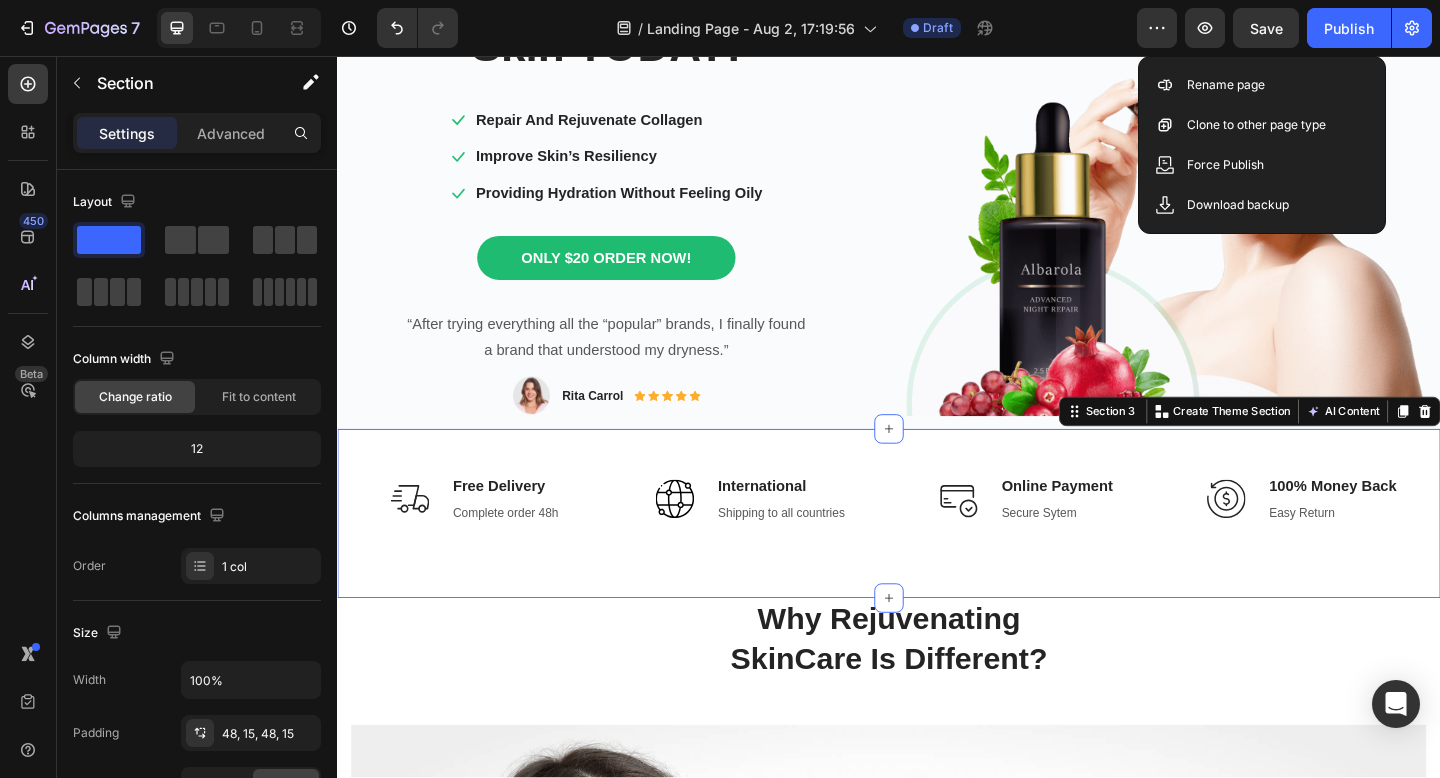 click on "450 Beta" at bounding box center [28, 417] 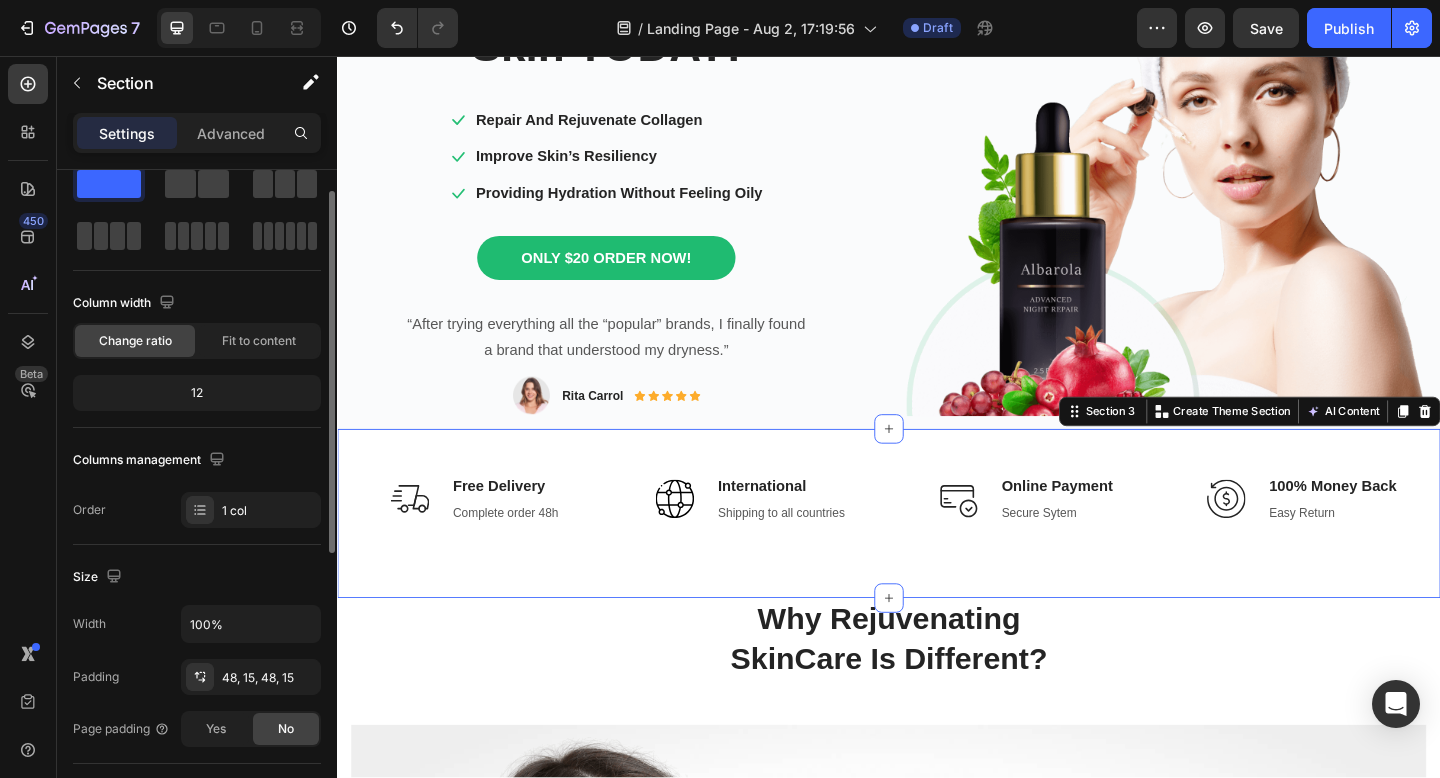 scroll, scrollTop: 57, scrollLeft: 0, axis: vertical 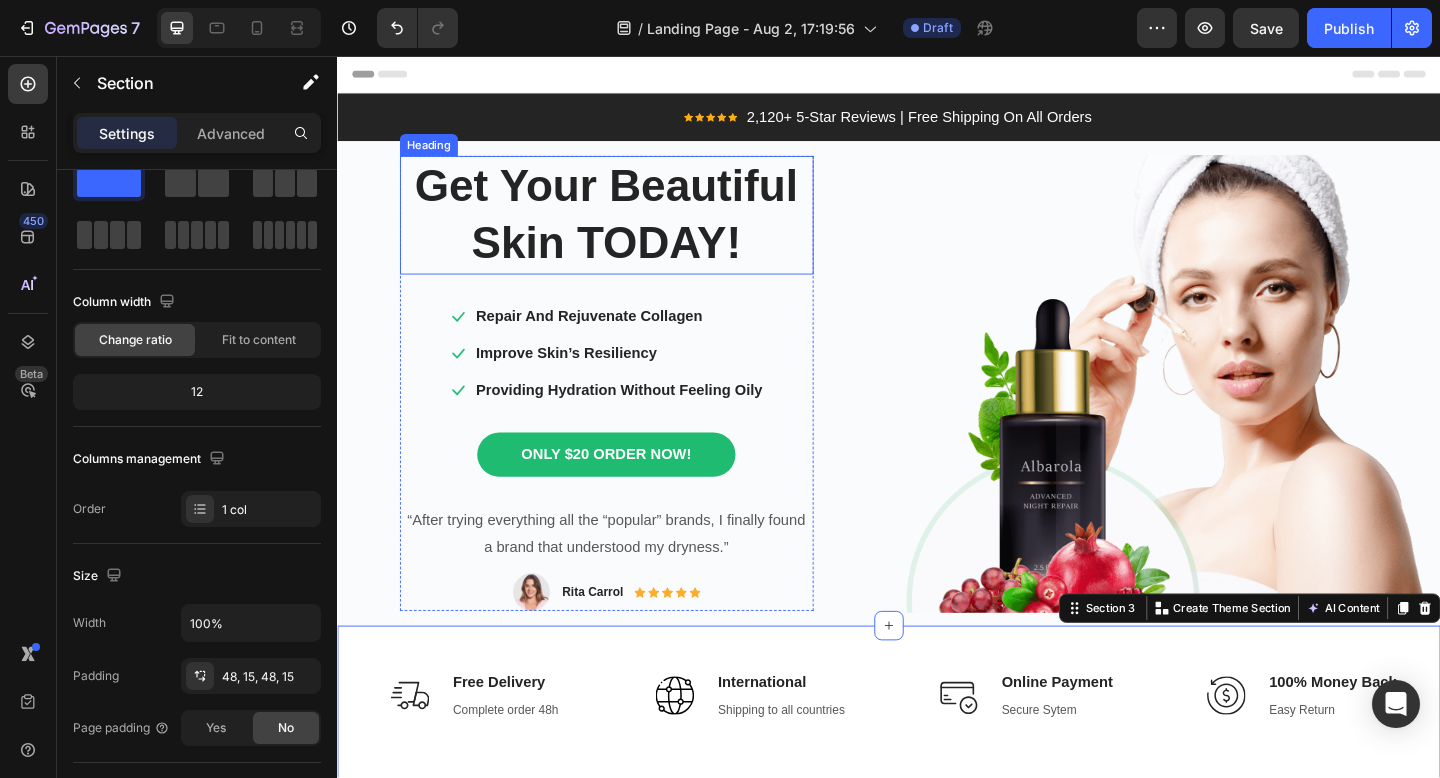 click on "Get Your Beautiful Skin TODAY!" at bounding box center [630, 229] 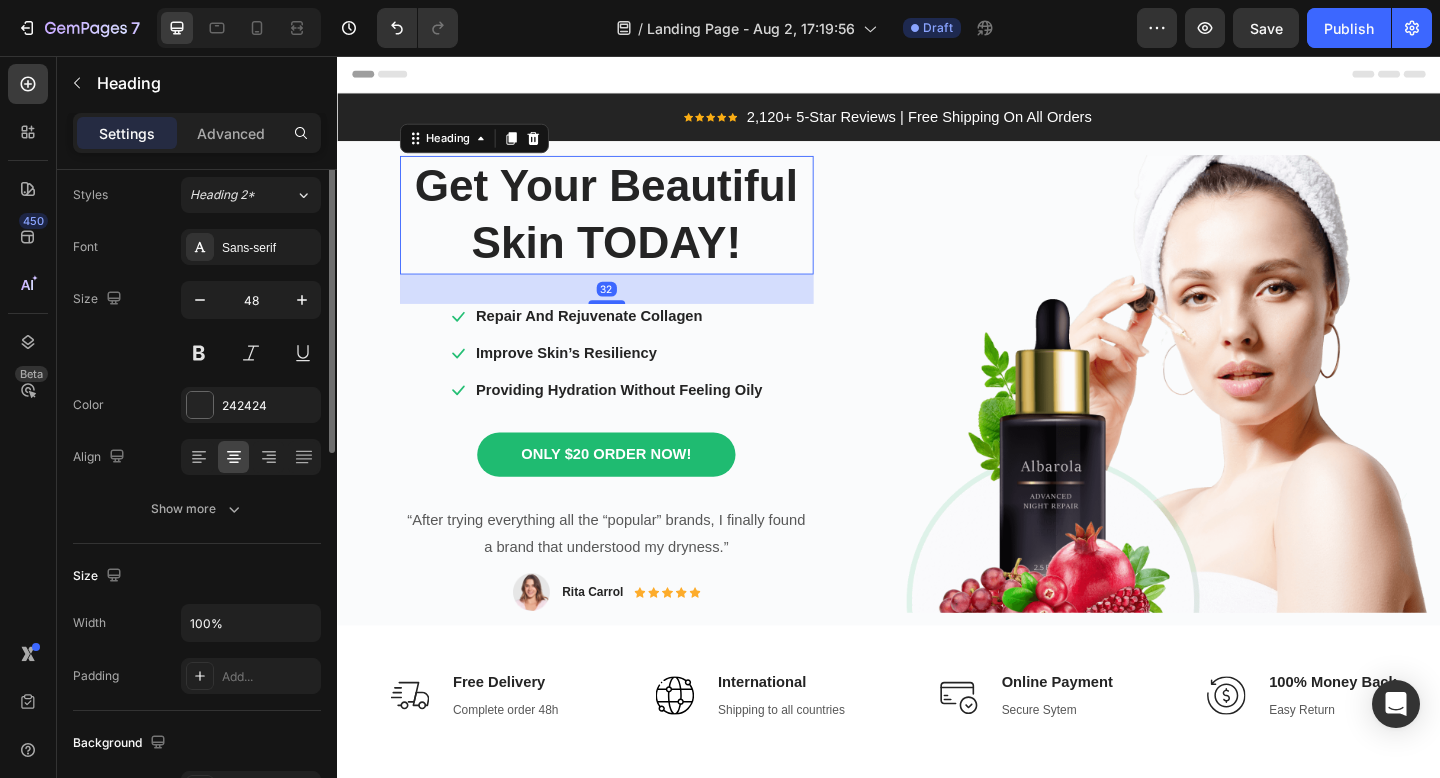 scroll, scrollTop: 0, scrollLeft: 0, axis: both 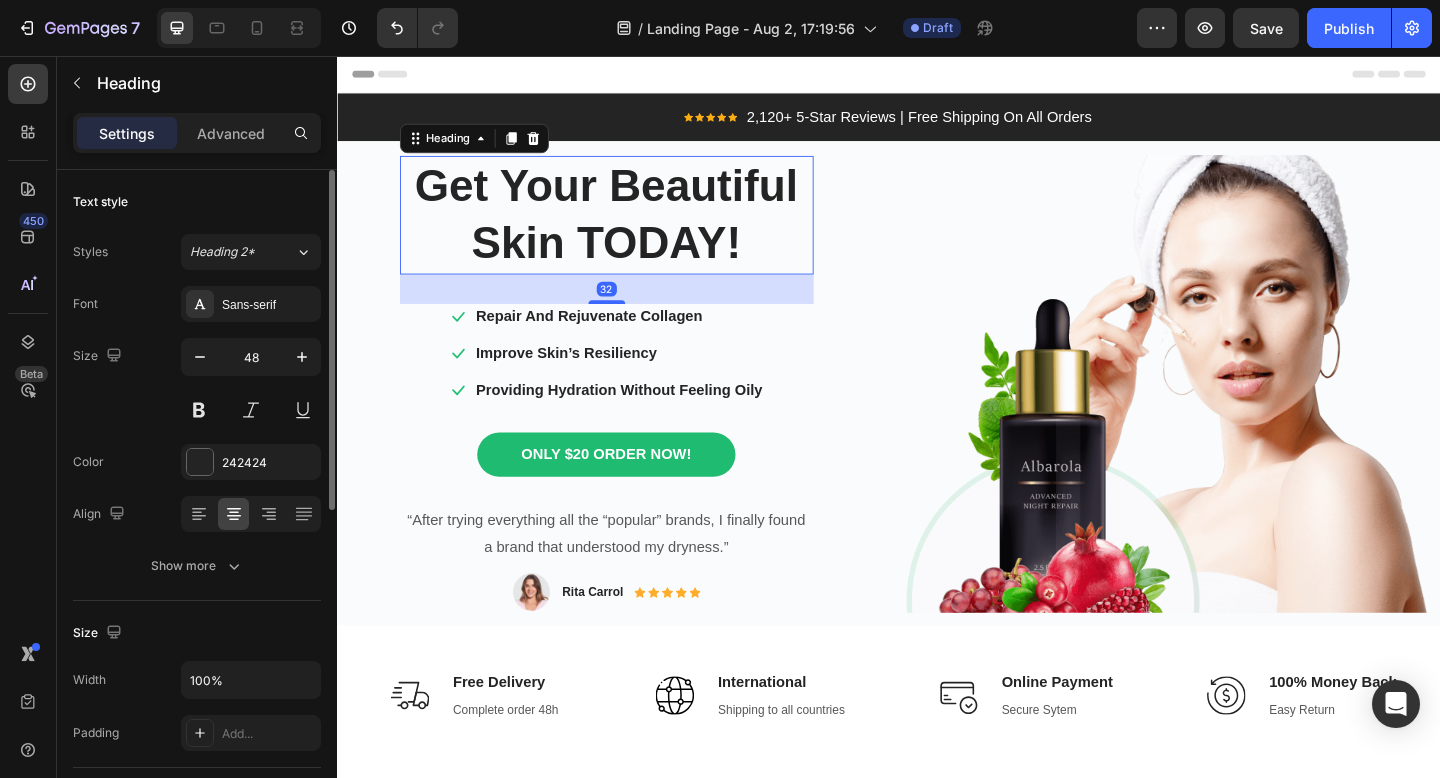 click on "Get Your Beautiful Skin TODAY!" at bounding box center (630, 229) 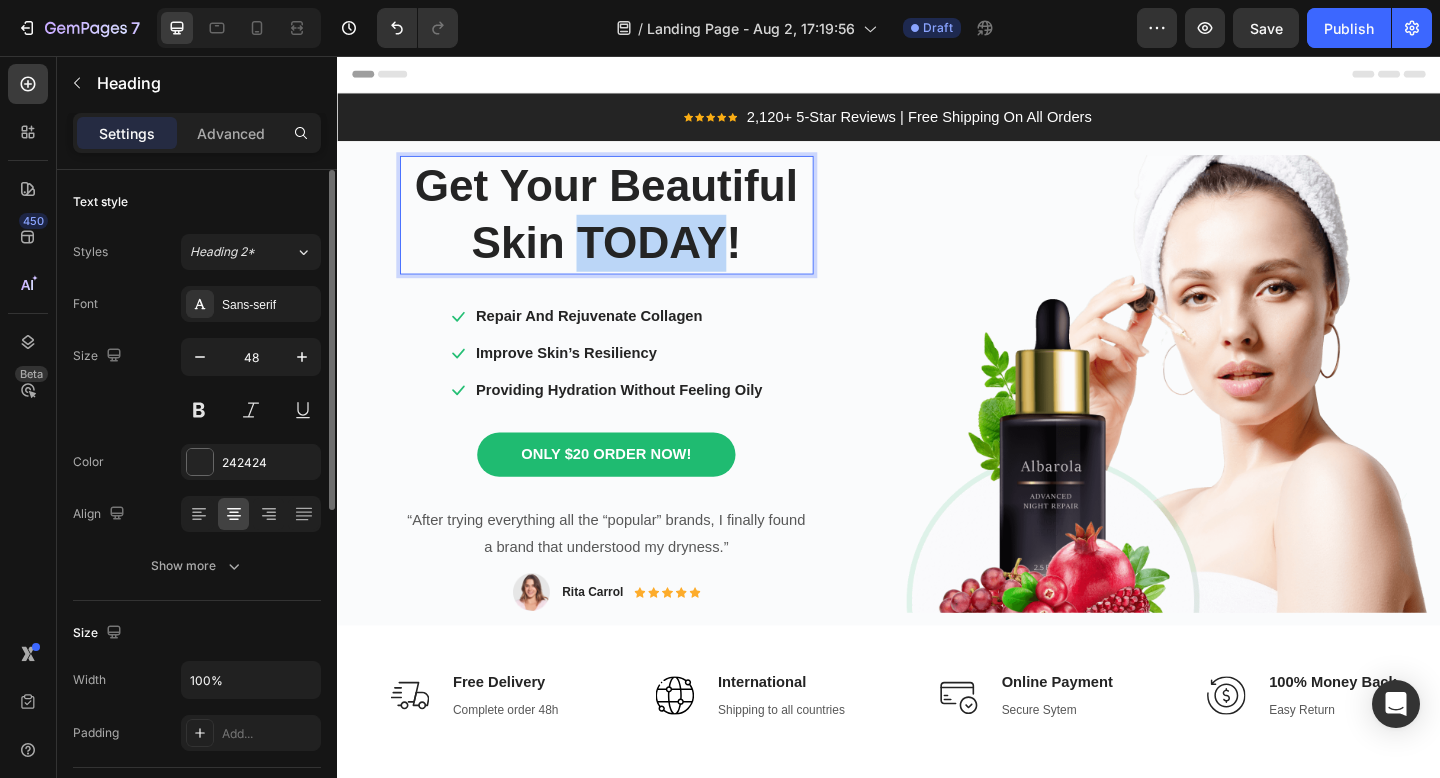 click on "Get Your Beautiful Skin TODAY!" at bounding box center [630, 229] 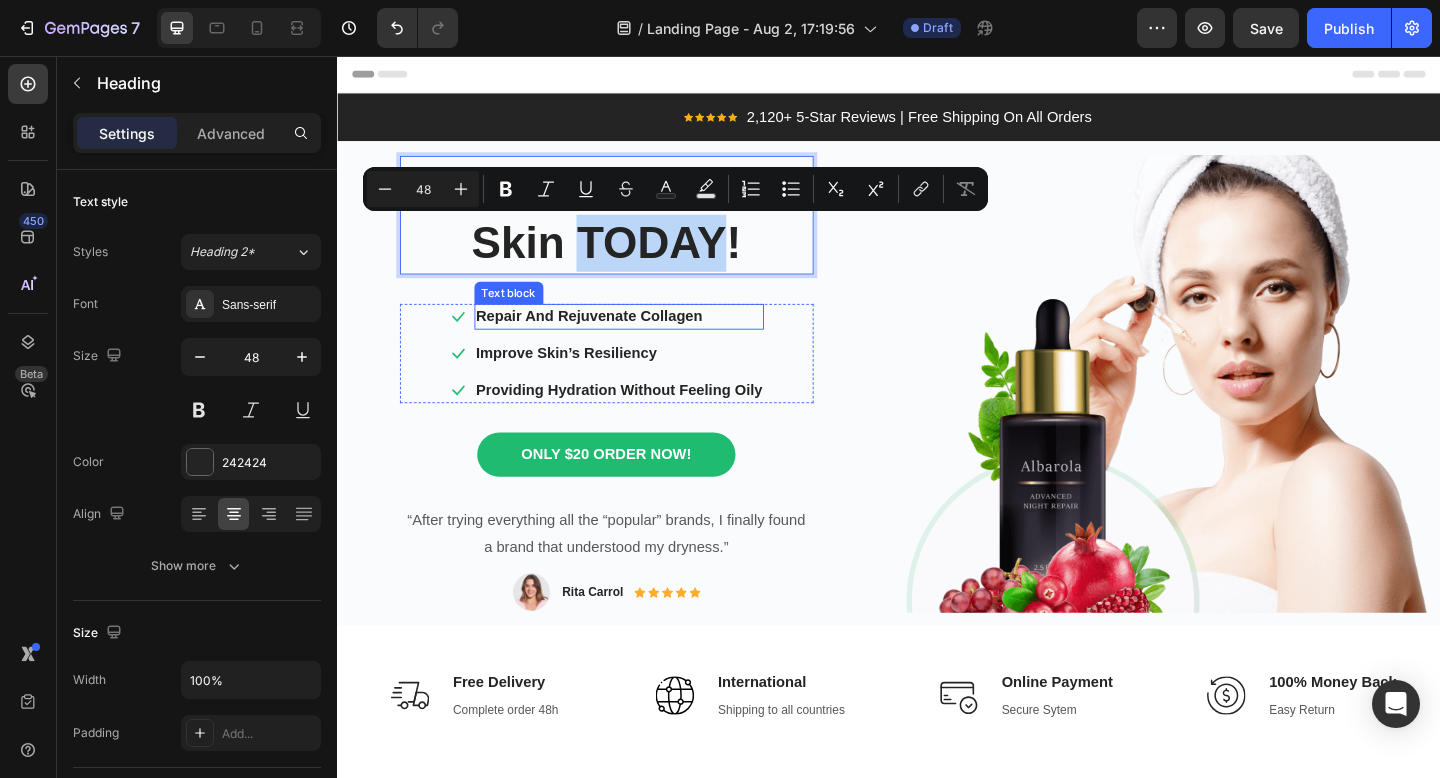 click on "Repair And Rejuvenate Collagen" at bounding box center (644, 340) 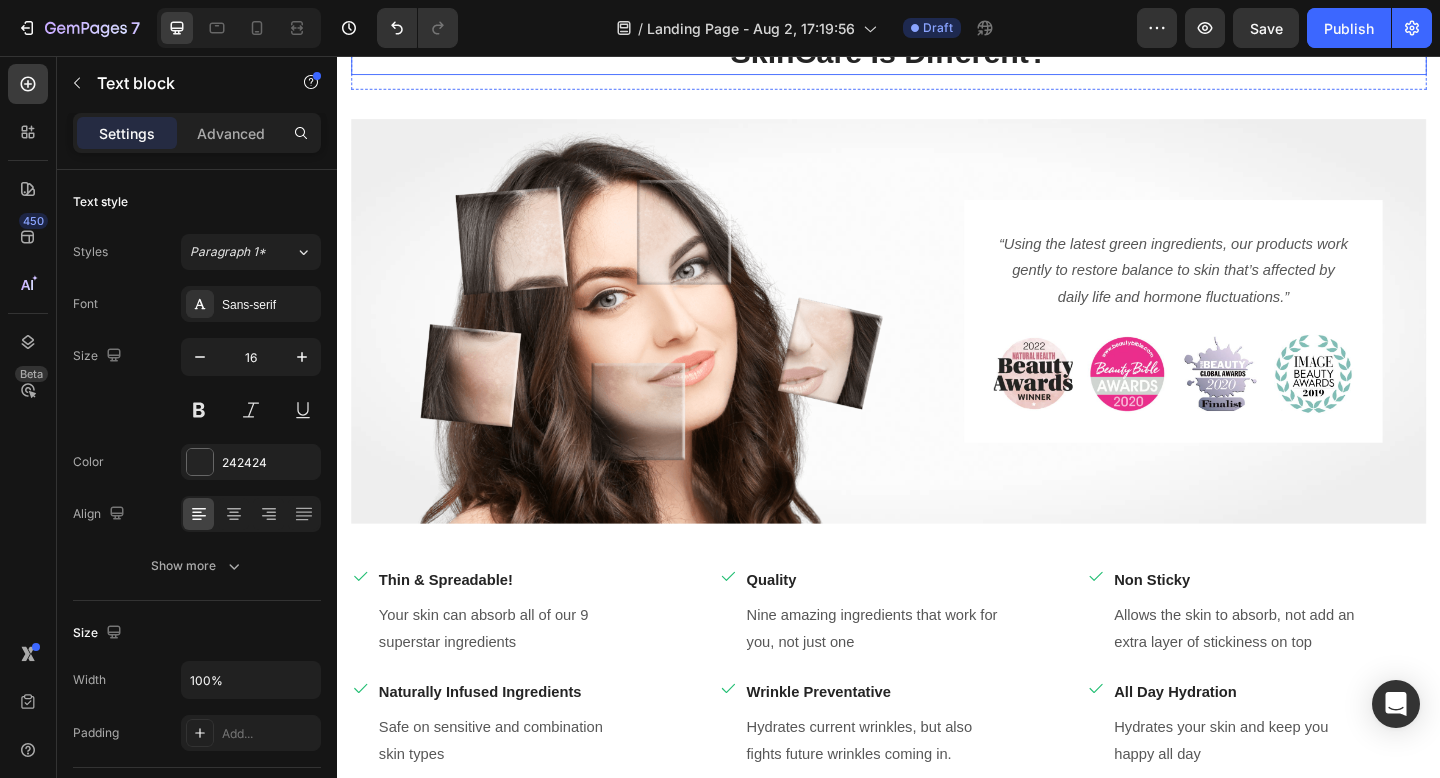 scroll, scrollTop: 0, scrollLeft: 0, axis: both 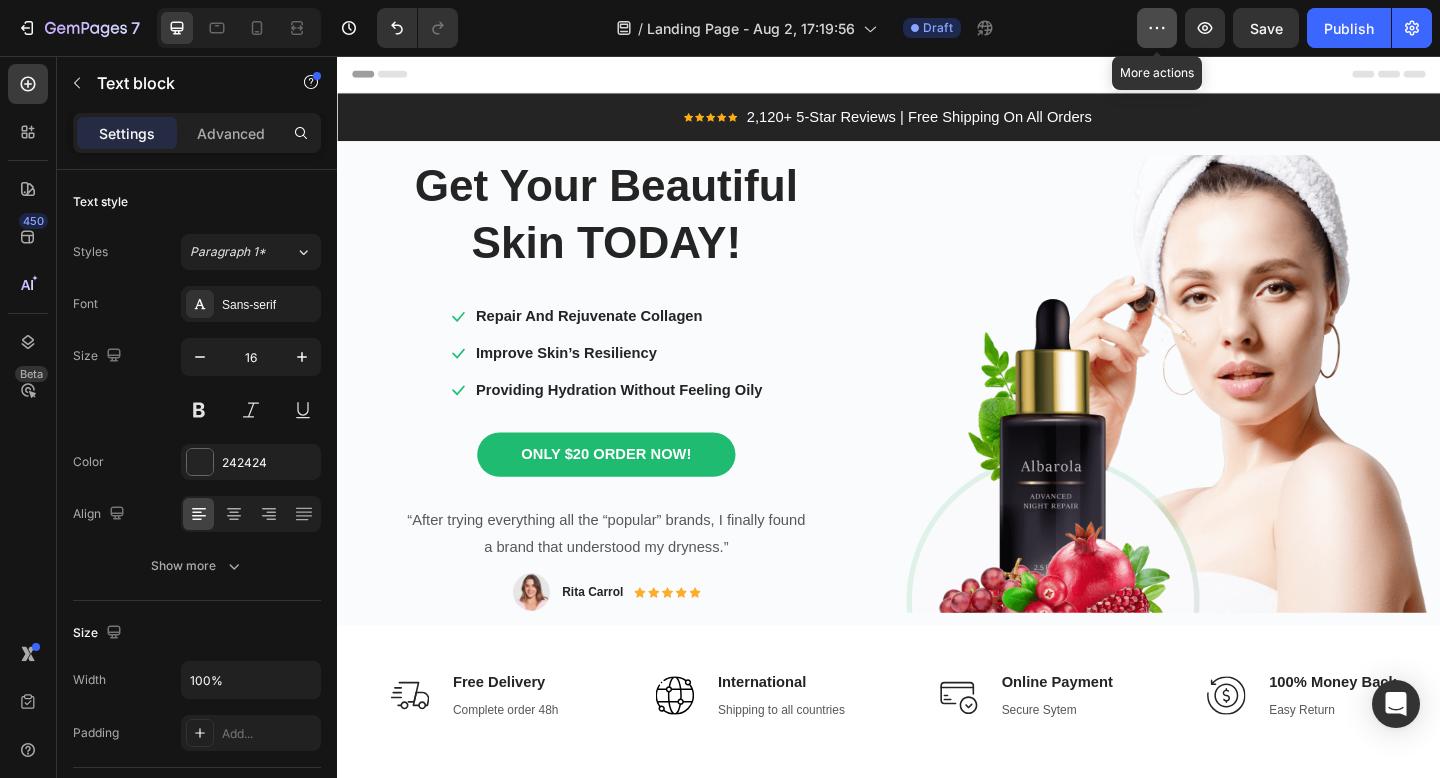 click 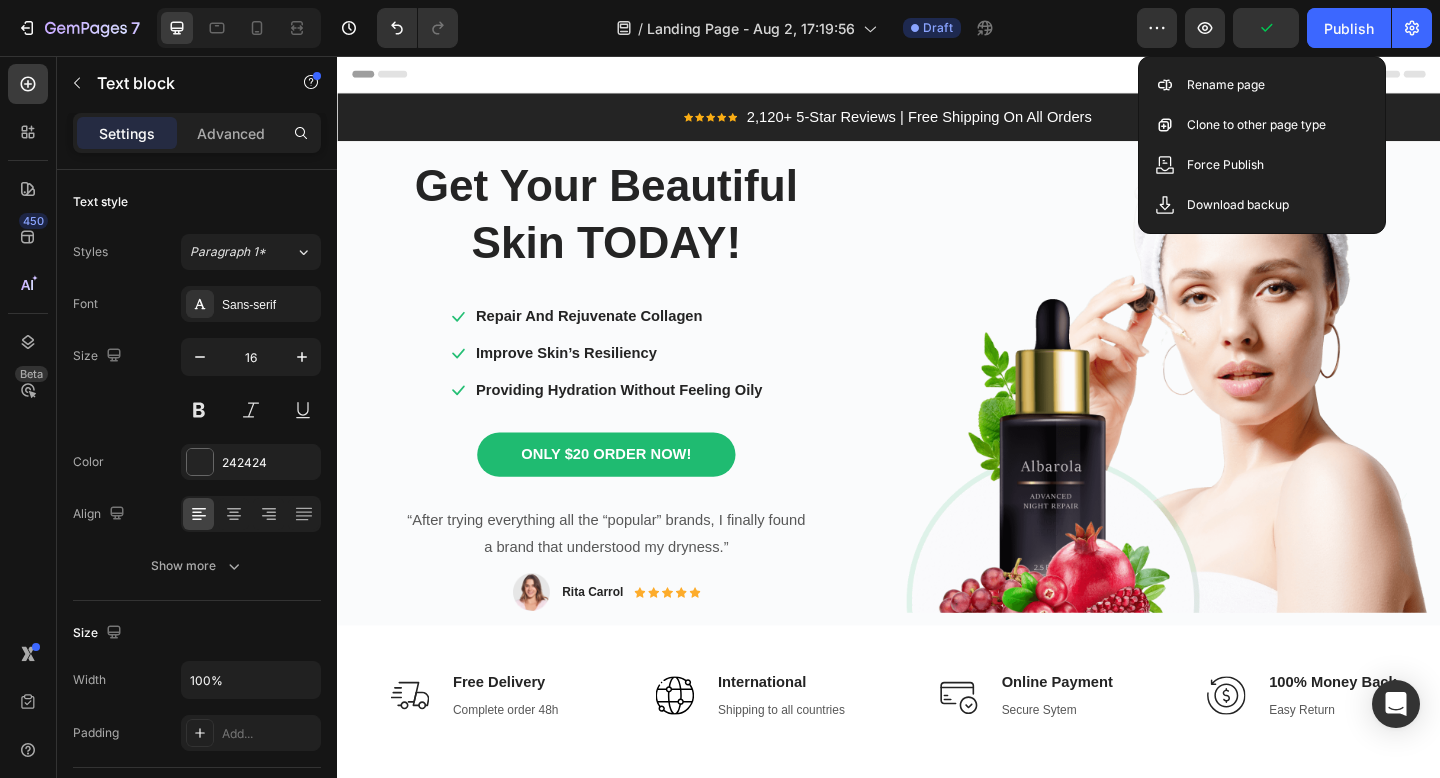 click on "/ [DATE] Draft" 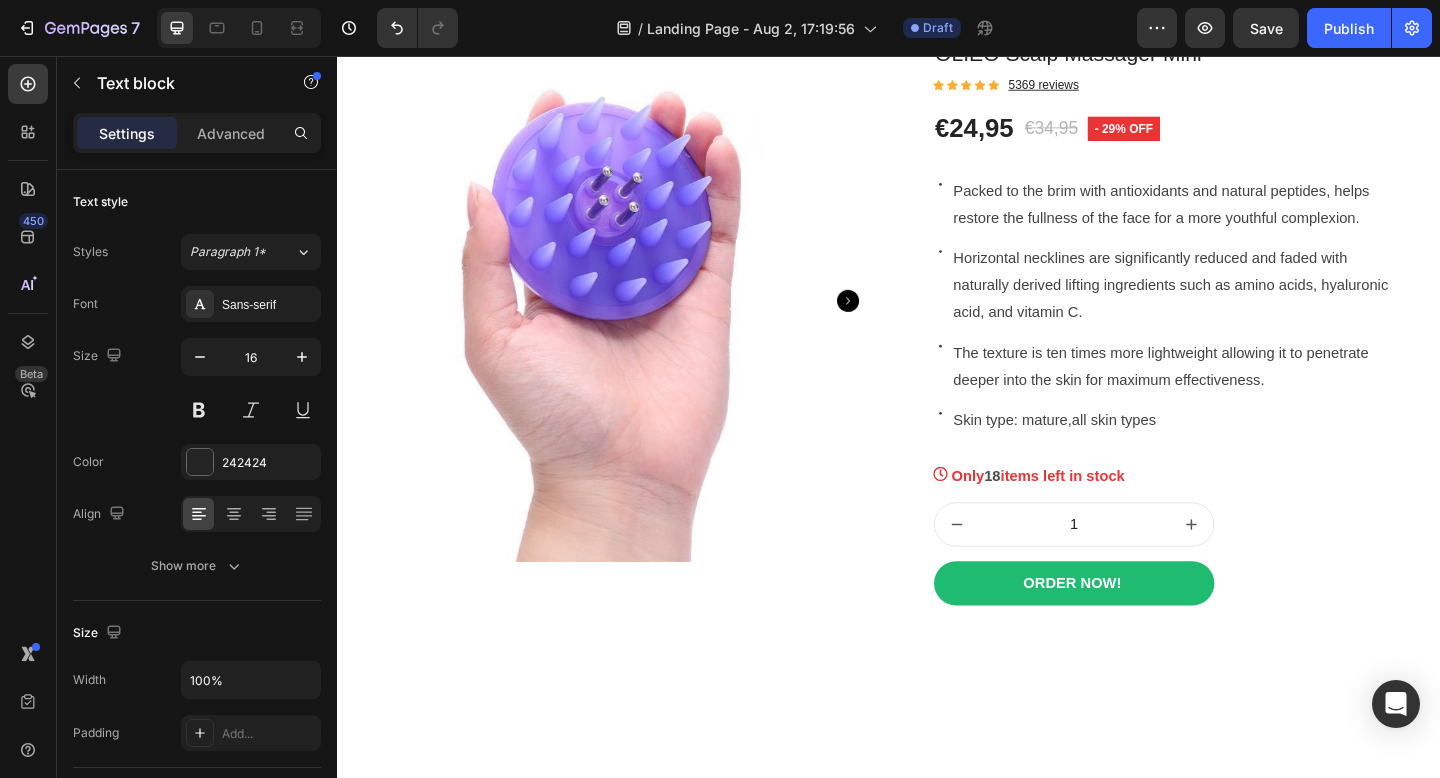 scroll, scrollTop: 2519, scrollLeft: 0, axis: vertical 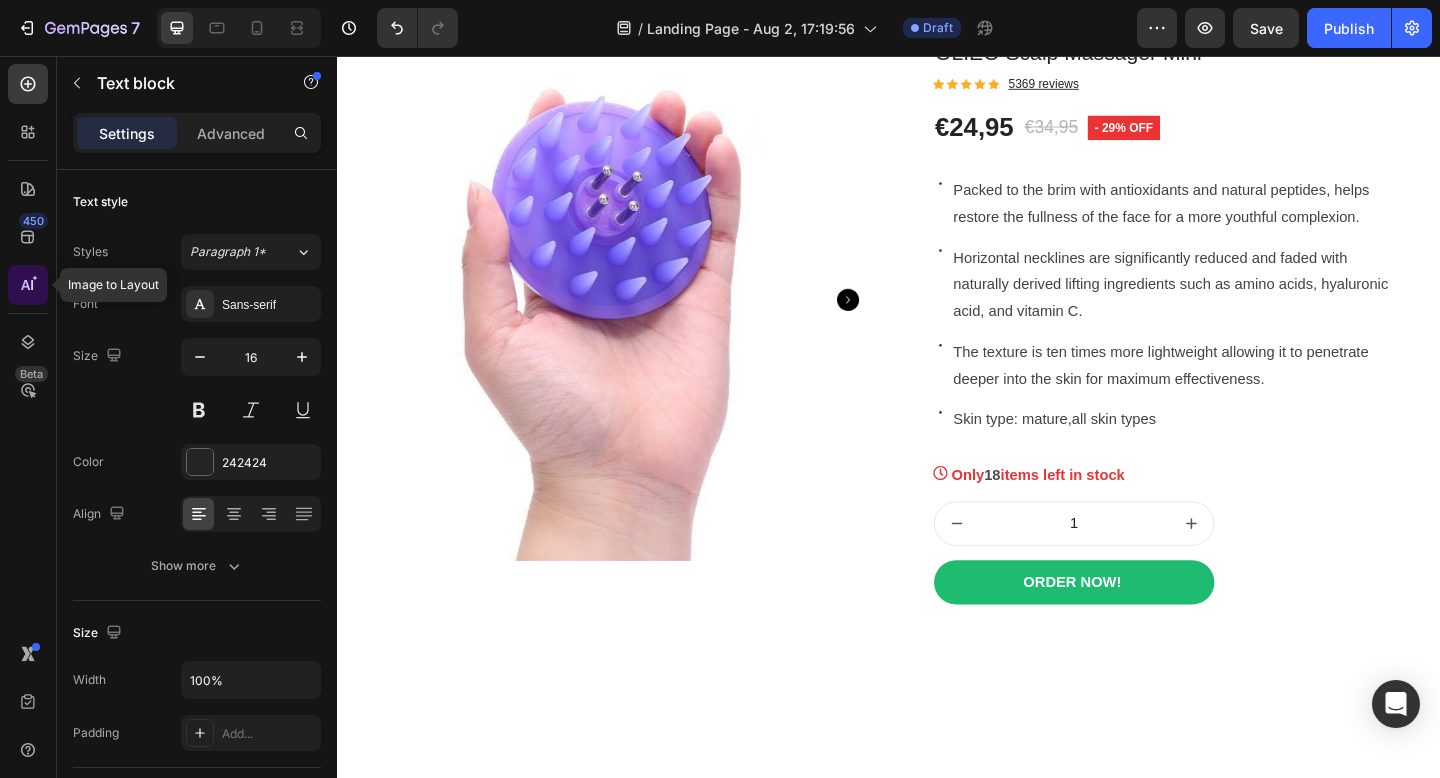 click 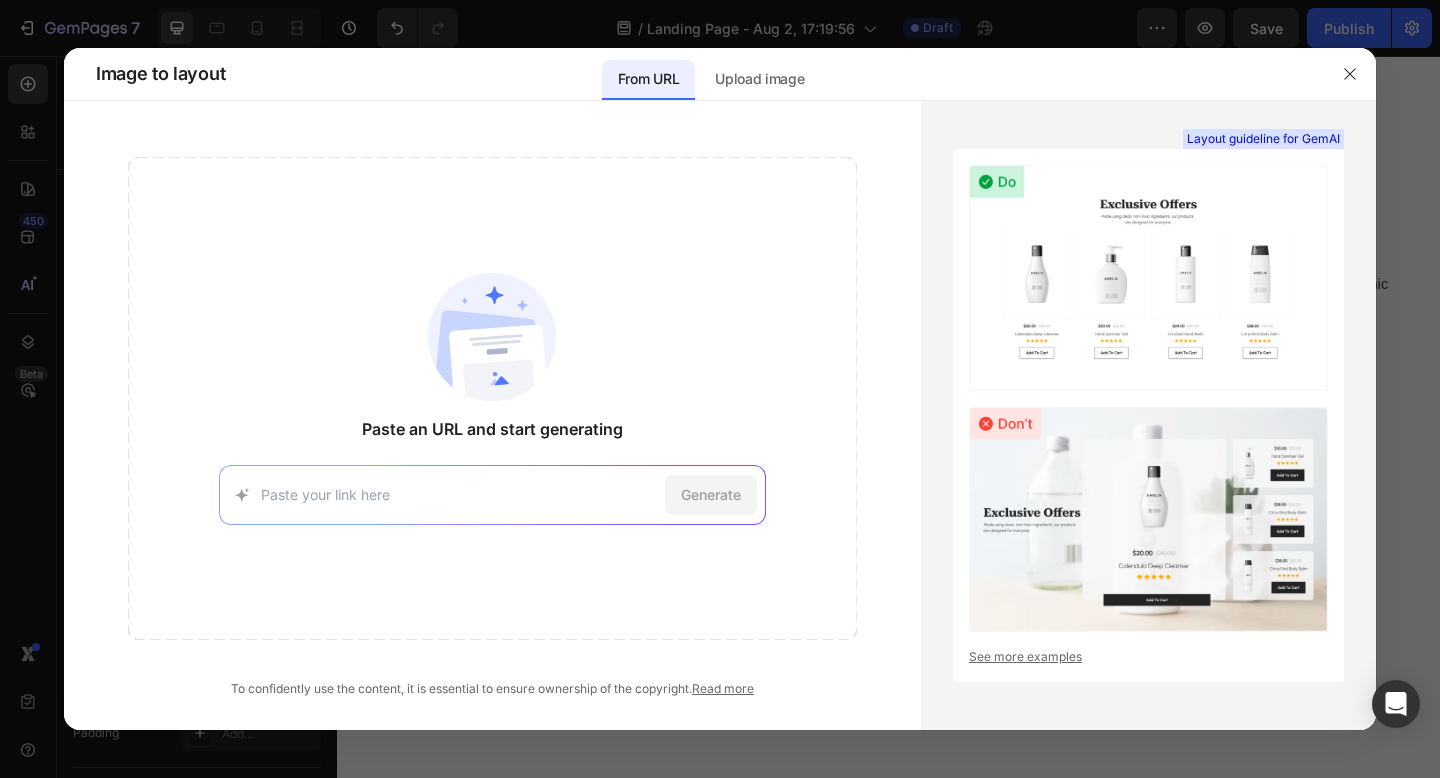 click on "Image to layout  From URL Upload image" at bounding box center [720, 74] 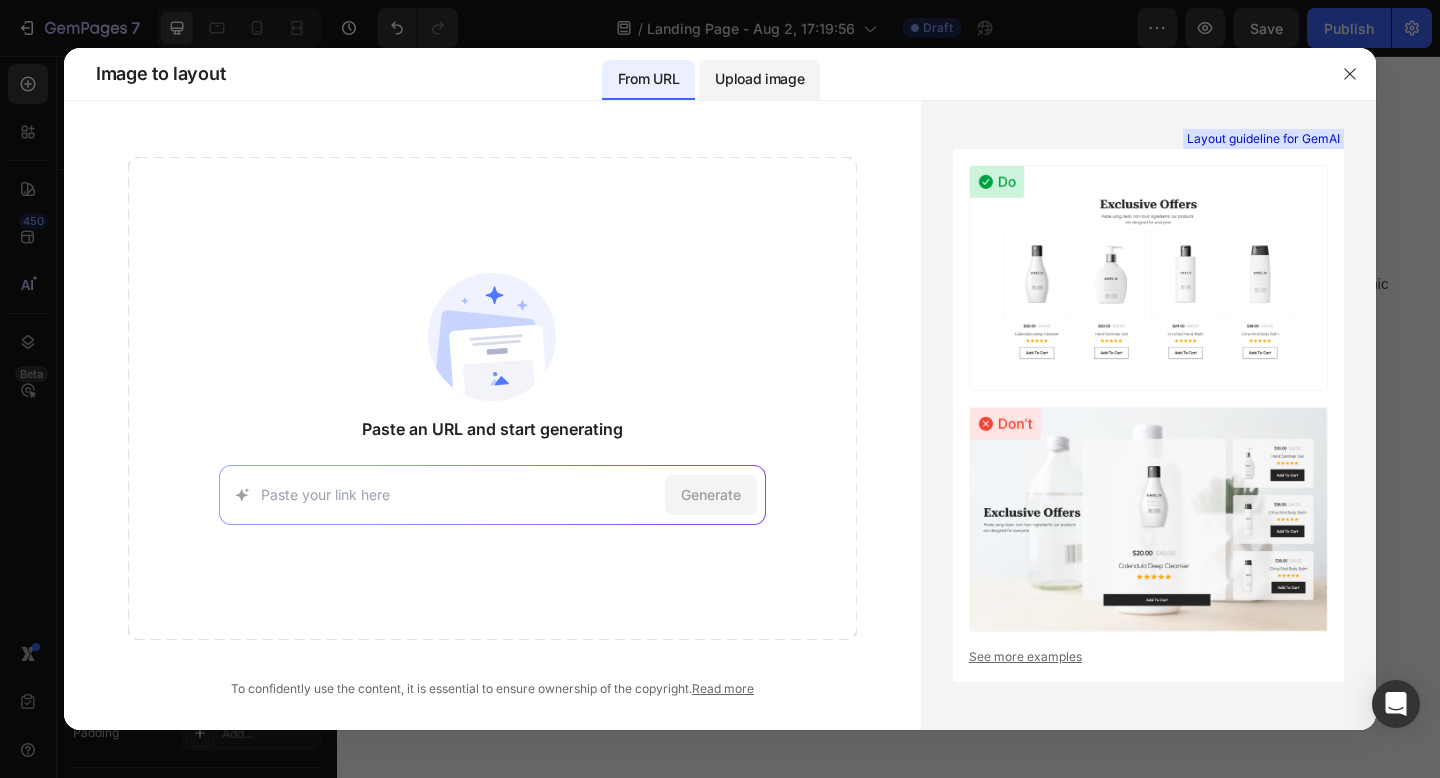 click on "Upload image" at bounding box center (759, 79) 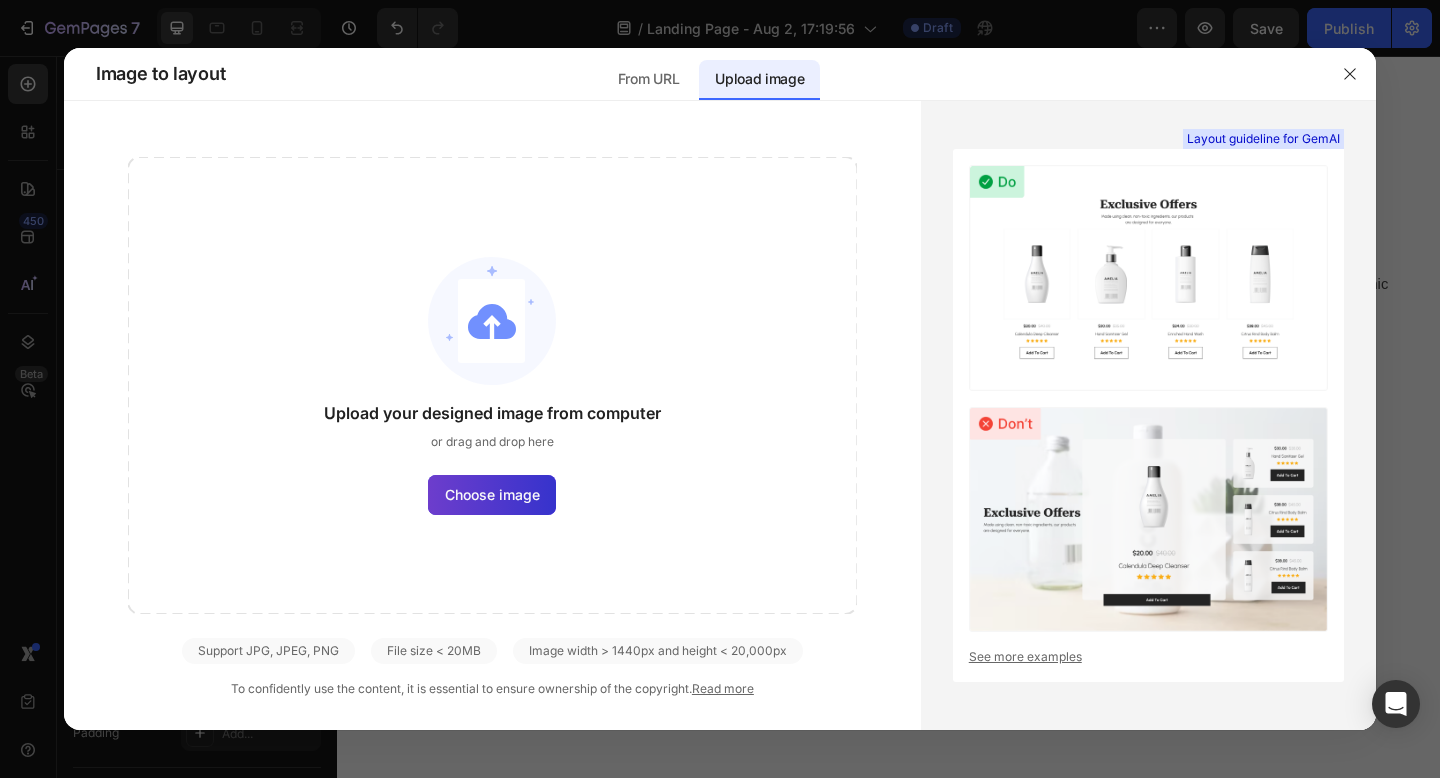 click on "Choose image" at bounding box center (492, 494) 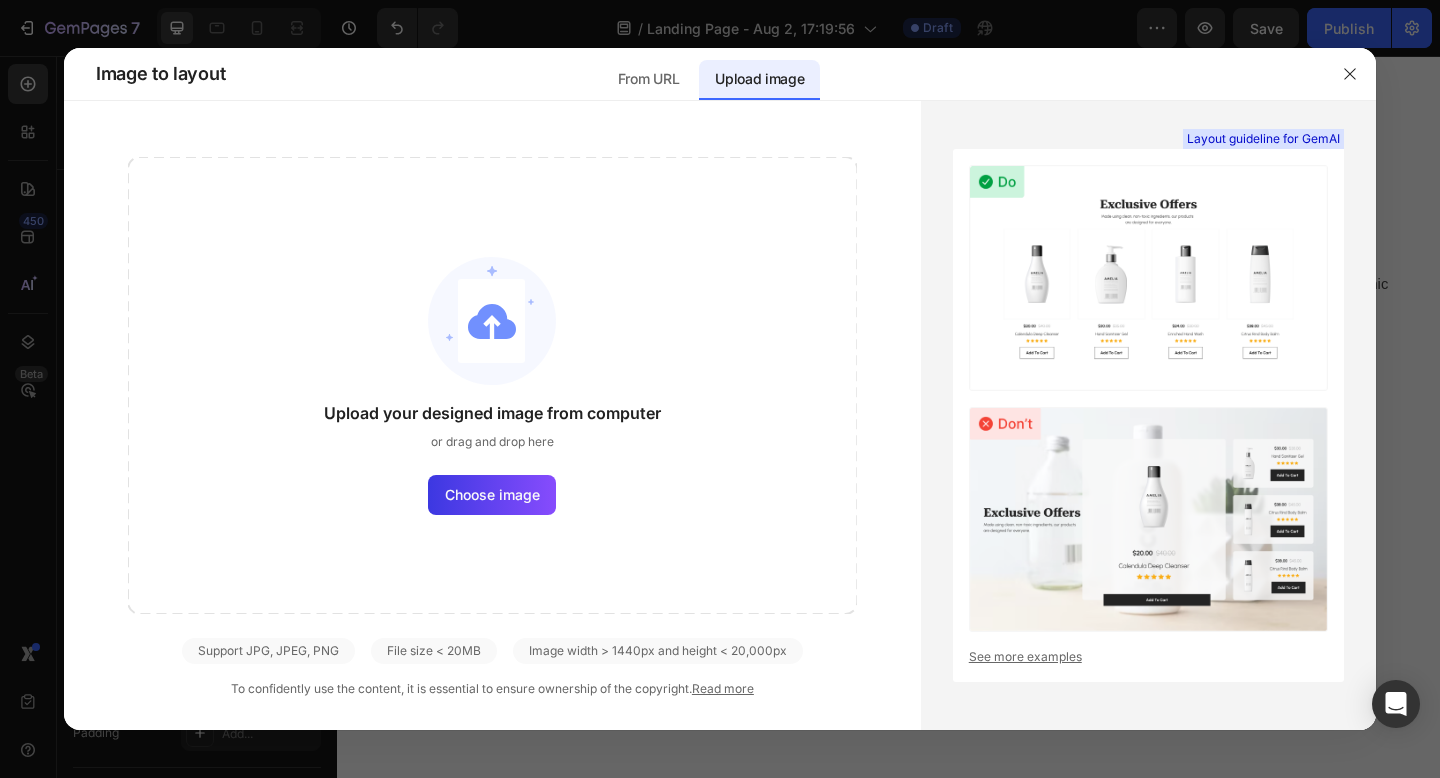 click on "Upload your designed image from computer" at bounding box center [492, 413] 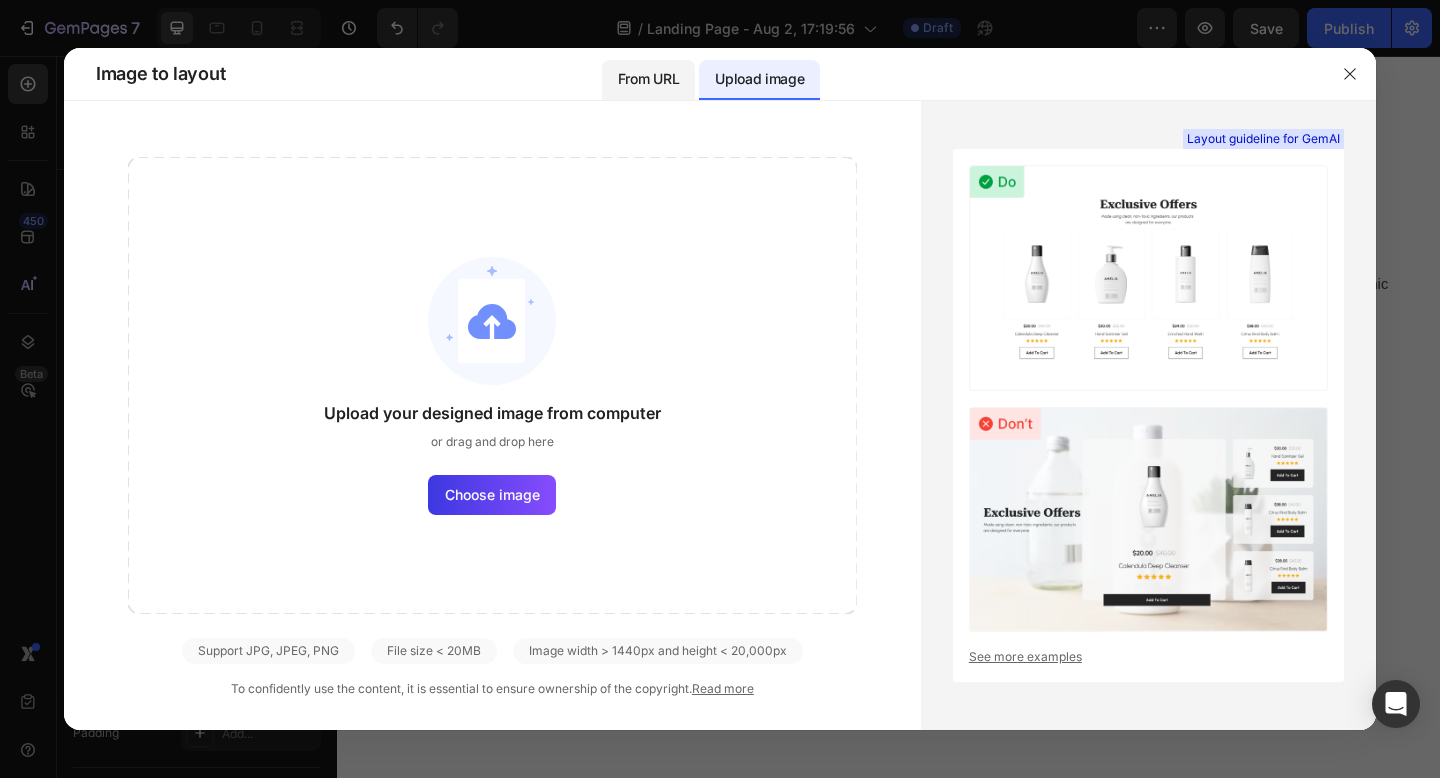click on "From URL" at bounding box center [648, 80] 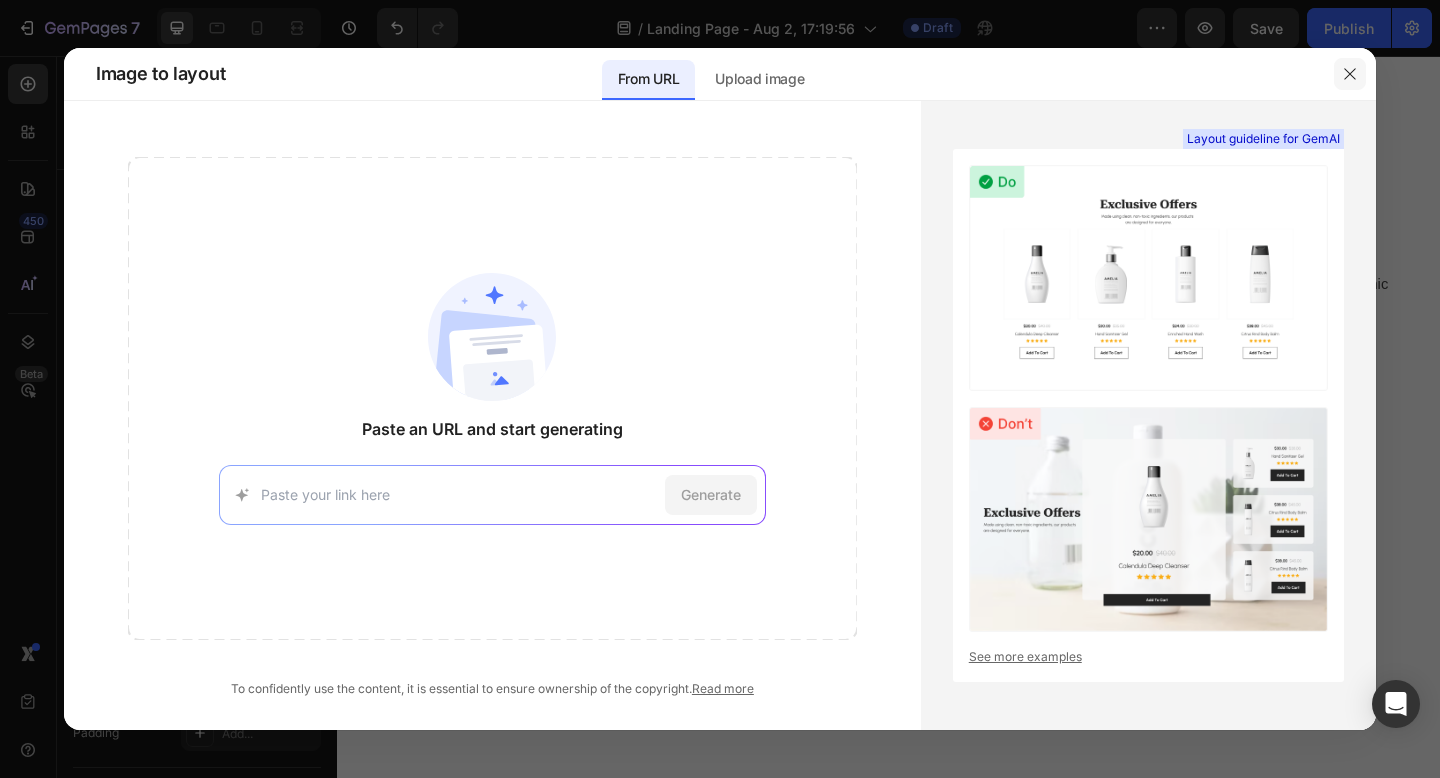 click 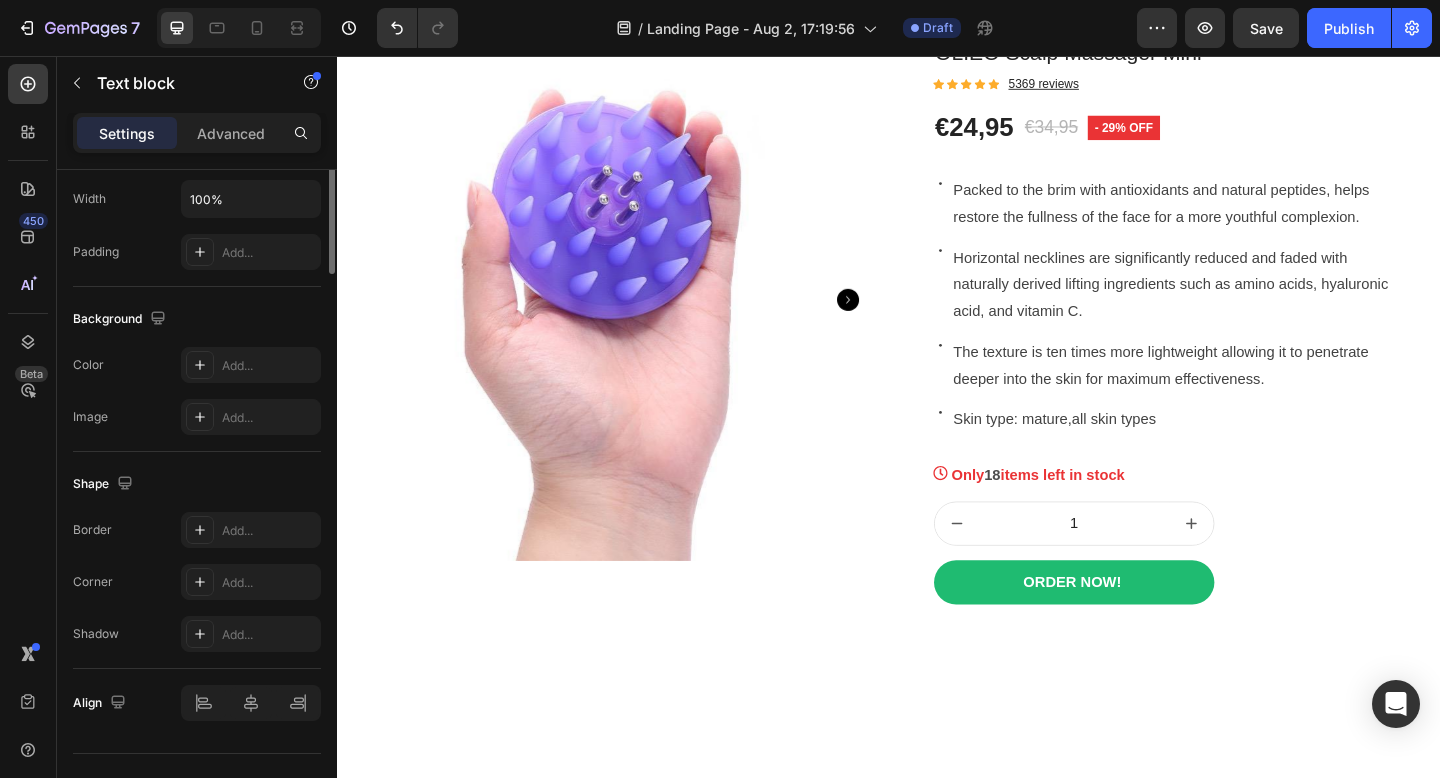 scroll, scrollTop: 520, scrollLeft: 0, axis: vertical 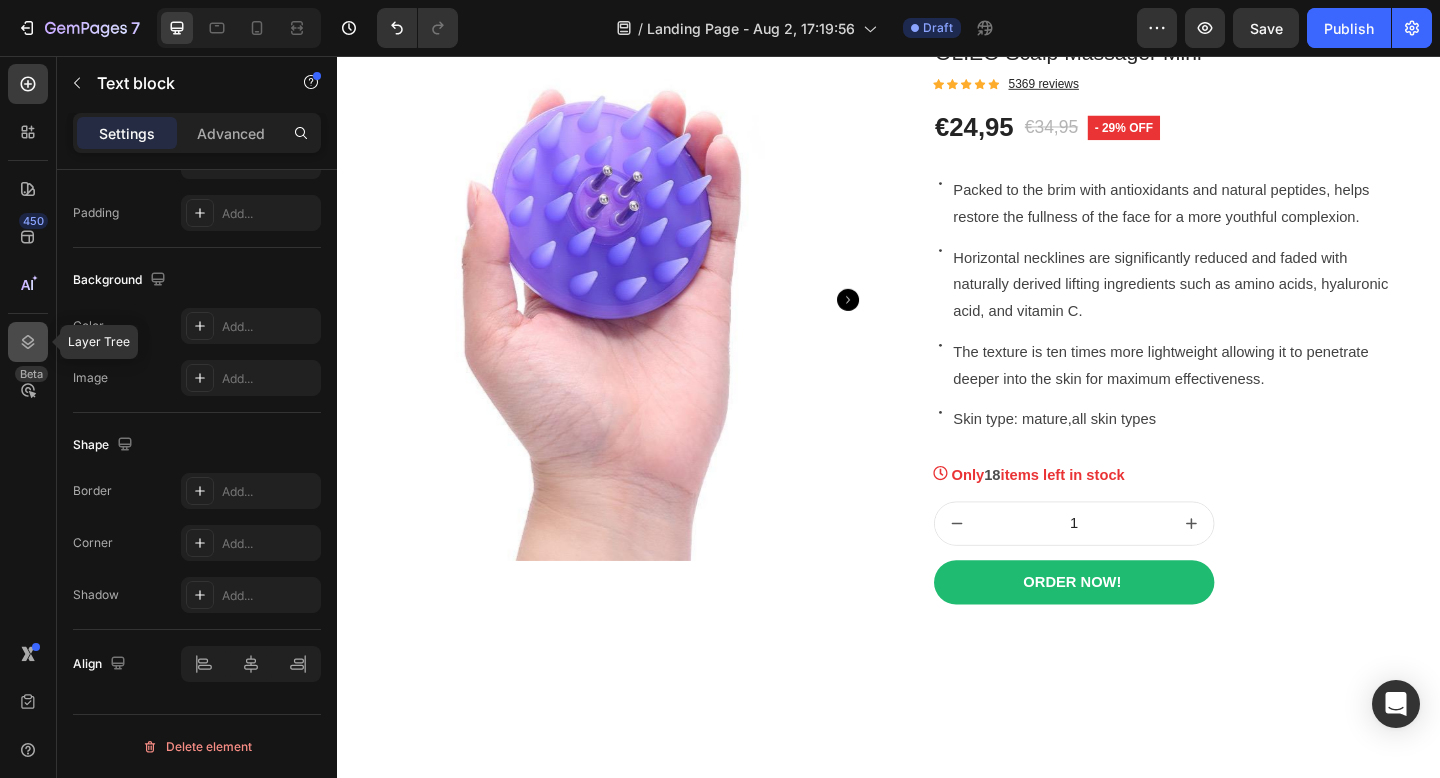 click 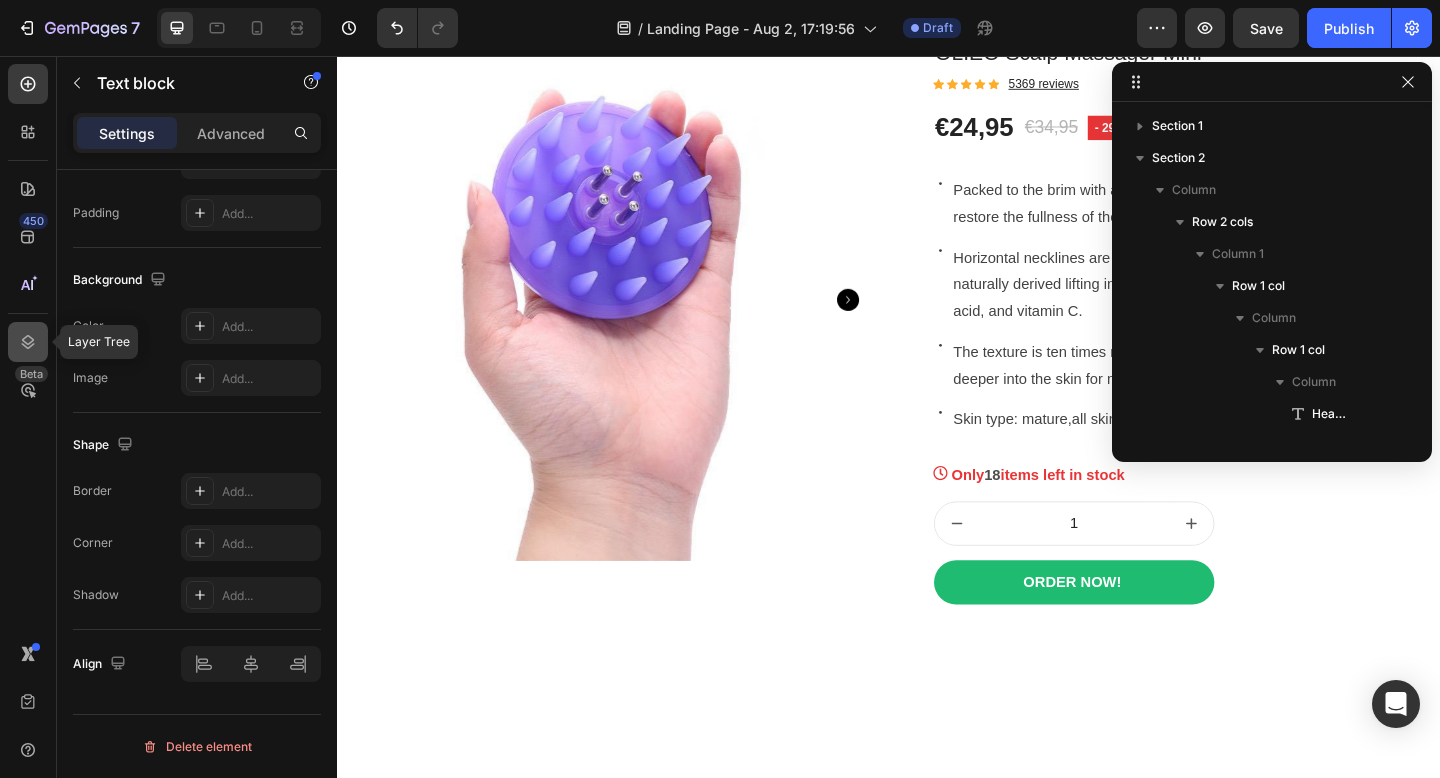 scroll, scrollTop: 346, scrollLeft: 0, axis: vertical 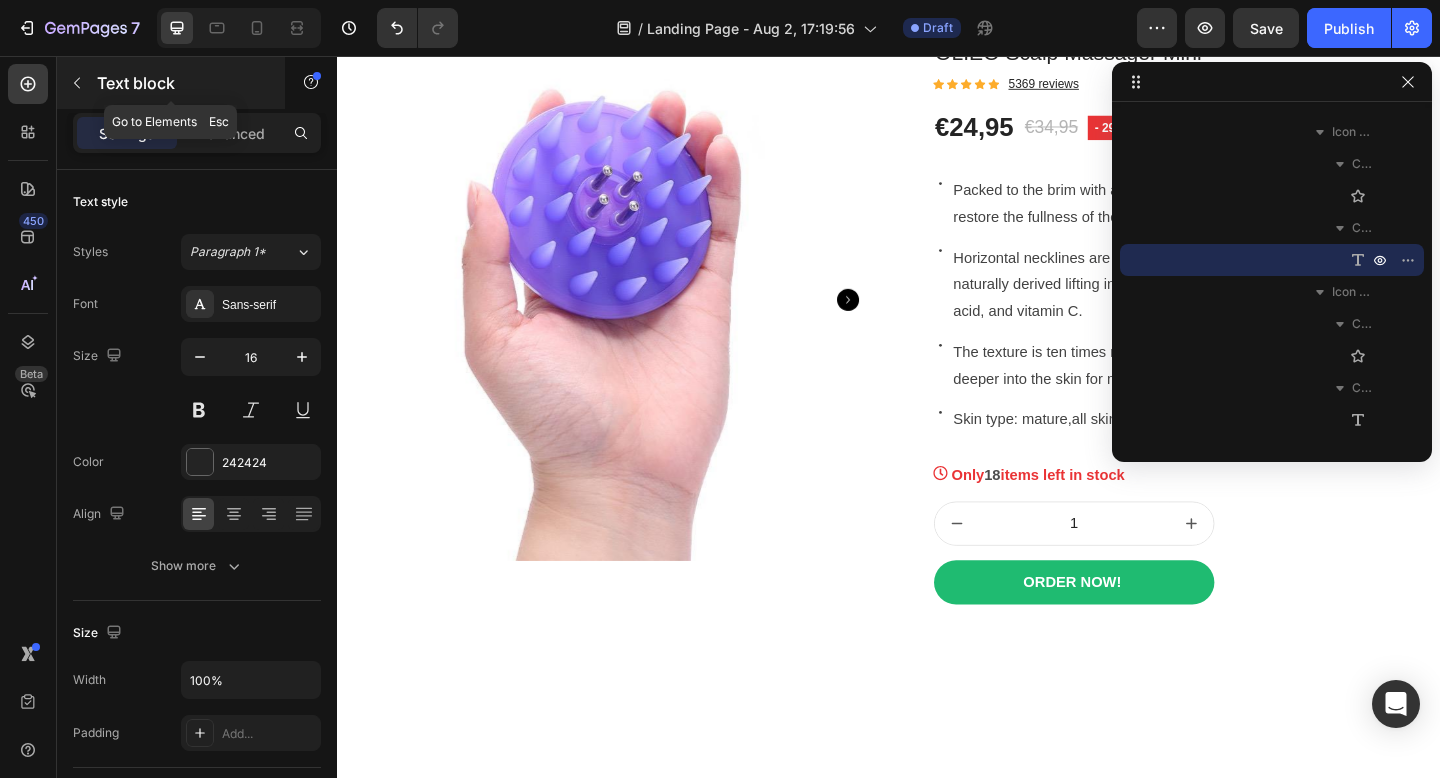 click at bounding box center [77, 83] 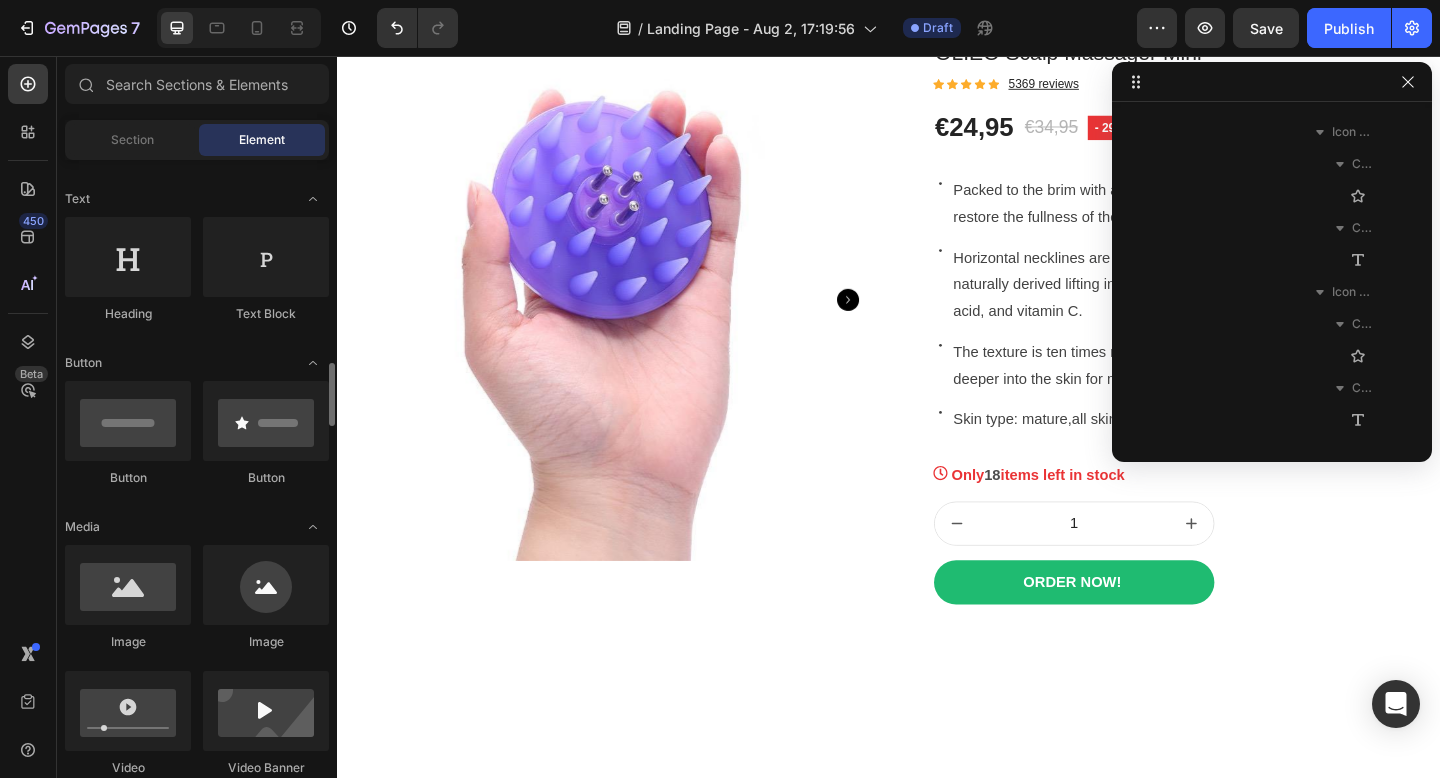 scroll, scrollTop: 581, scrollLeft: 0, axis: vertical 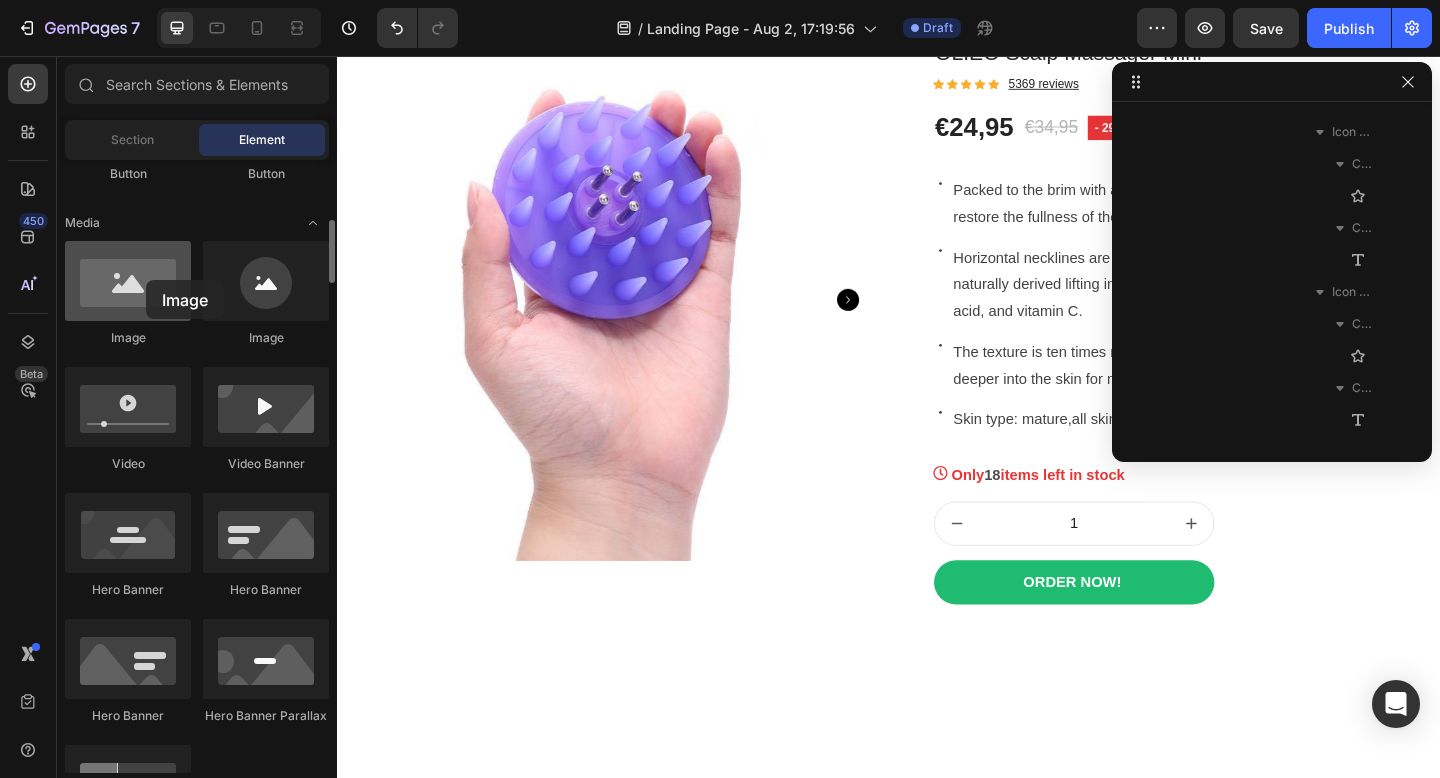 click at bounding box center [128, 281] 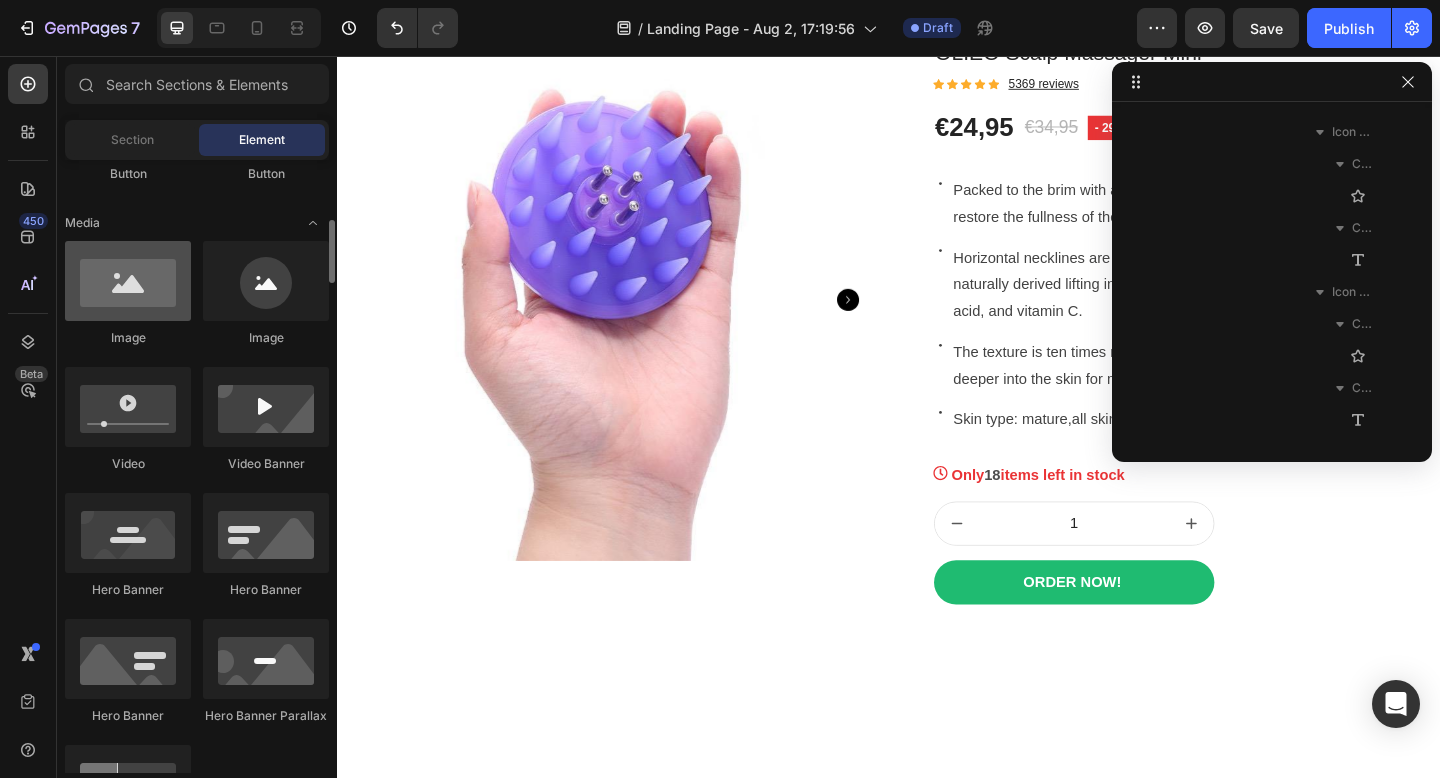 click at bounding box center (128, 281) 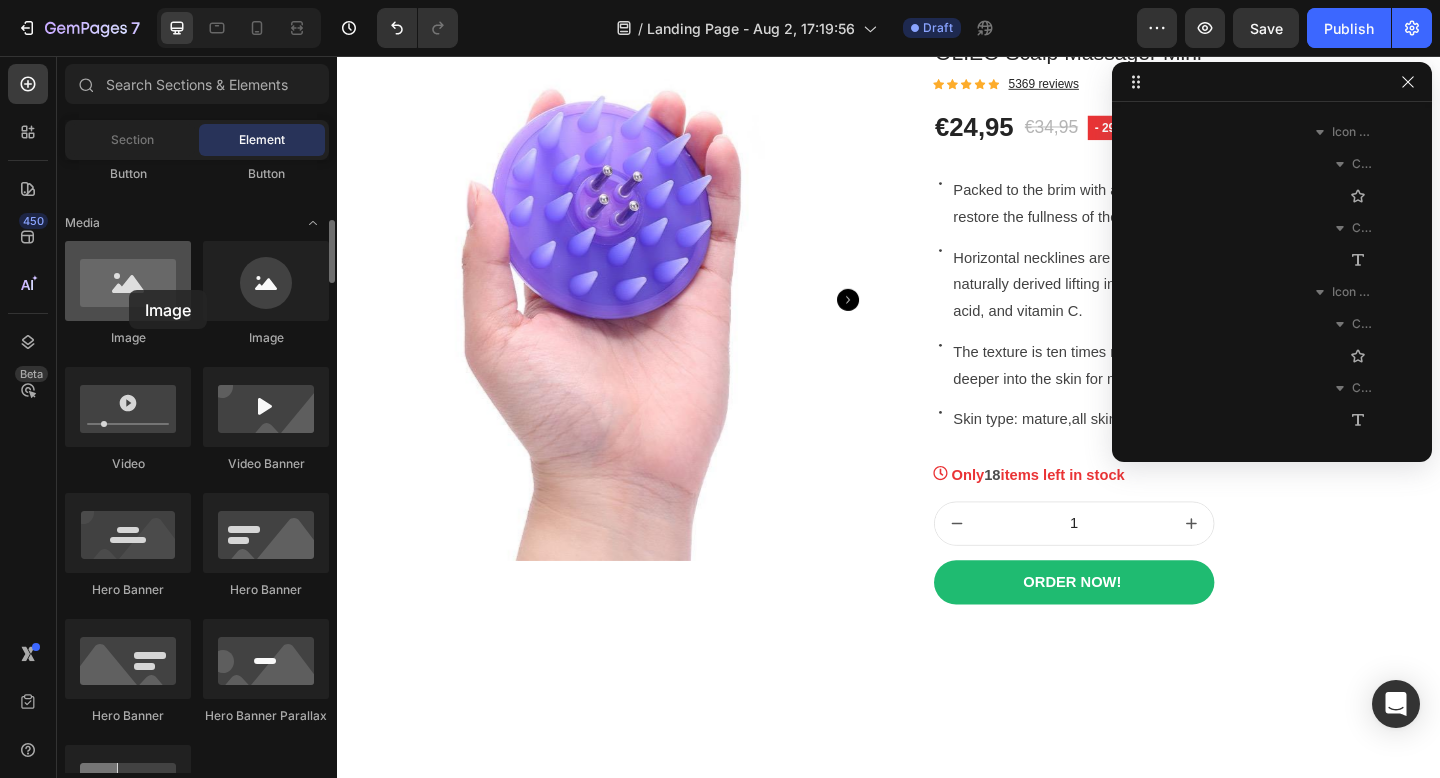 click at bounding box center (128, 281) 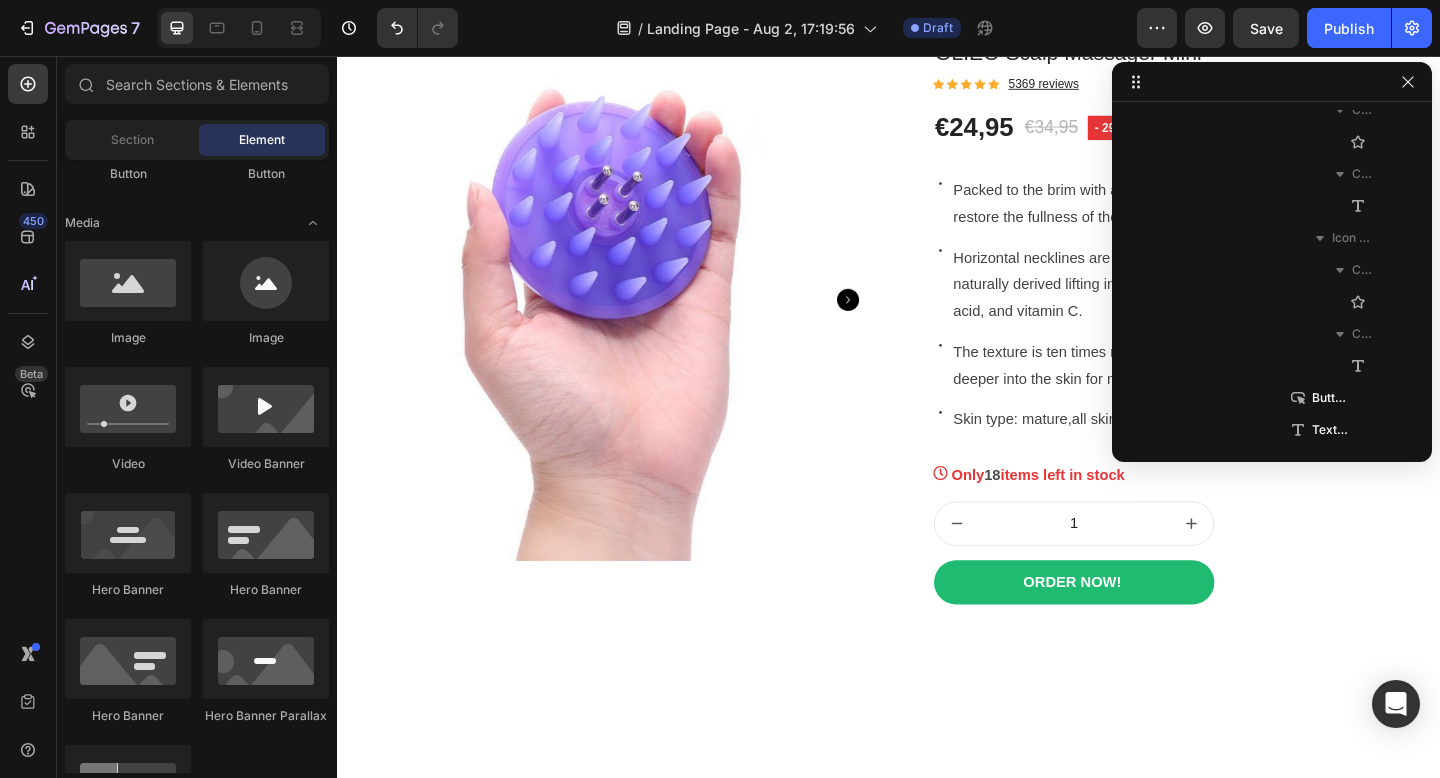 scroll, scrollTop: 950, scrollLeft: 0, axis: vertical 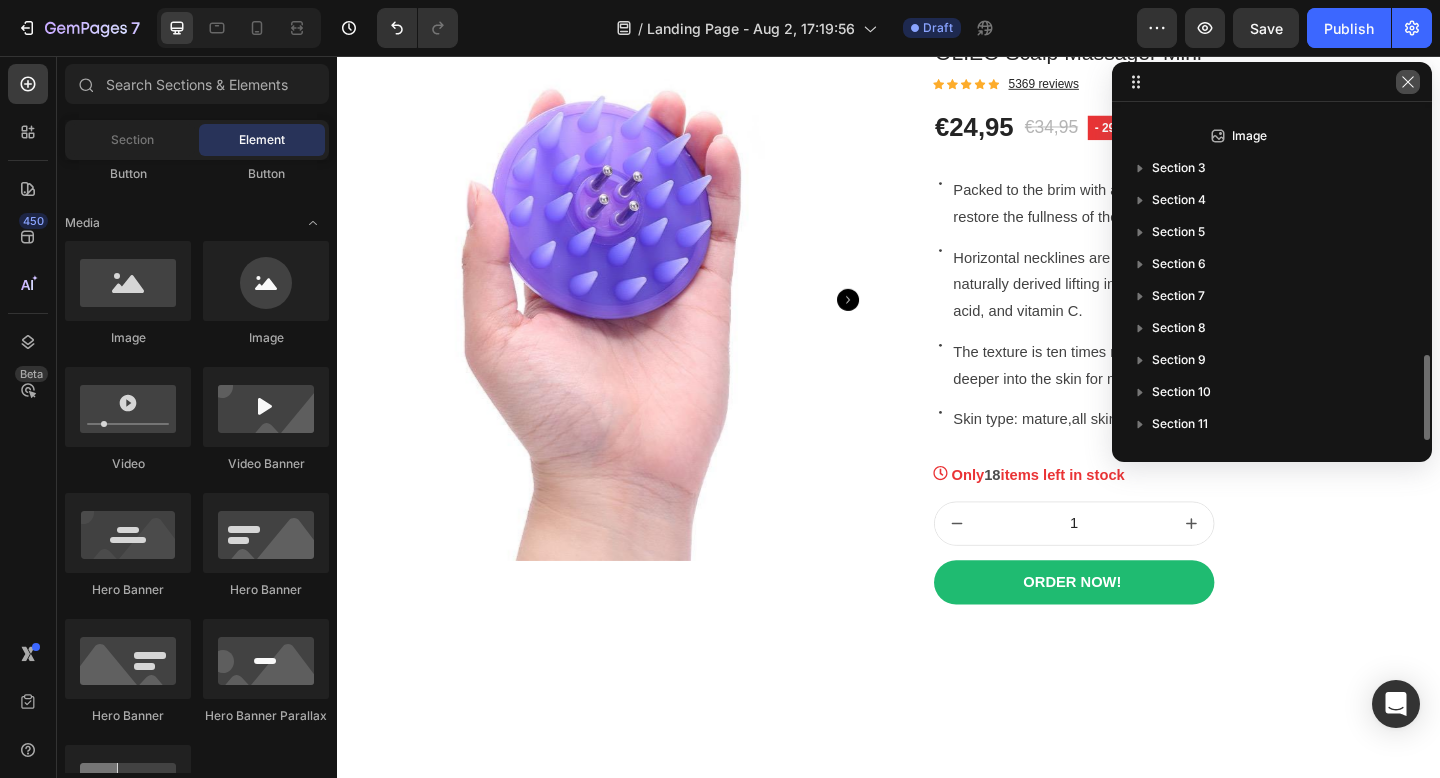 click 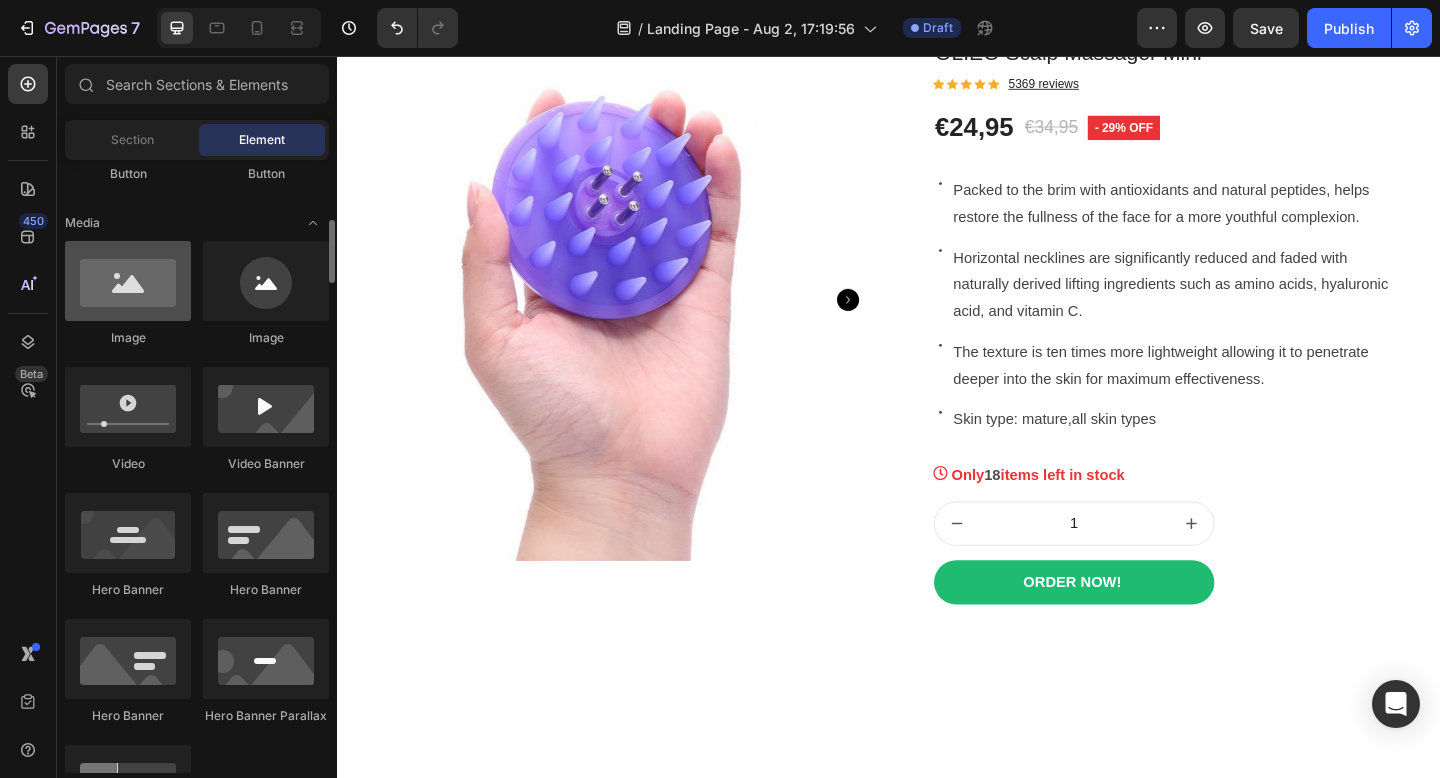 click at bounding box center [128, 281] 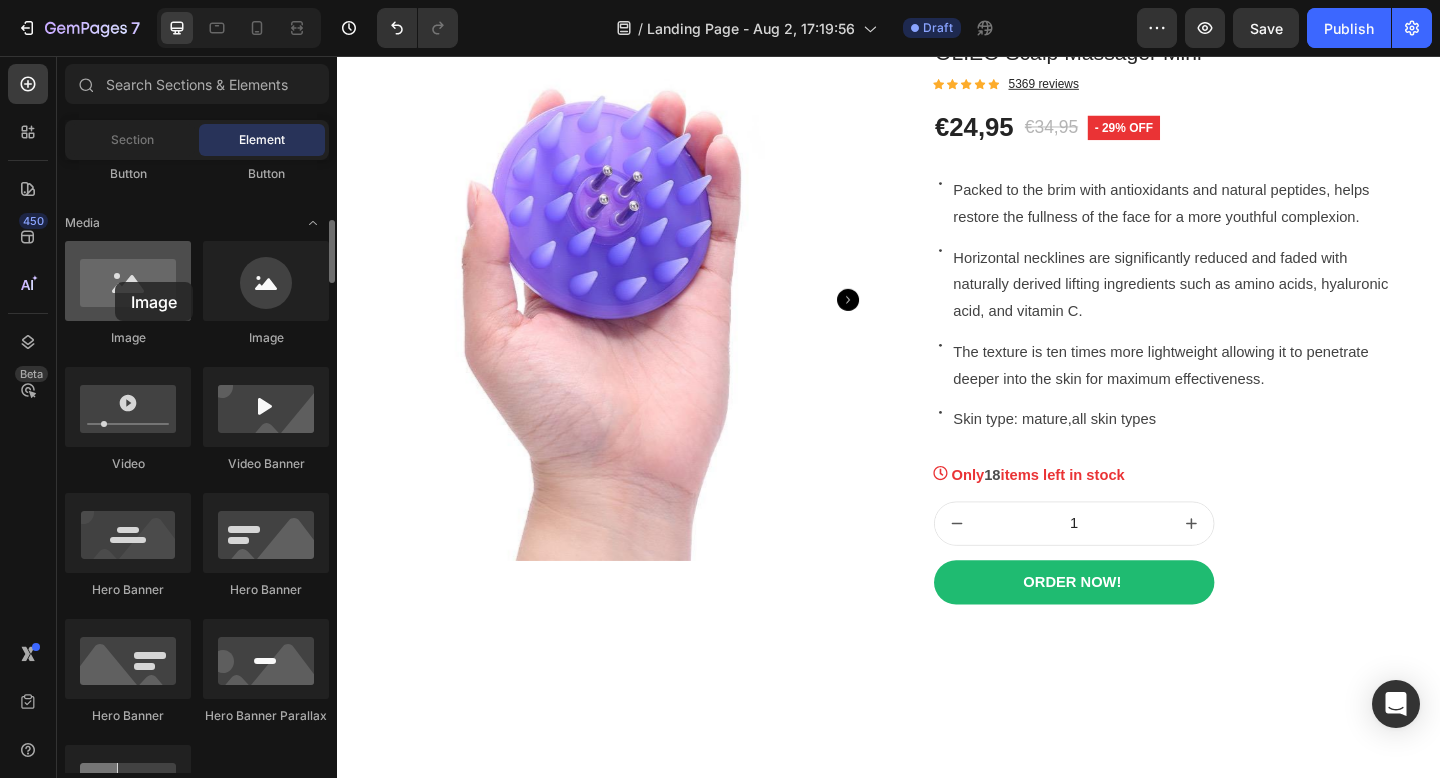 drag, startPoint x: 130, startPoint y: 311, endPoint x: 86, endPoint y: 264, distance: 64.381676 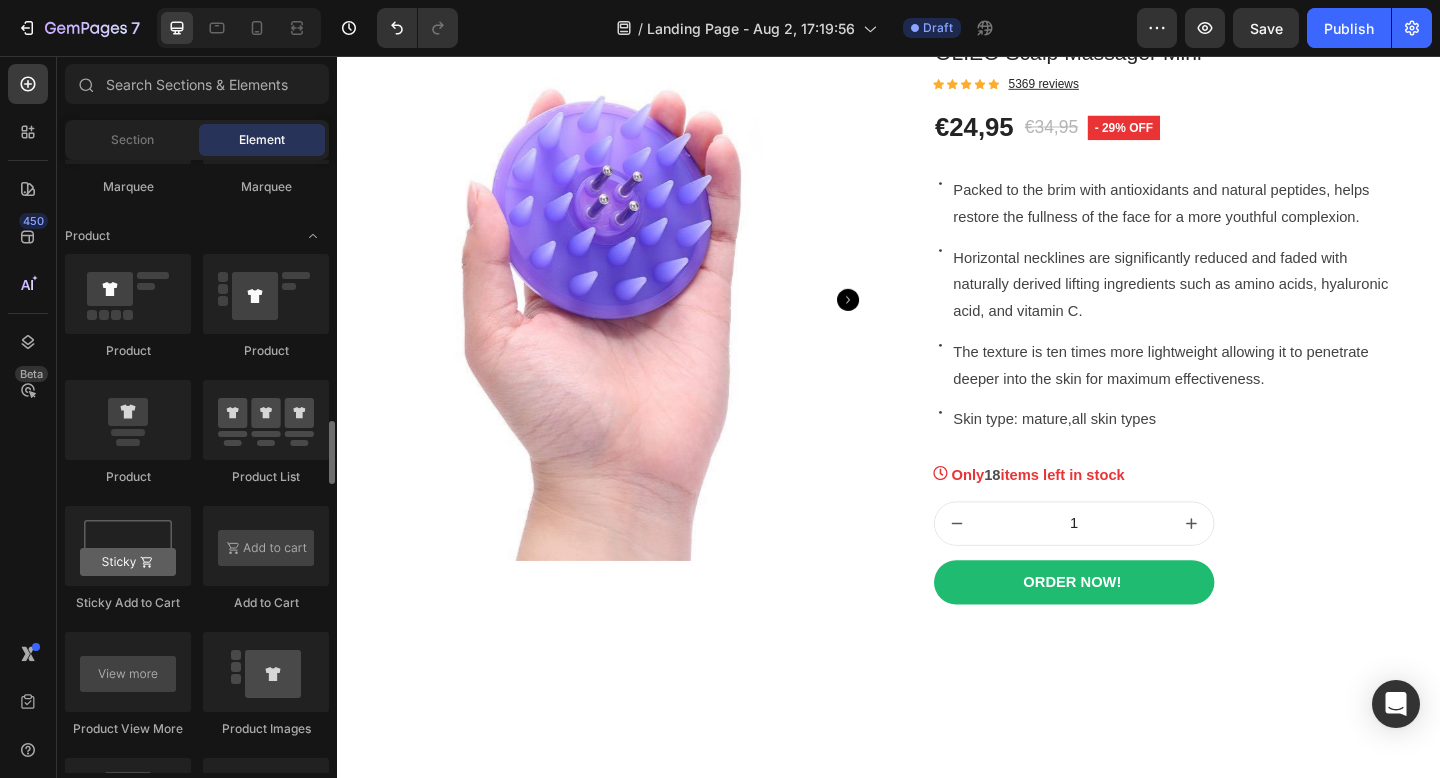 scroll, scrollTop: 2499, scrollLeft: 0, axis: vertical 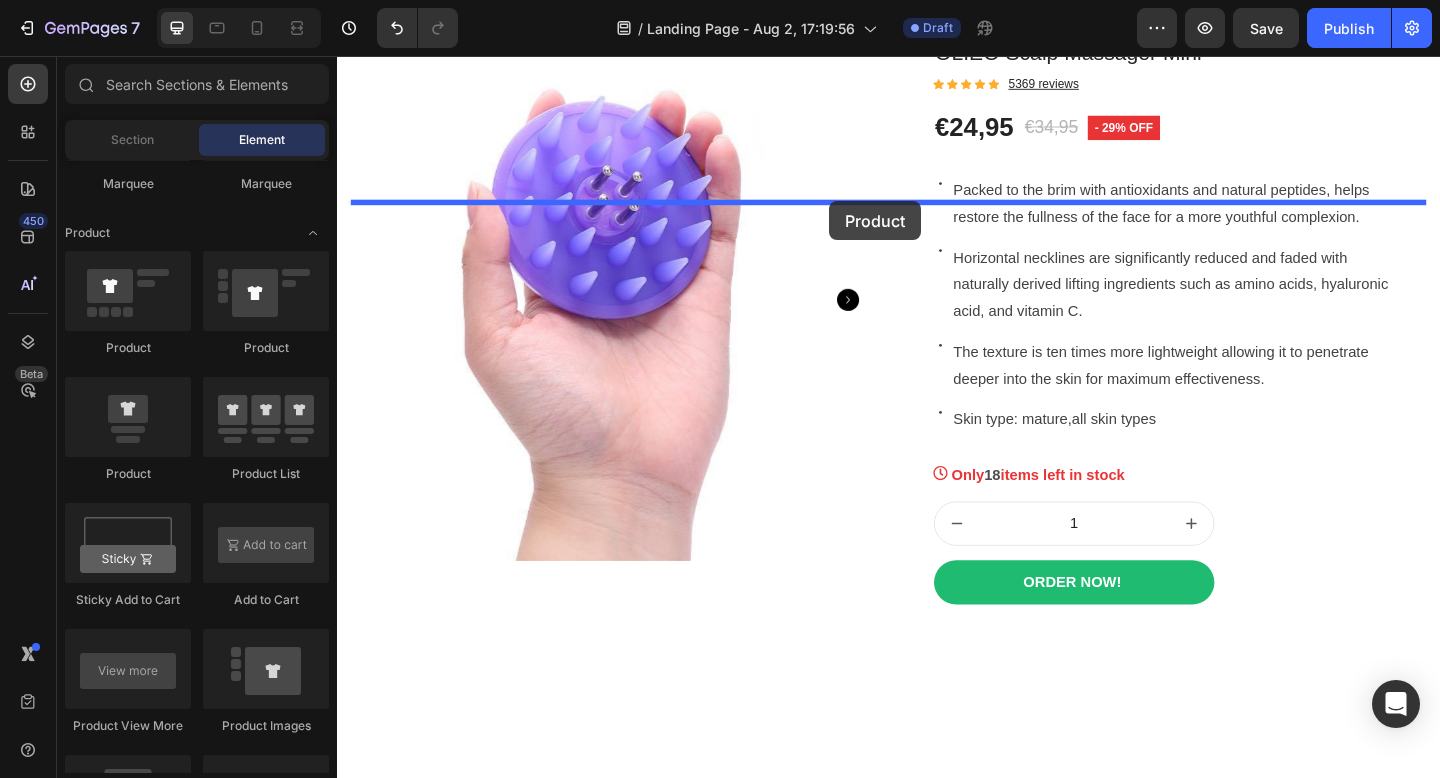 drag, startPoint x: 599, startPoint y: 354, endPoint x: 859, endPoint y: 200, distance: 302.18536 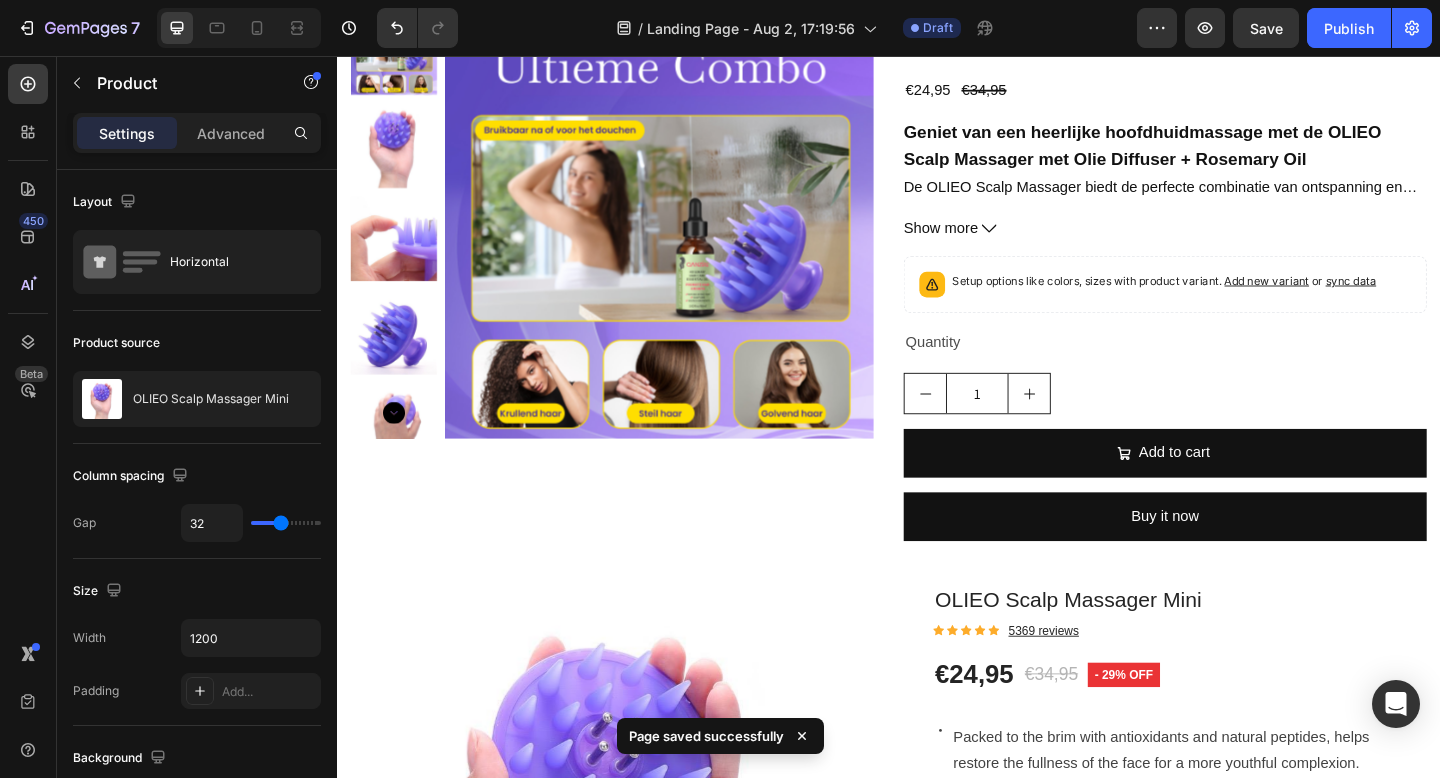 scroll, scrollTop: 2557, scrollLeft: 0, axis: vertical 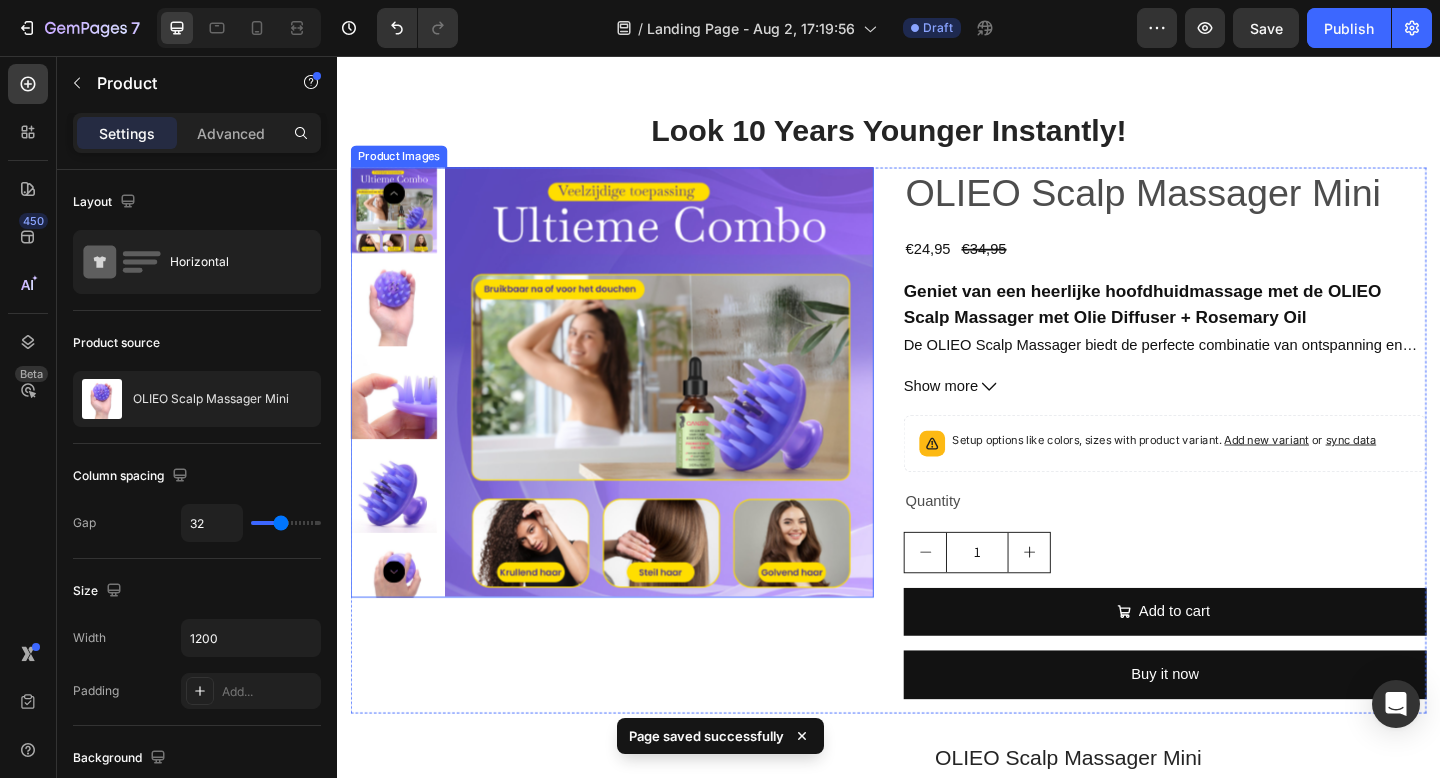 click at bounding box center (399, 326) 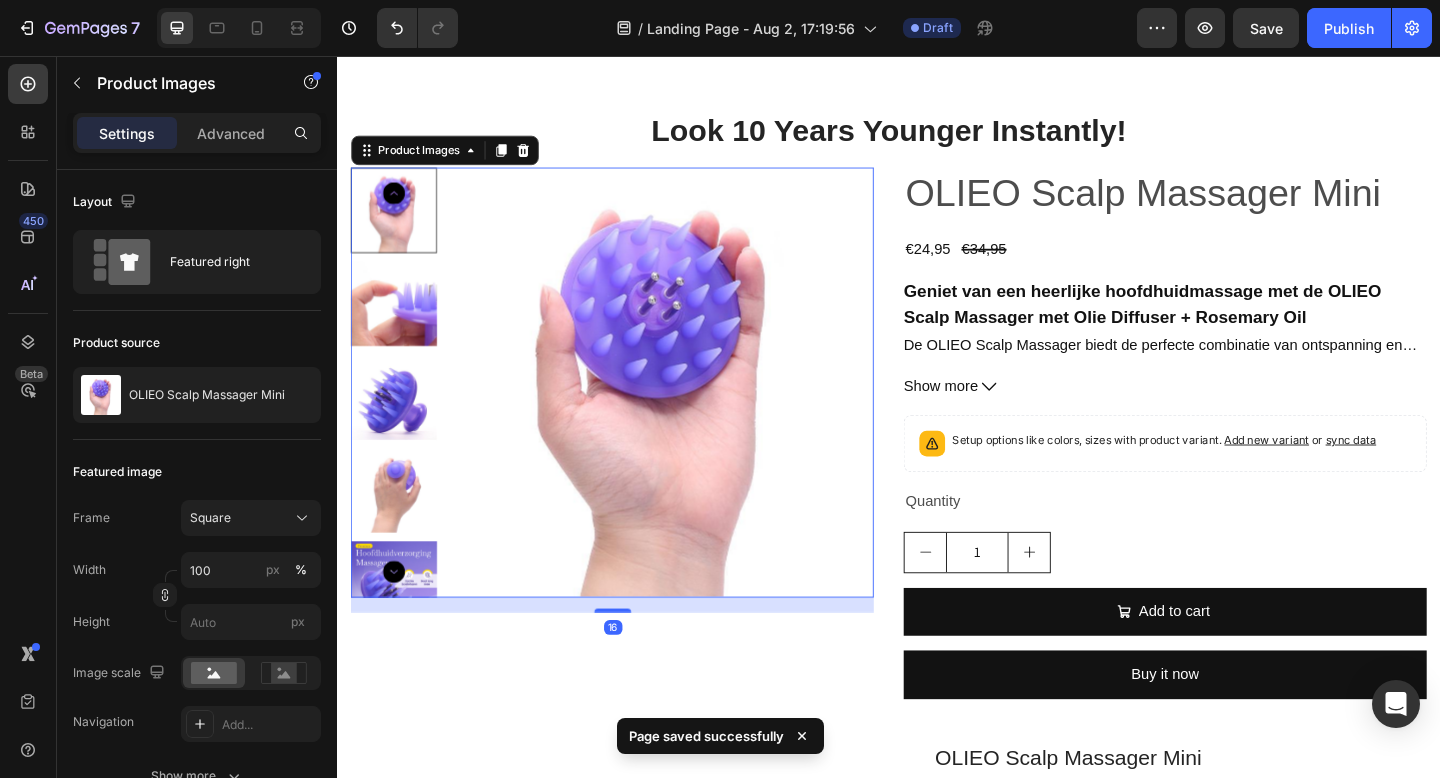 click at bounding box center (399, 428) 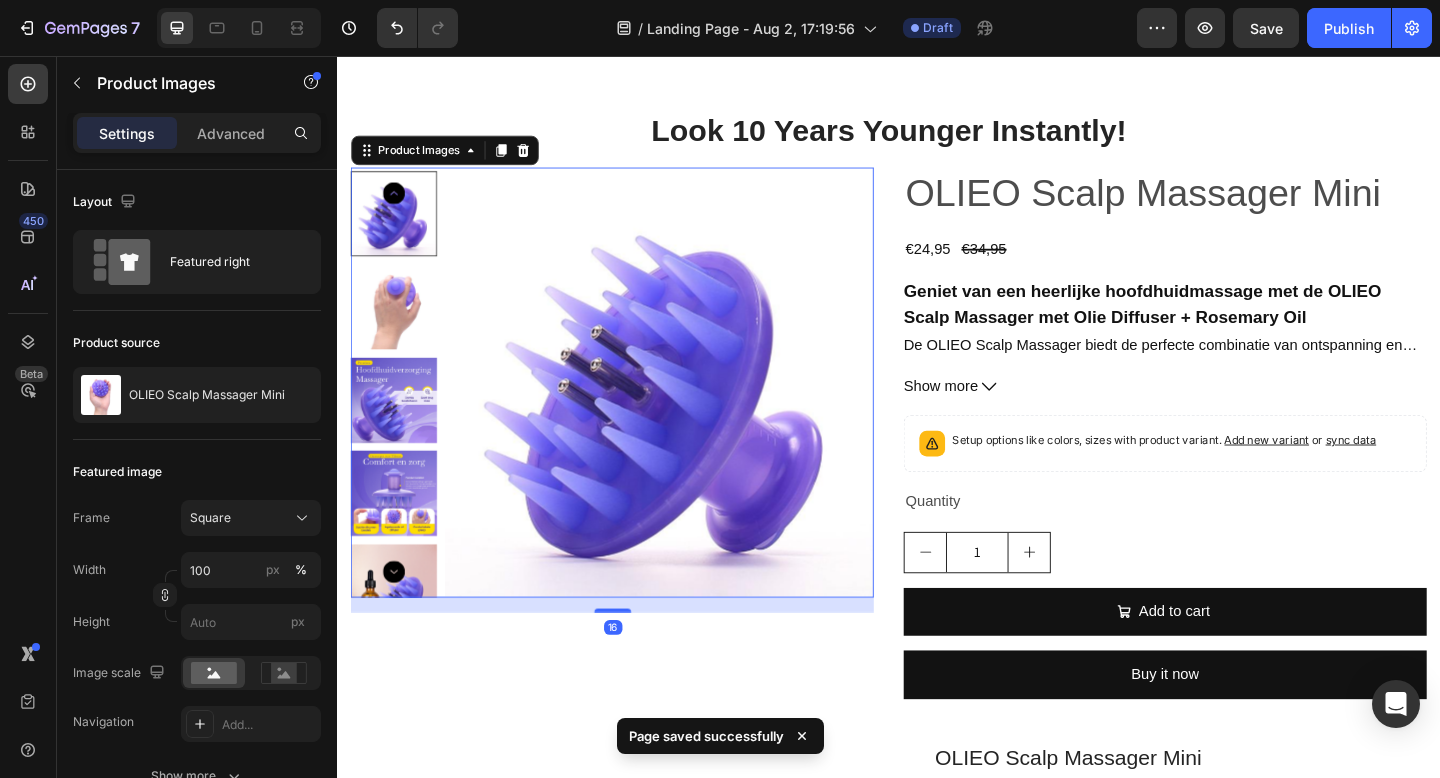 click at bounding box center (399, 431) 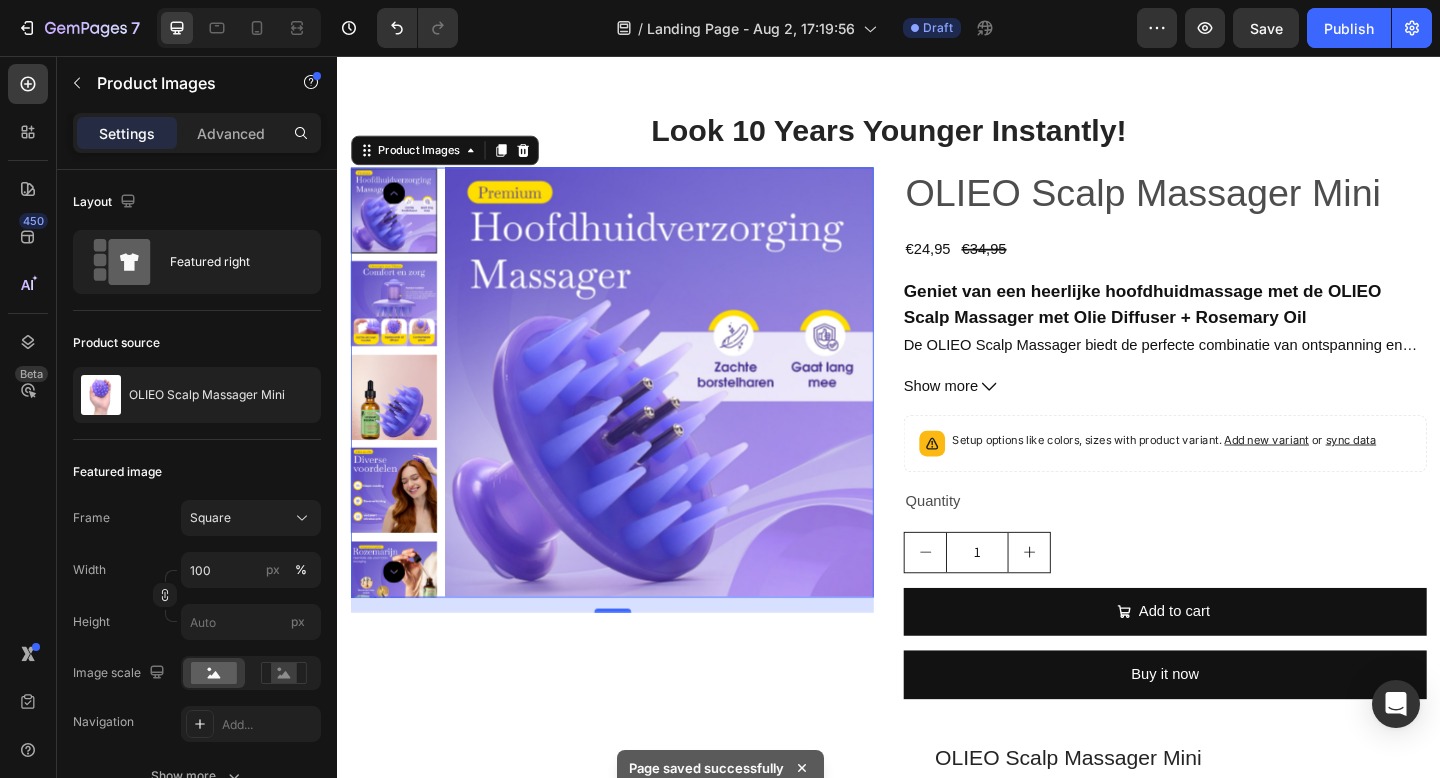 click at bounding box center (399, 412) 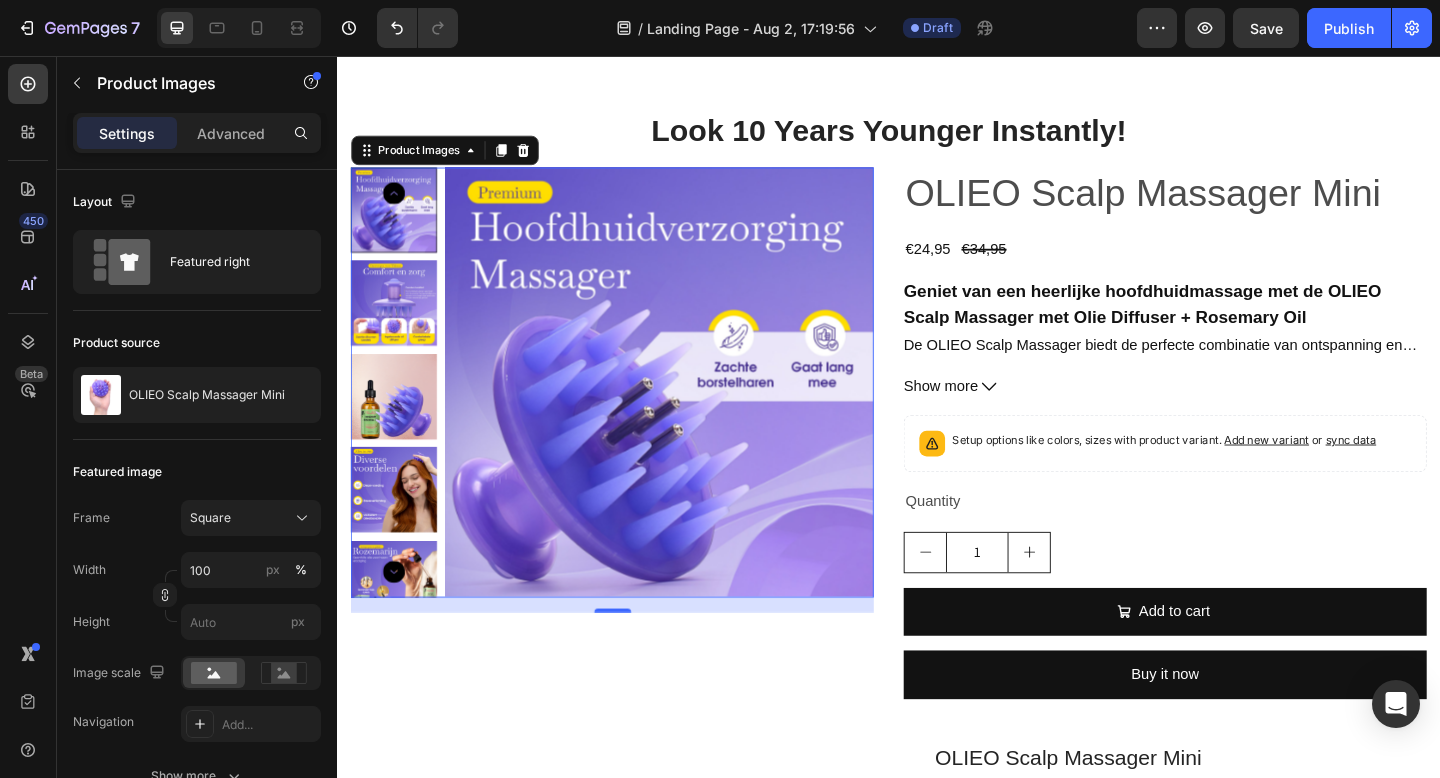 click at bounding box center [399, 528] 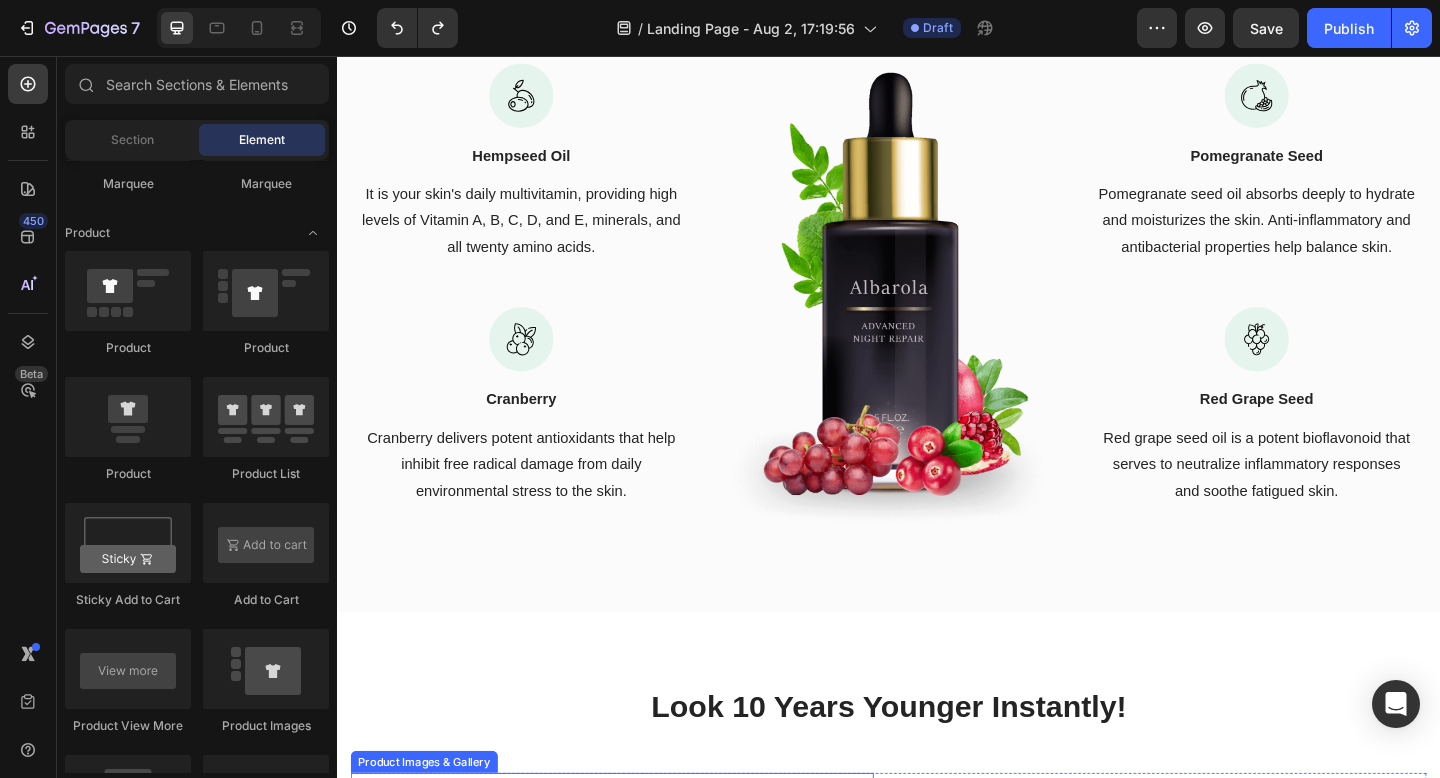 scroll, scrollTop: 1921, scrollLeft: 0, axis: vertical 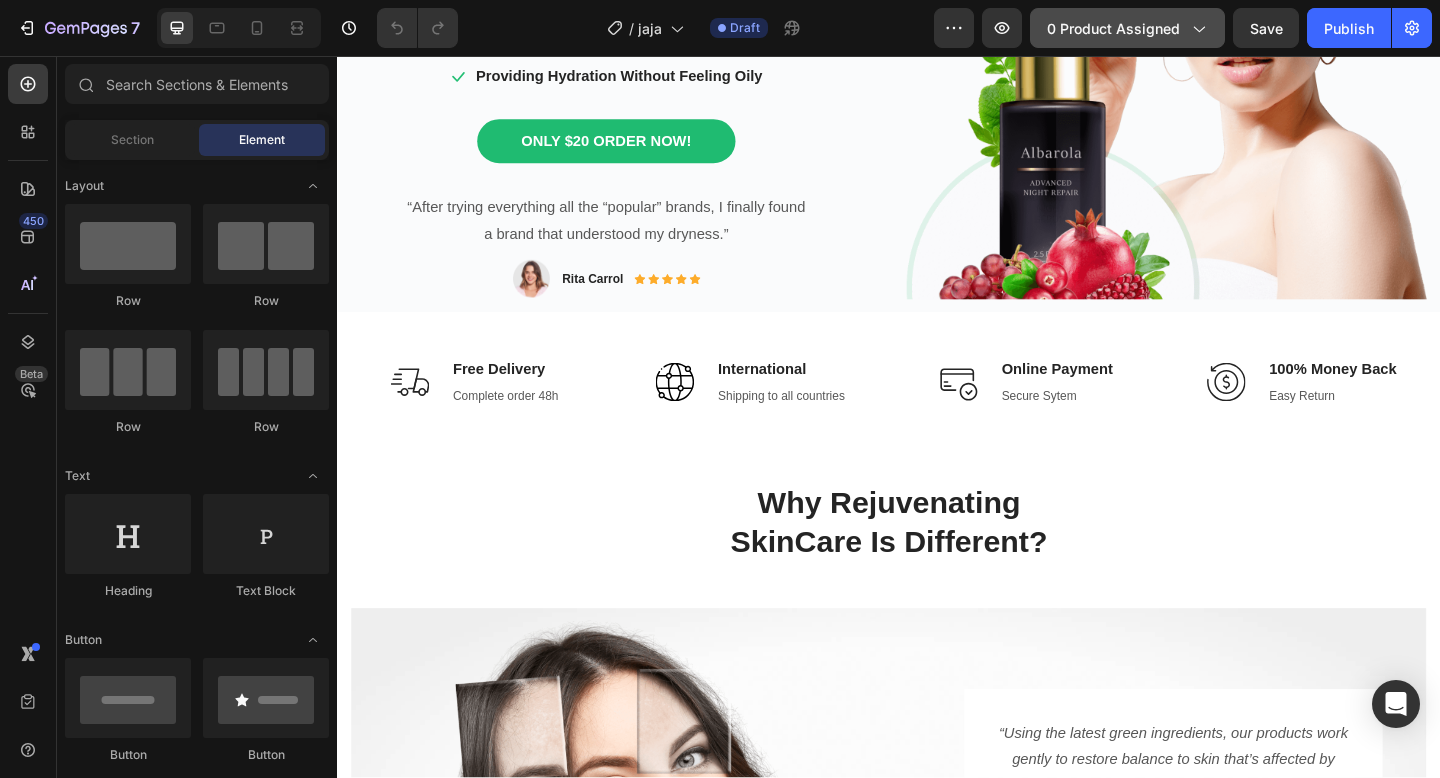click on "0 product assigned" 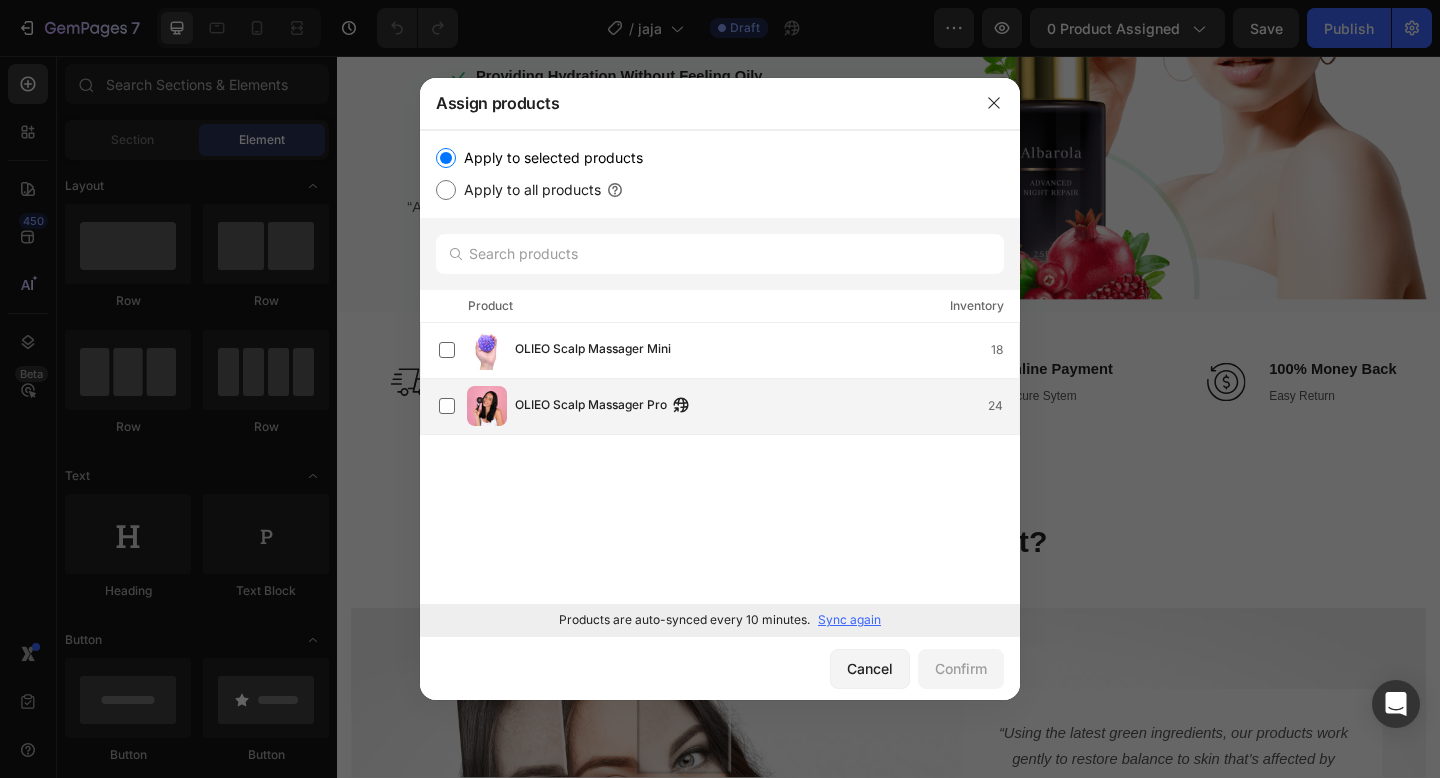 click on "OLIEO Scalp Massager Pro 24" at bounding box center [729, 406] 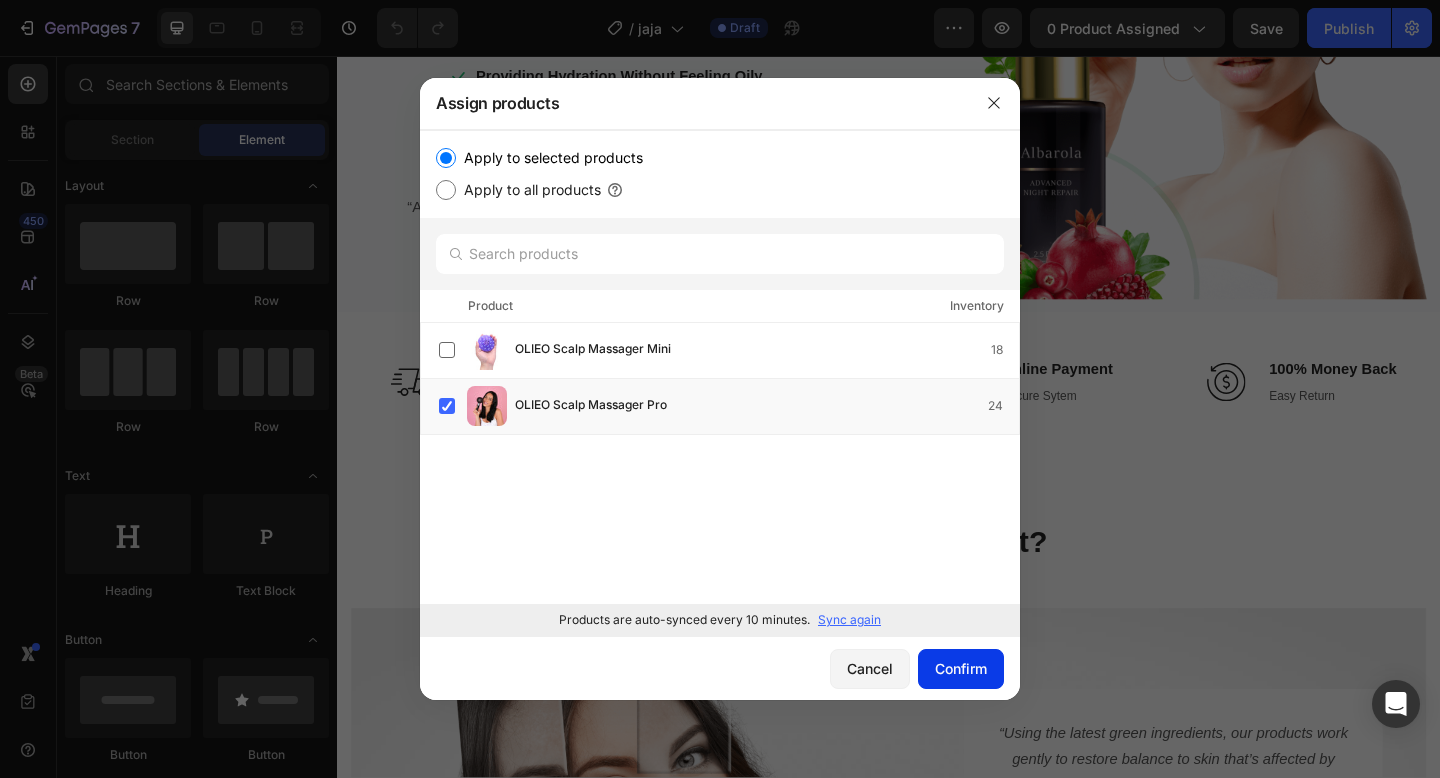 click on "Confirm" 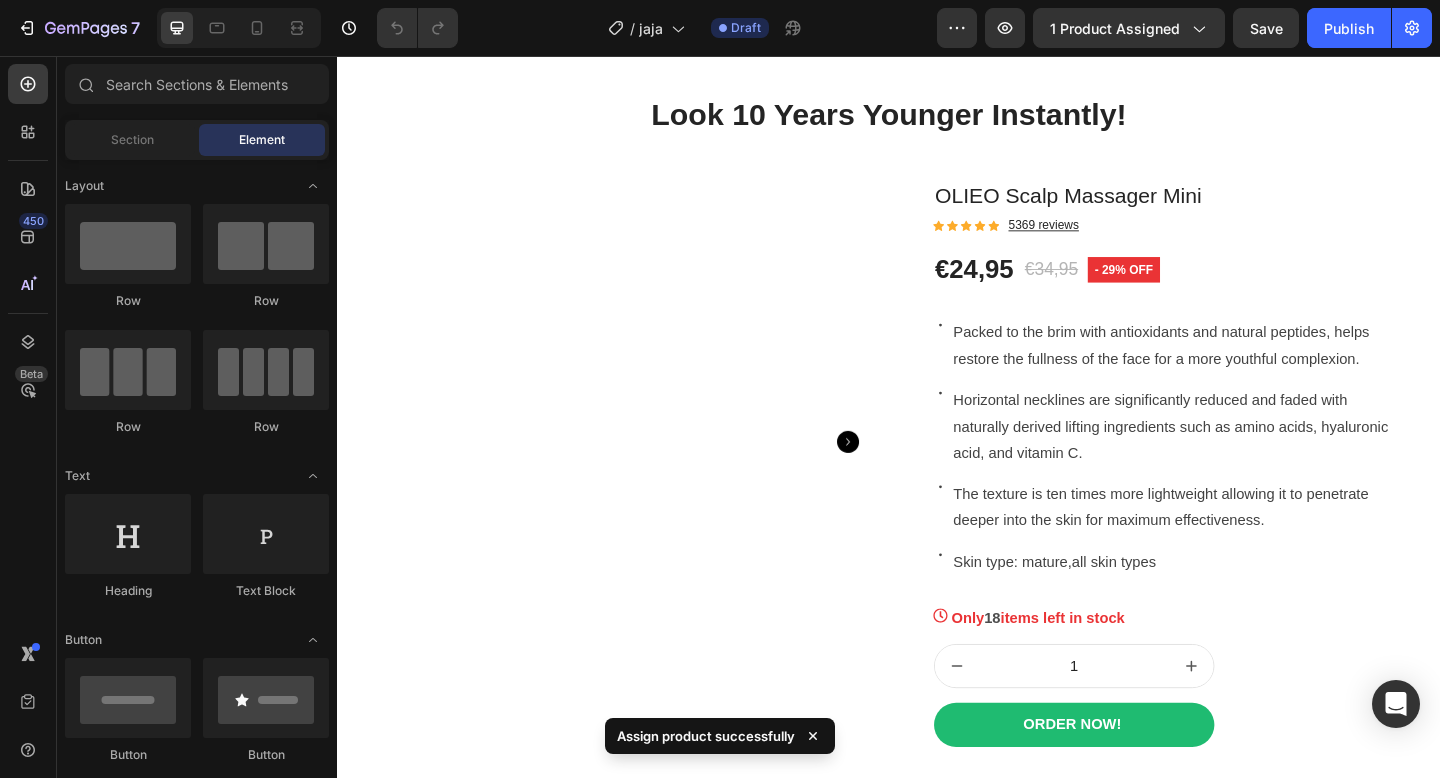 scroll, scrollTop: 2574, scrollLeft: 0, axis: vertical 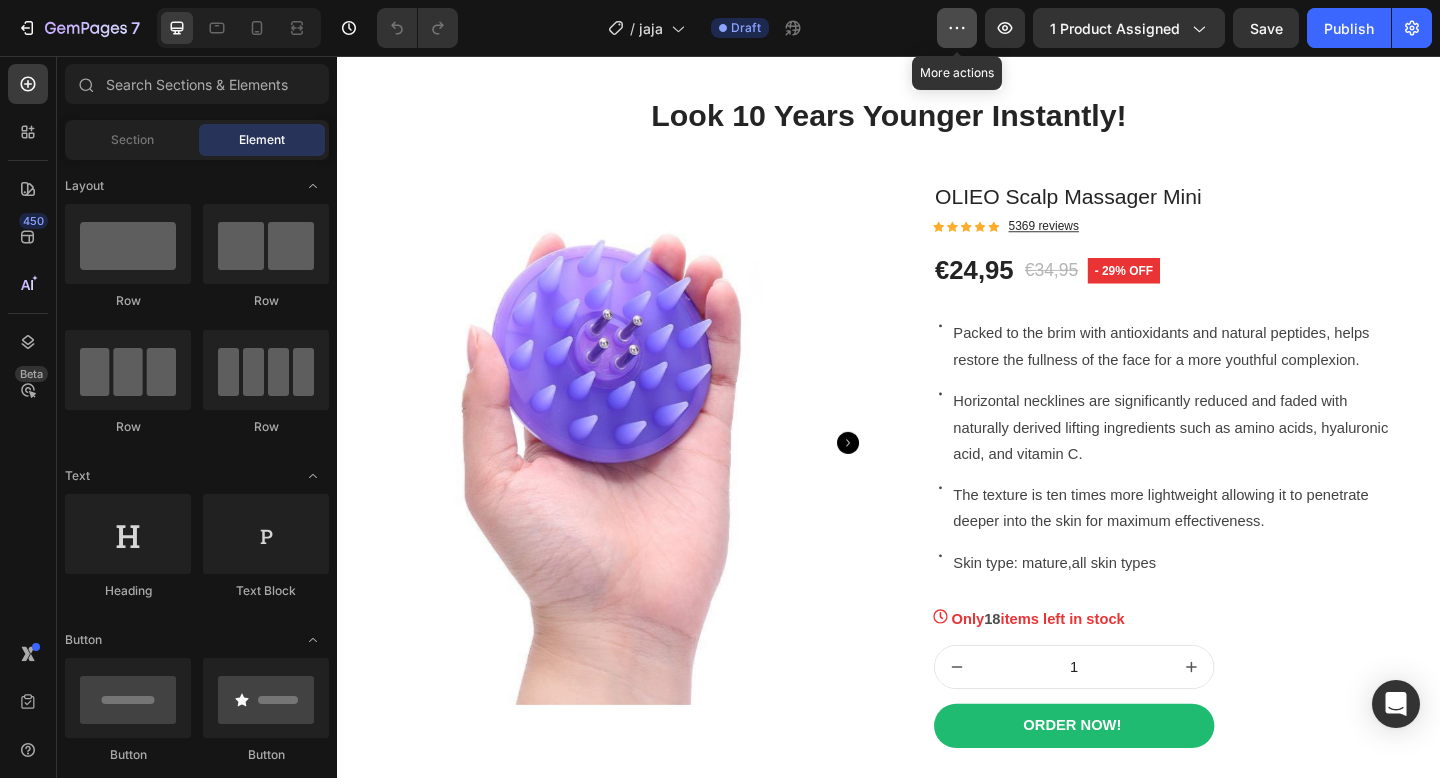 click 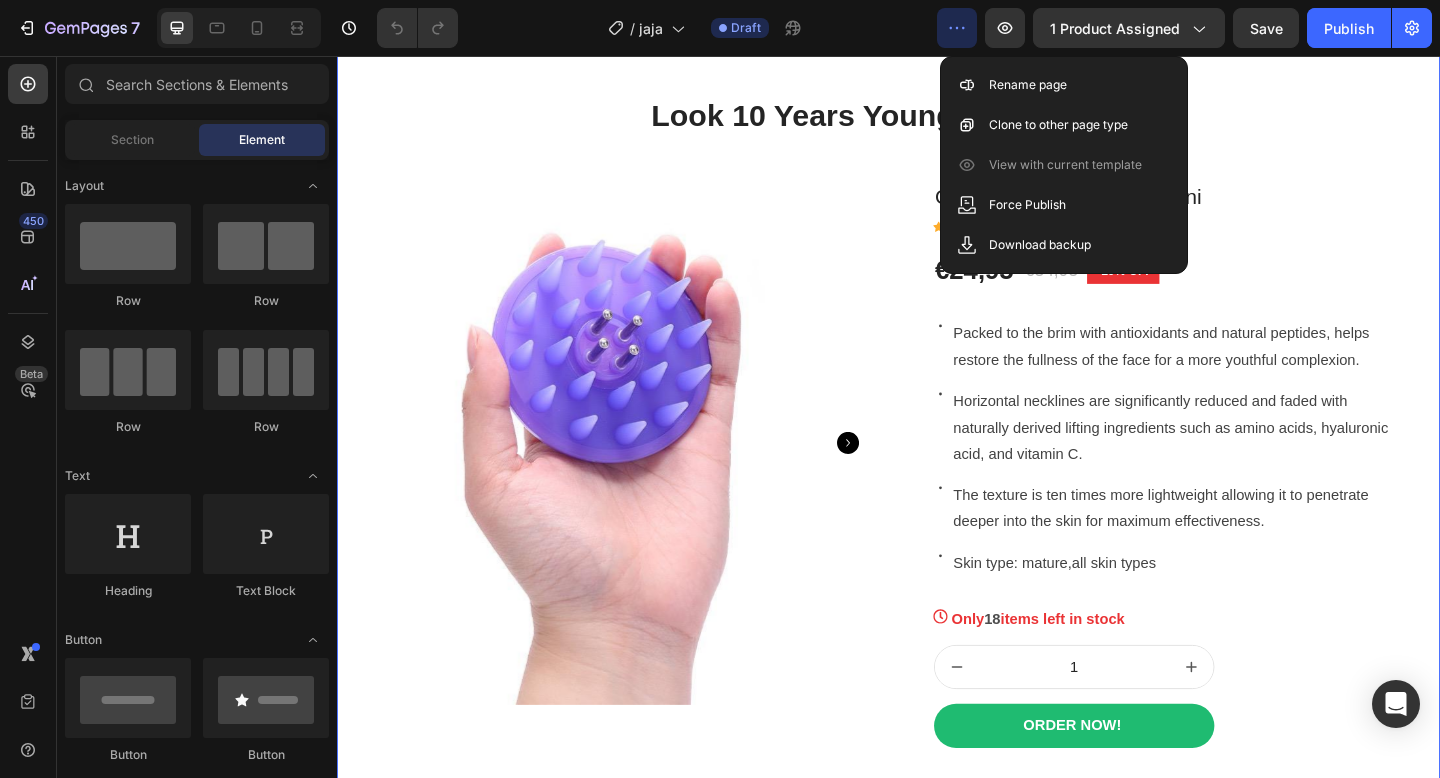click on "Look 10 Years Younger Instantly! Heading Row
Product Images & Gallery OLIEO Scalp Massager Mini Product Title                Icon                Icon                Icon                Icon                Icon Icon List Hoz 5369 reviews Text block Row €24,95 Product Price Product Price €34,95 Product Price Product Price - 29% off Product Badge Row
Icon Packed to the brim with antioxidants and natural peptides, helps restore the fullness of the face for a more youthful complexion. Text block Row
Icon Horizontal necklines are significantly reduced and faded with naturally derived lifting ingredients such as amino acids, hyaluronic acid, and vitamin C. Text block Row
Icon The texture is ten times more lightweight allowing it to penetrate deeper into the skin for maximum effectiveness. Text block Row
Icon Skin type: mature,all skin types Text block Row
Only  18  items left in stock Product Stock Counter 1" at bounding box center [937, 453] 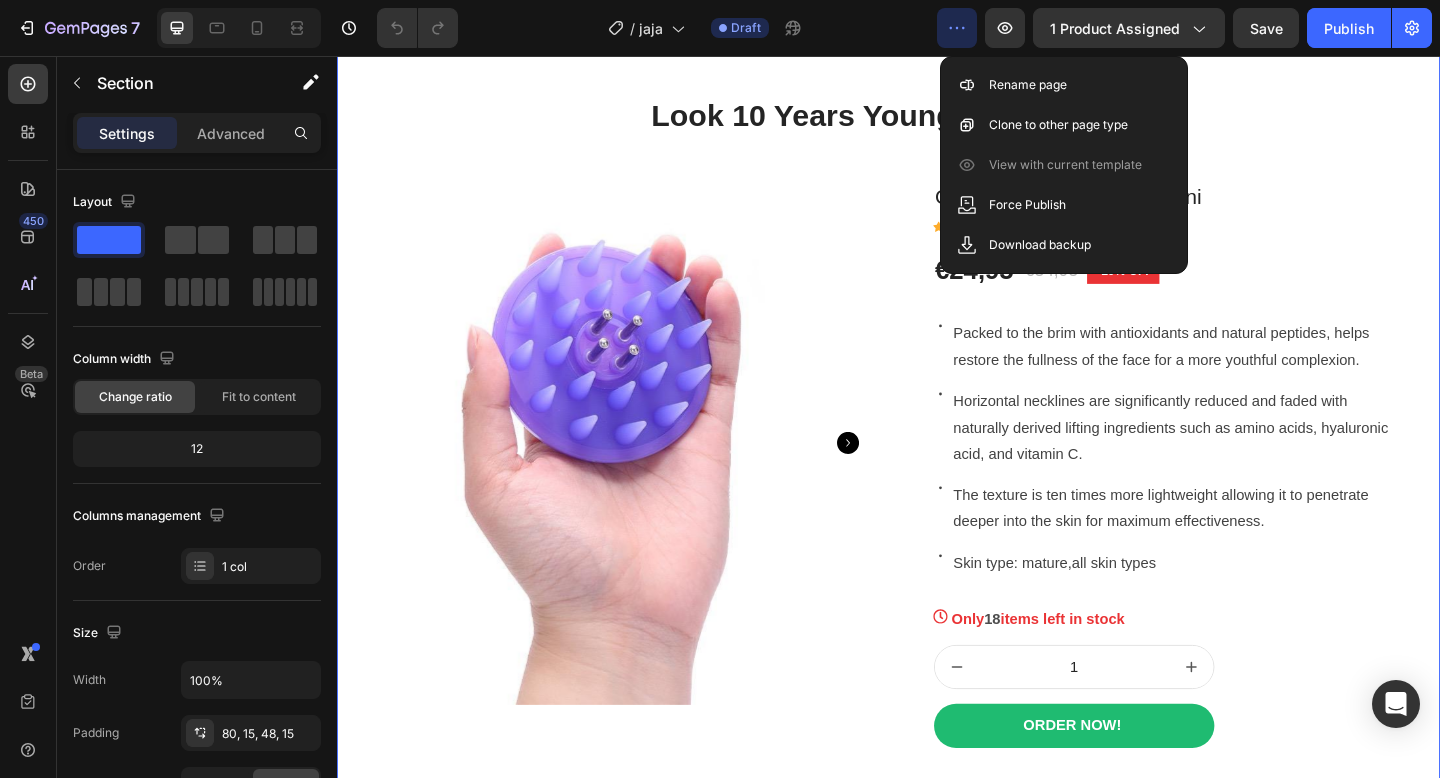 click on "Look 10 Years Younger Instantly! Heading Row
Product Images & Gallery OLIEO Scalp Massager Mini Product Title                Icon                Icon                Icon                Icon                Icon Icon List Hoz 5369 reviews Text block Row €24,95 Product Price Product Price €34,95 Product Price Product Price - 29% off Product Badge Row
Icon Packed to the brim with antioxidants and natural peptides, helps restore the fullness of the face for a more youthful complexion. Text block Row
Icon Horizontal necklines are significantly reduced and faded with naturally derived lifting ingredients such as amino acids, hyaluronic acid, and vitamin C. Text block Row
Icon The texture is ten times more lightweight allowing it to penetrate deeper into the skin for maximum effectiveness. Text block Row
Icon Skin type: mature,all skin types Text block Row
Only  18  items left in stock Product Stock Counter 1" at bounding box center (937, 453) 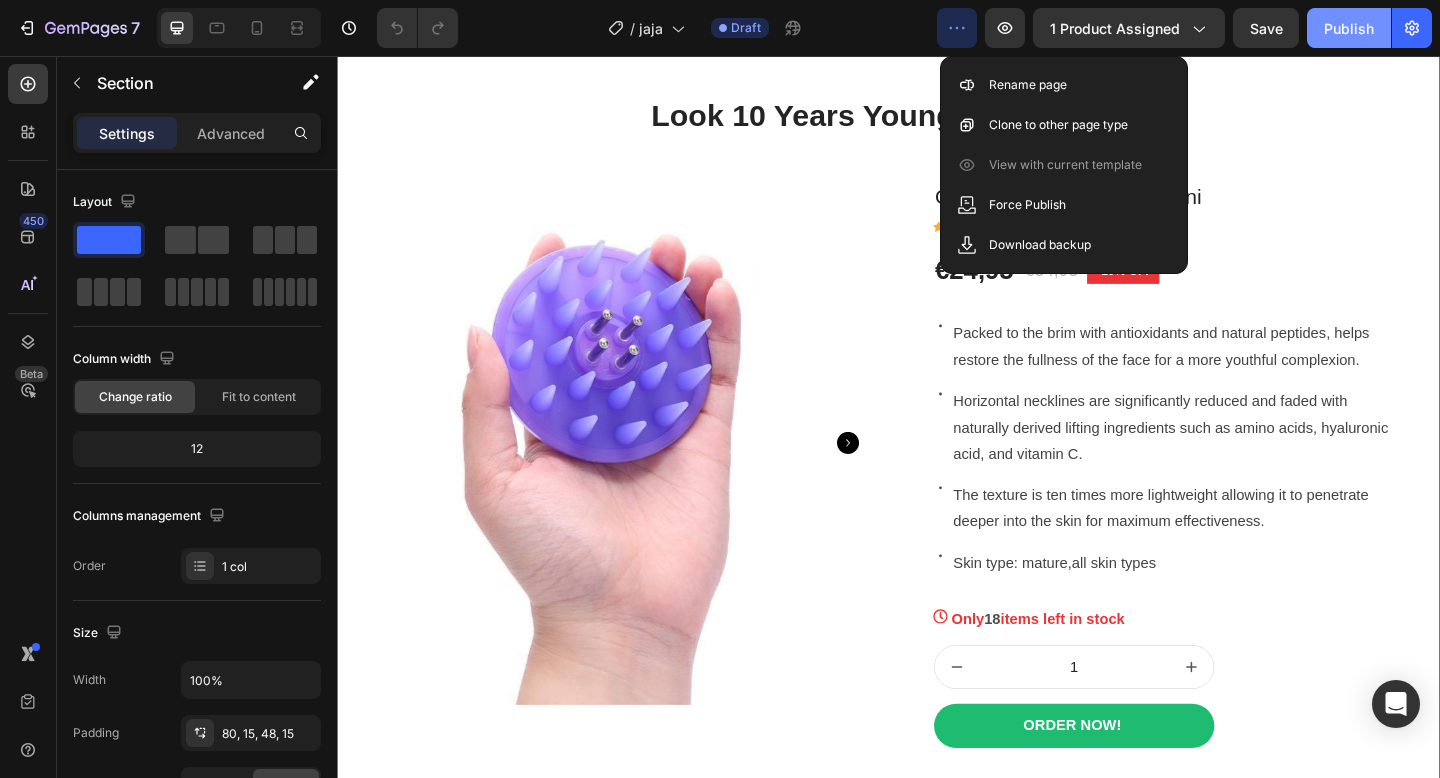 click on "Publish" at bounding box center [1349, 28] 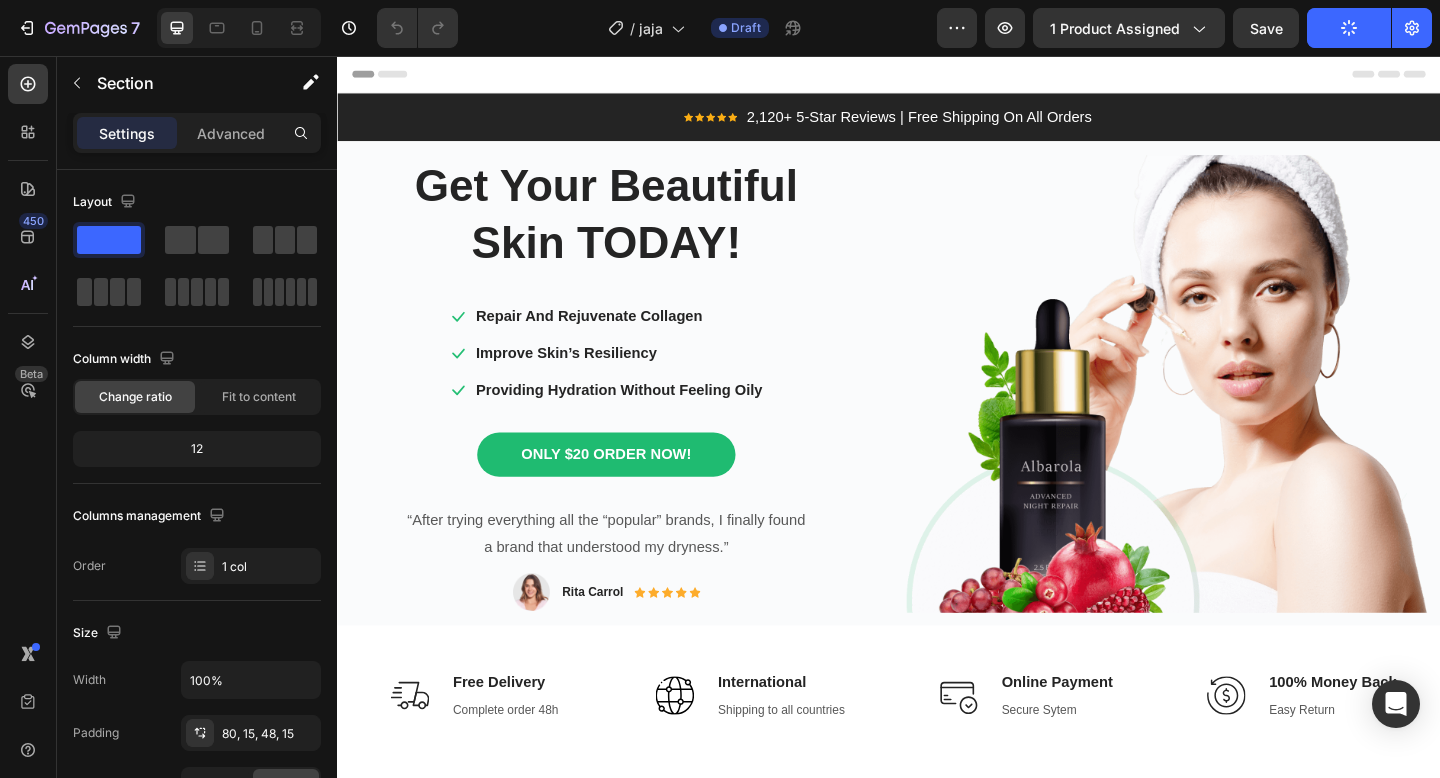 scroll, scrollTop: 38, scrollLeft: 0, axis: vertical 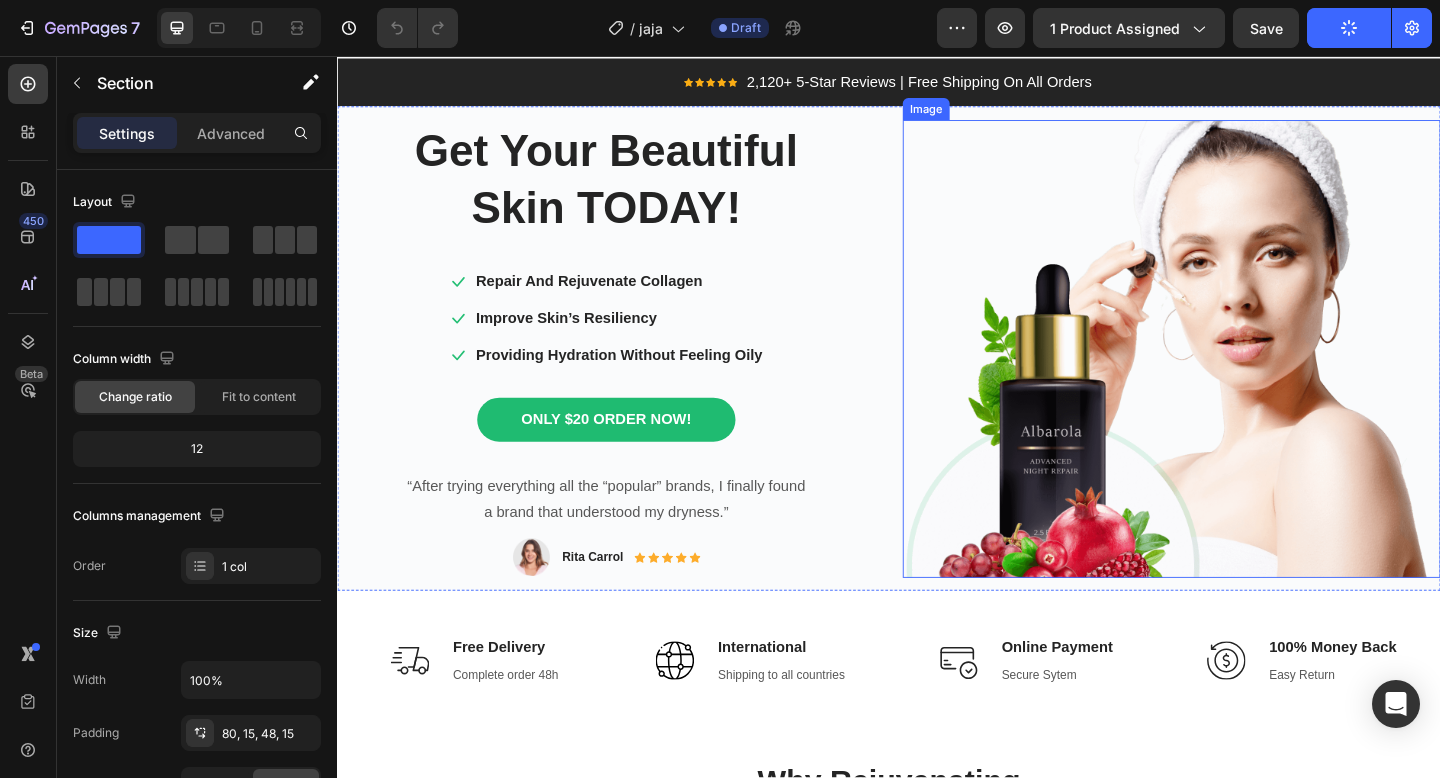 click at bounding box center [1244, 375] 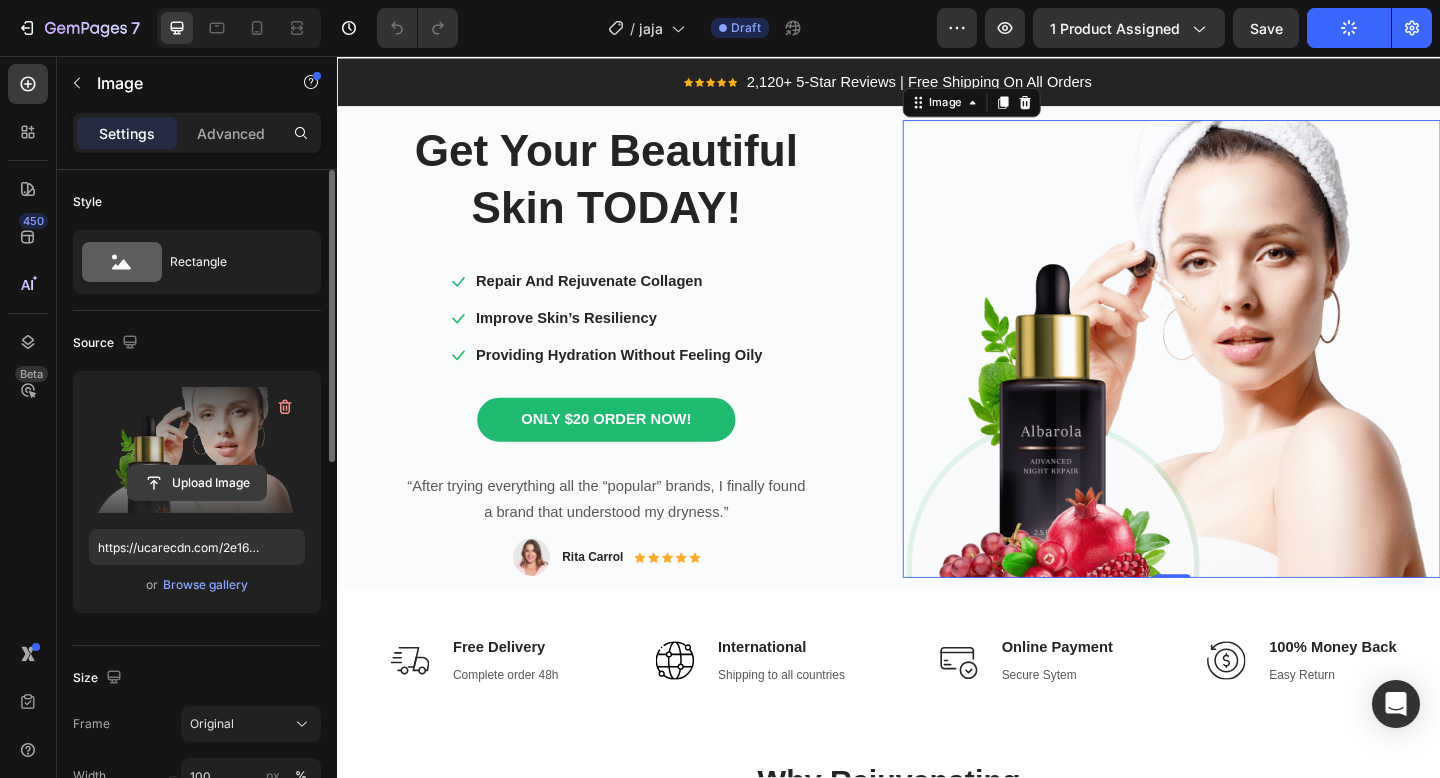 click 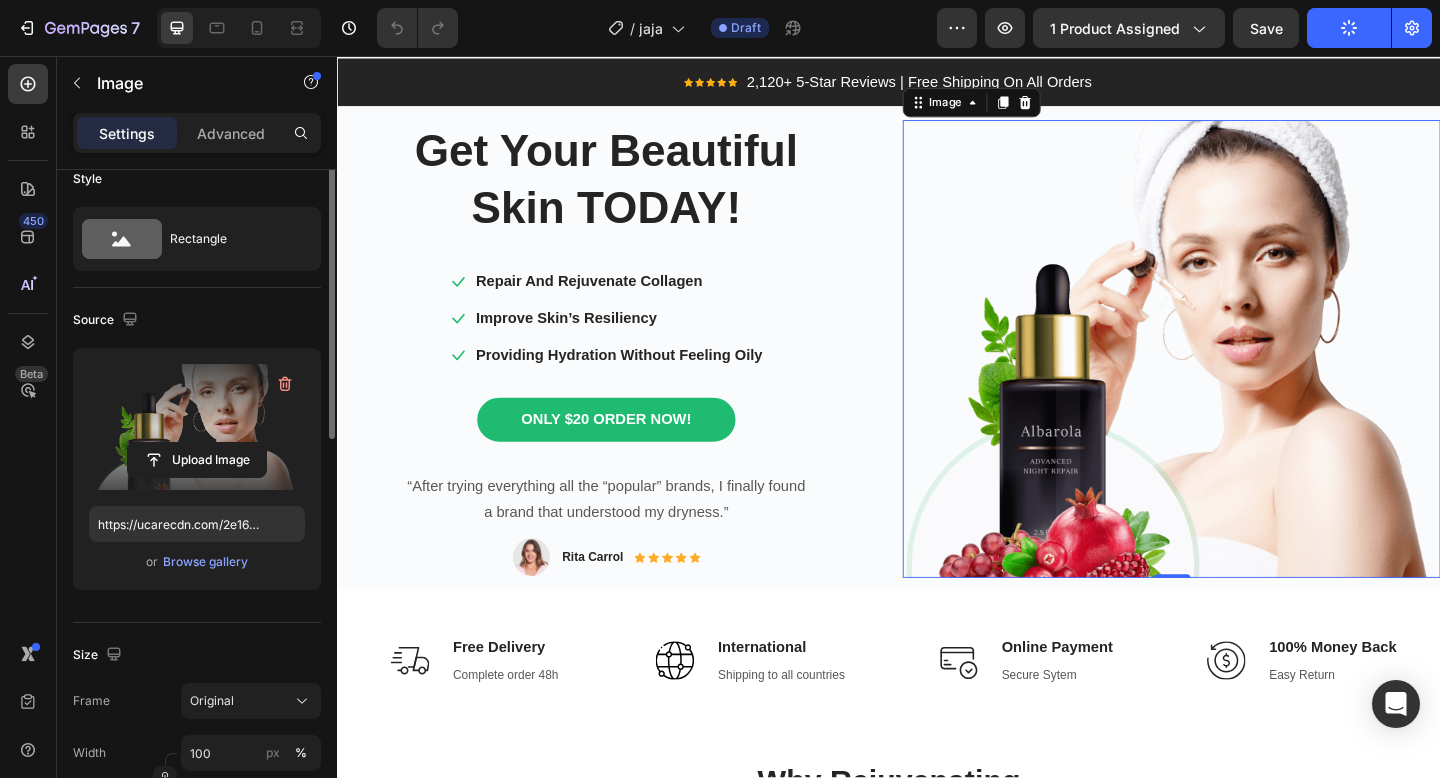scroll, scrollTop: 0, scrollLeft: 0, axis: both 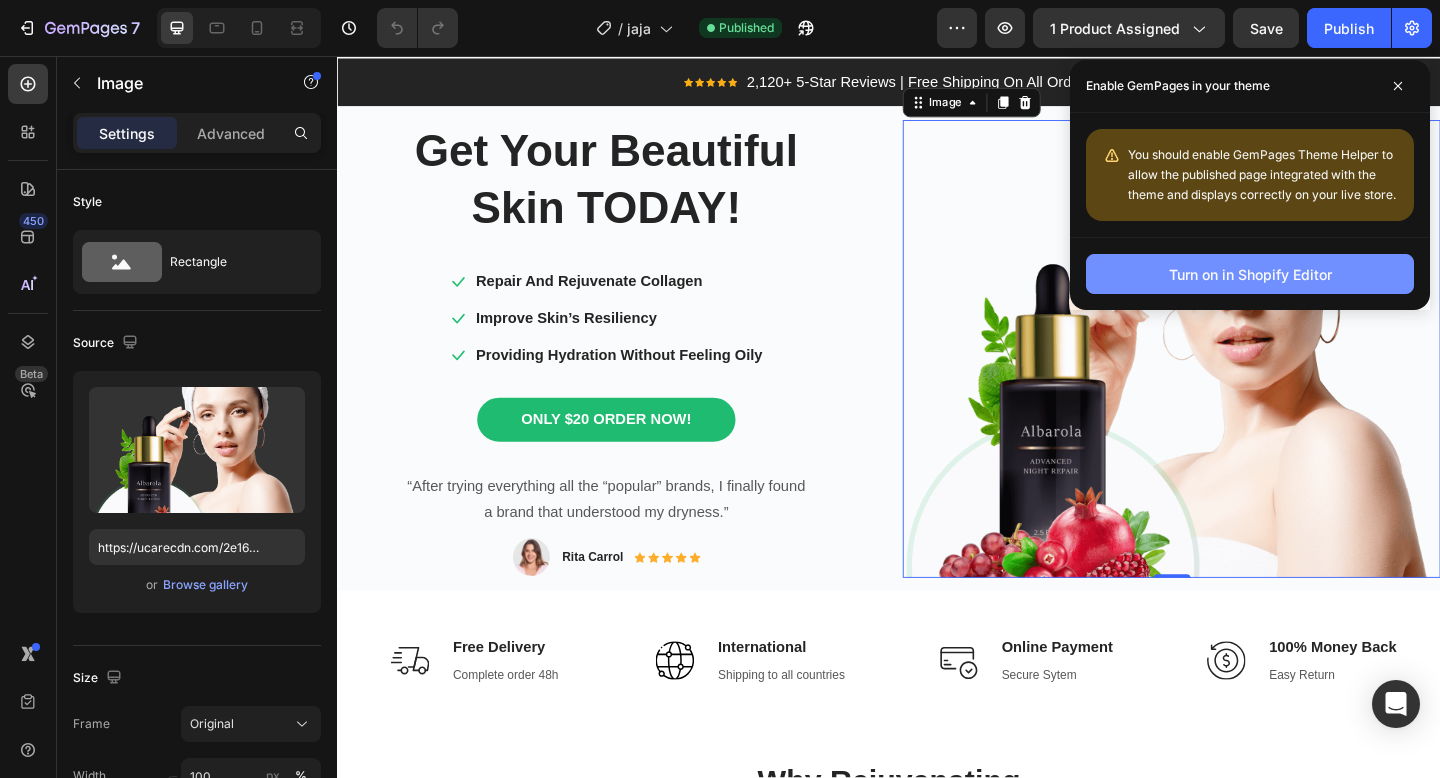 click on "Turn on in Shopify Editor" at bounding box center (1250, 274) 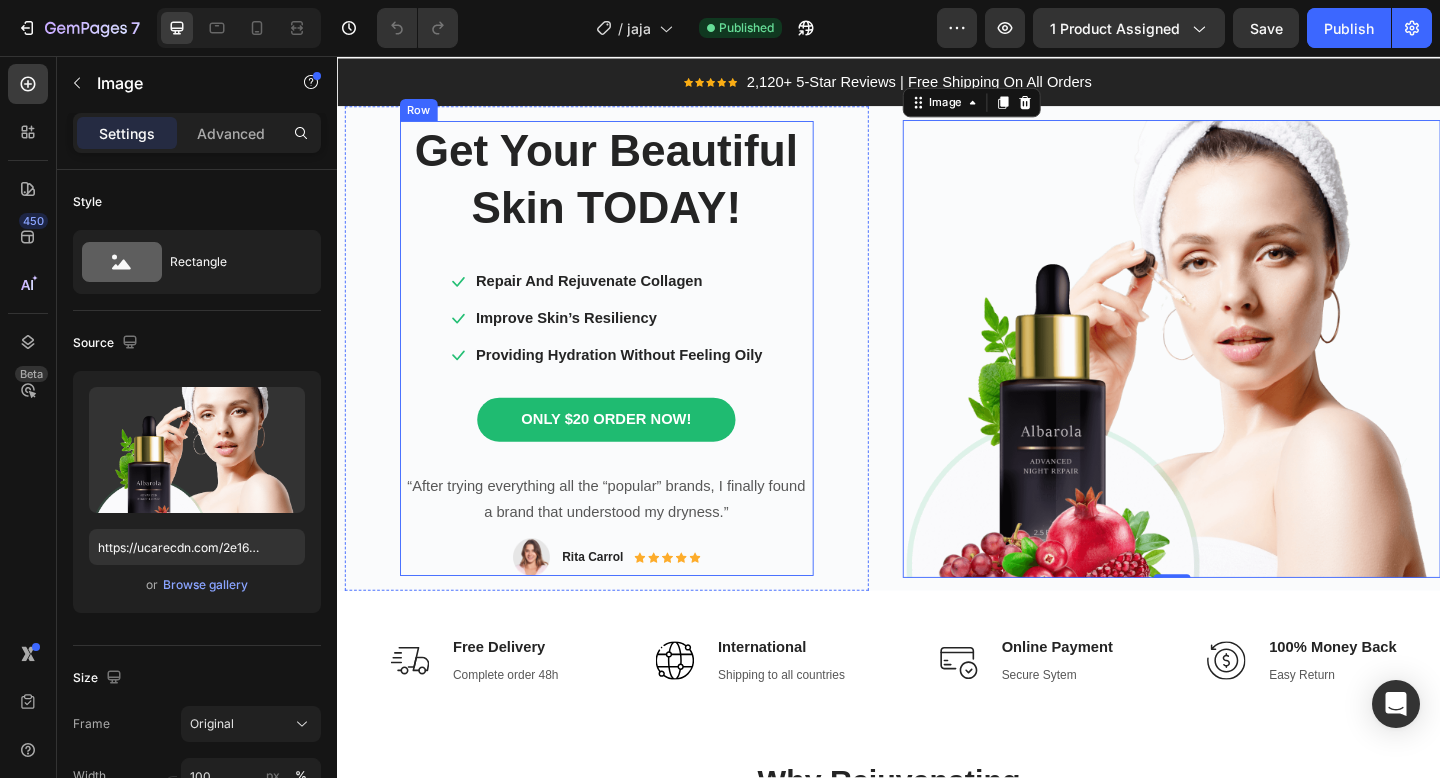 scroll, scrollTop: 0, scrollLeft: 0, axis: both 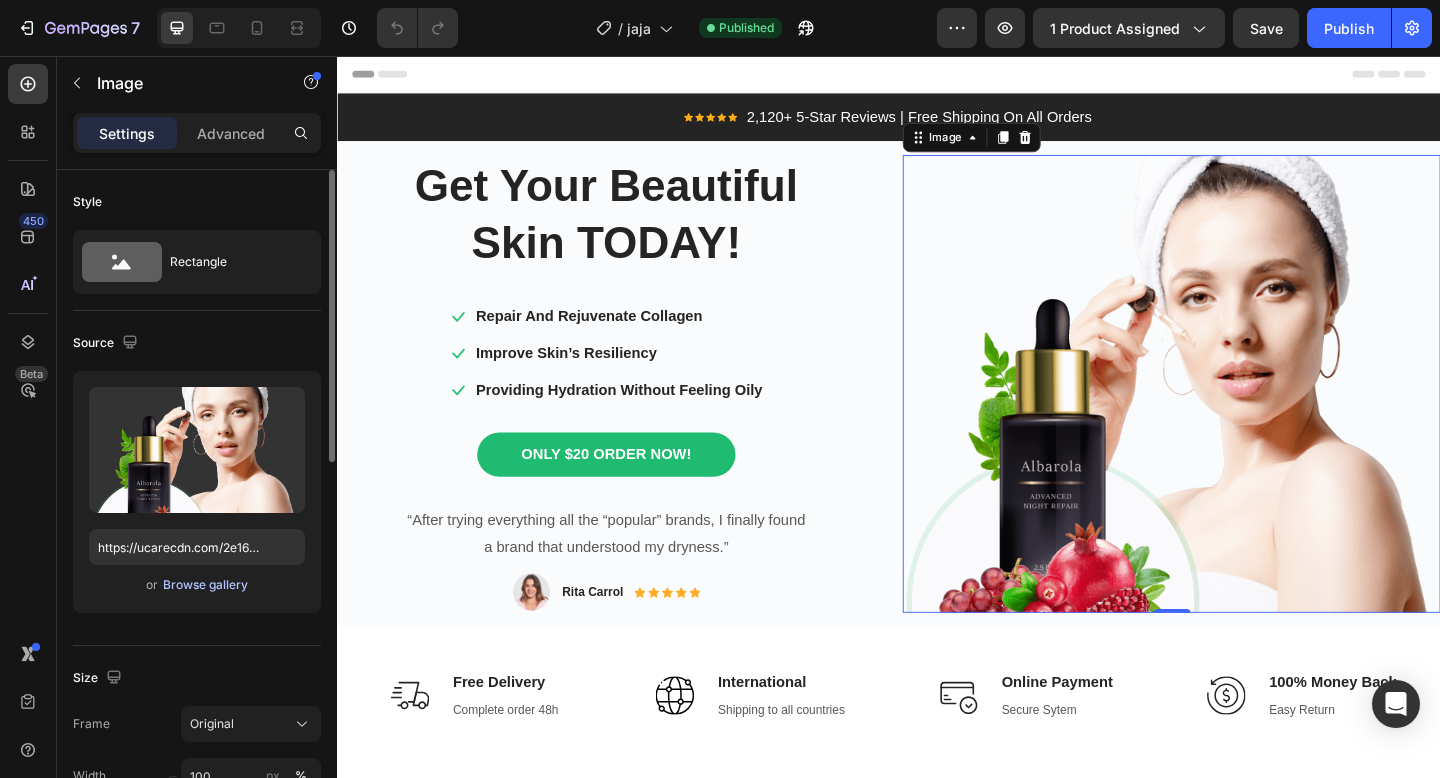 click on "Browse gallery" at bounding box center (205, 585) 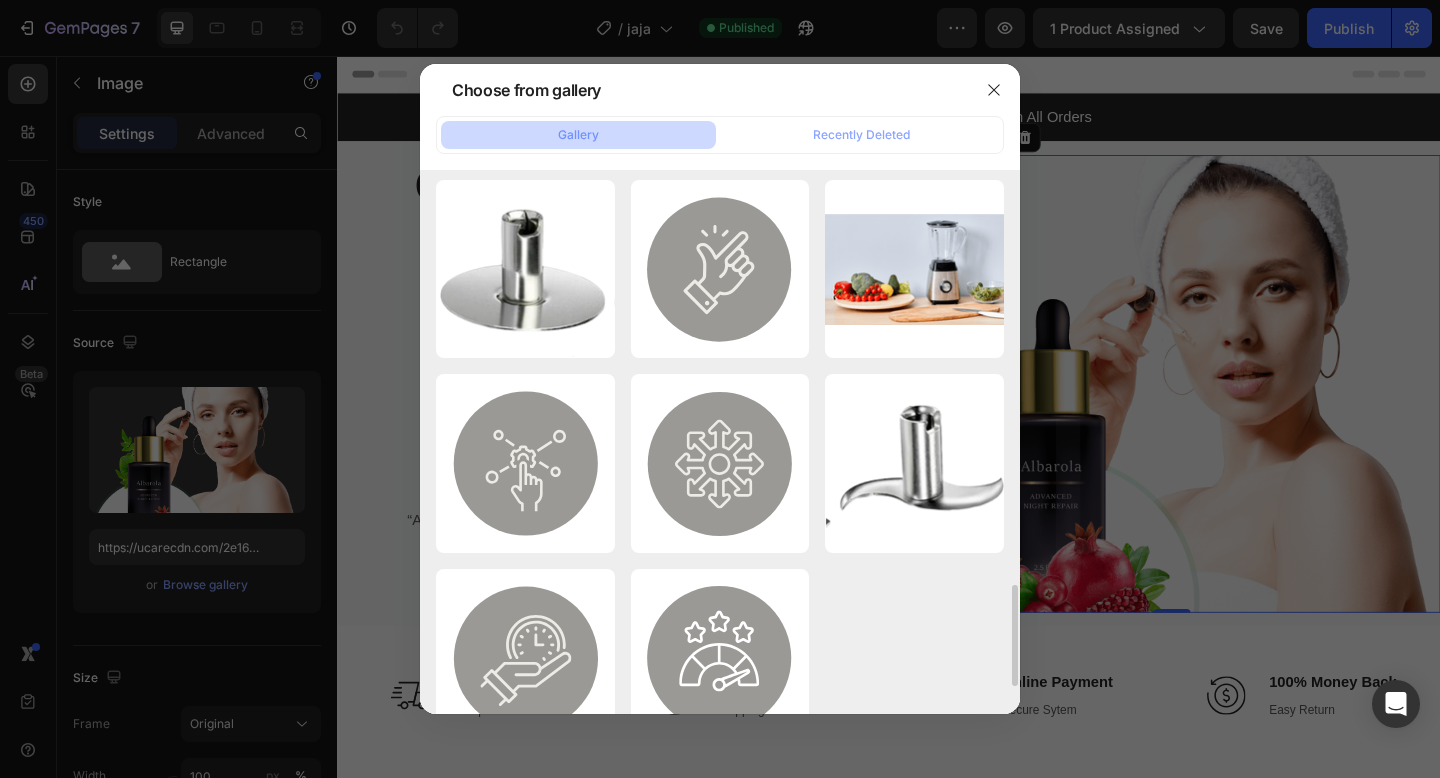 scroll, scrollTop: 2391, scrollLeft: 0, axis: vertical 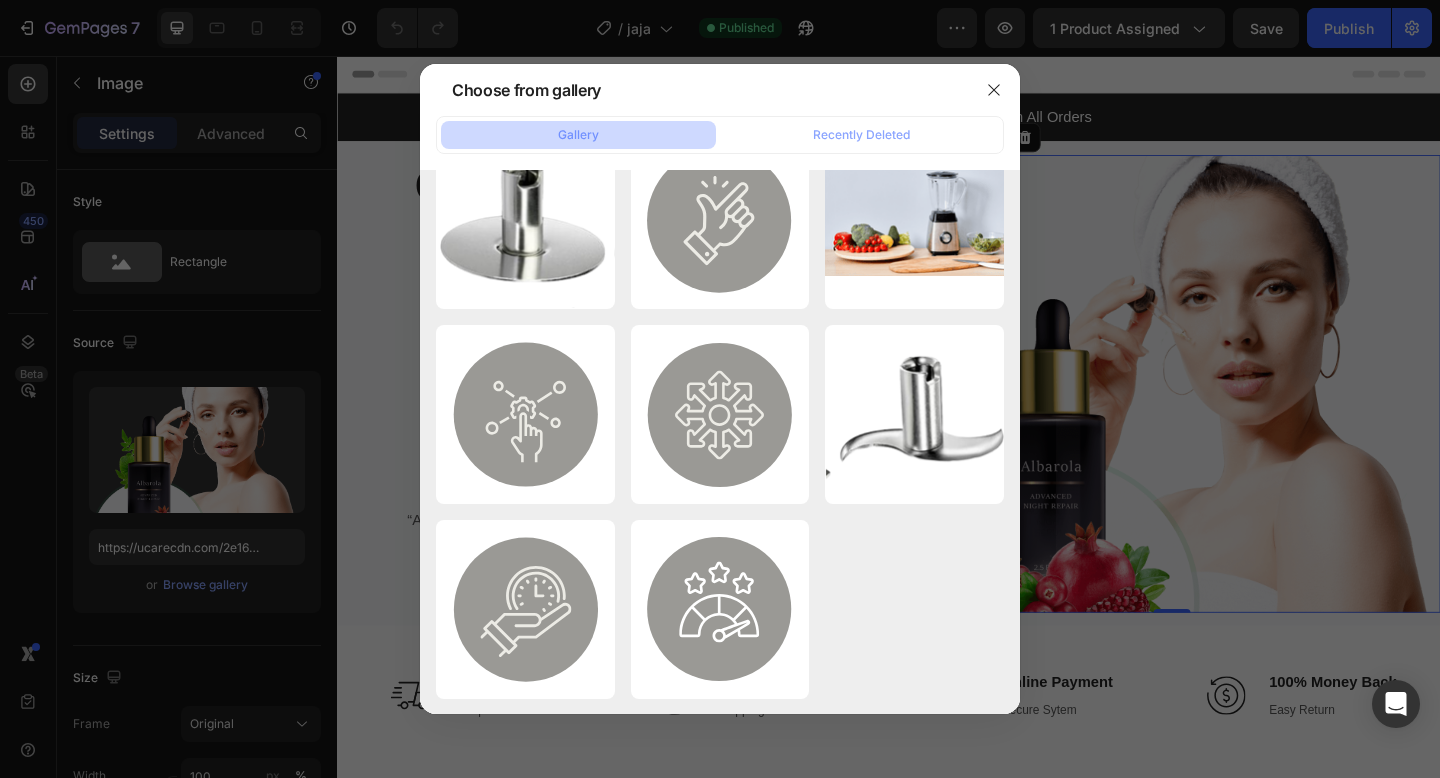 click on "Gallery Recently Deleted" 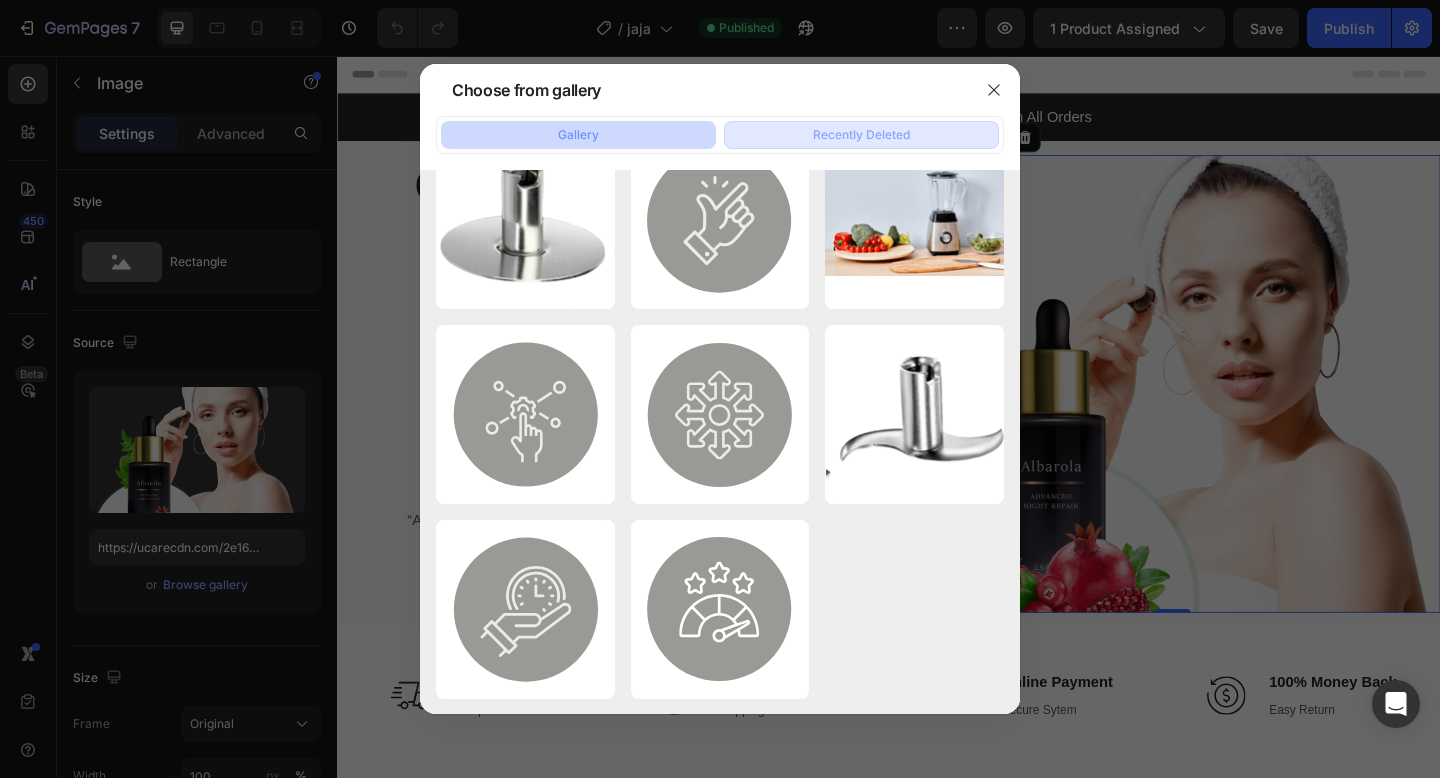 click on "Recently Deleted" 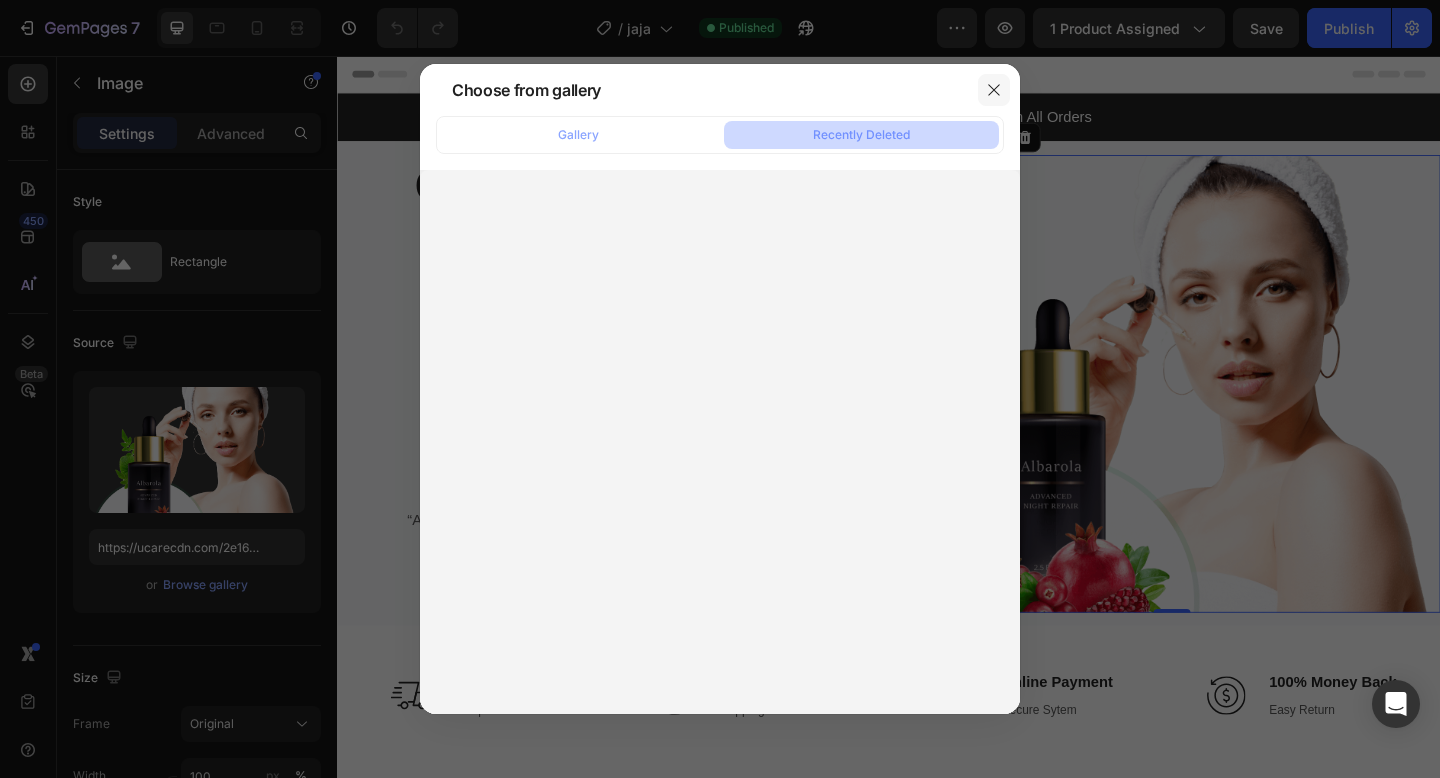 click 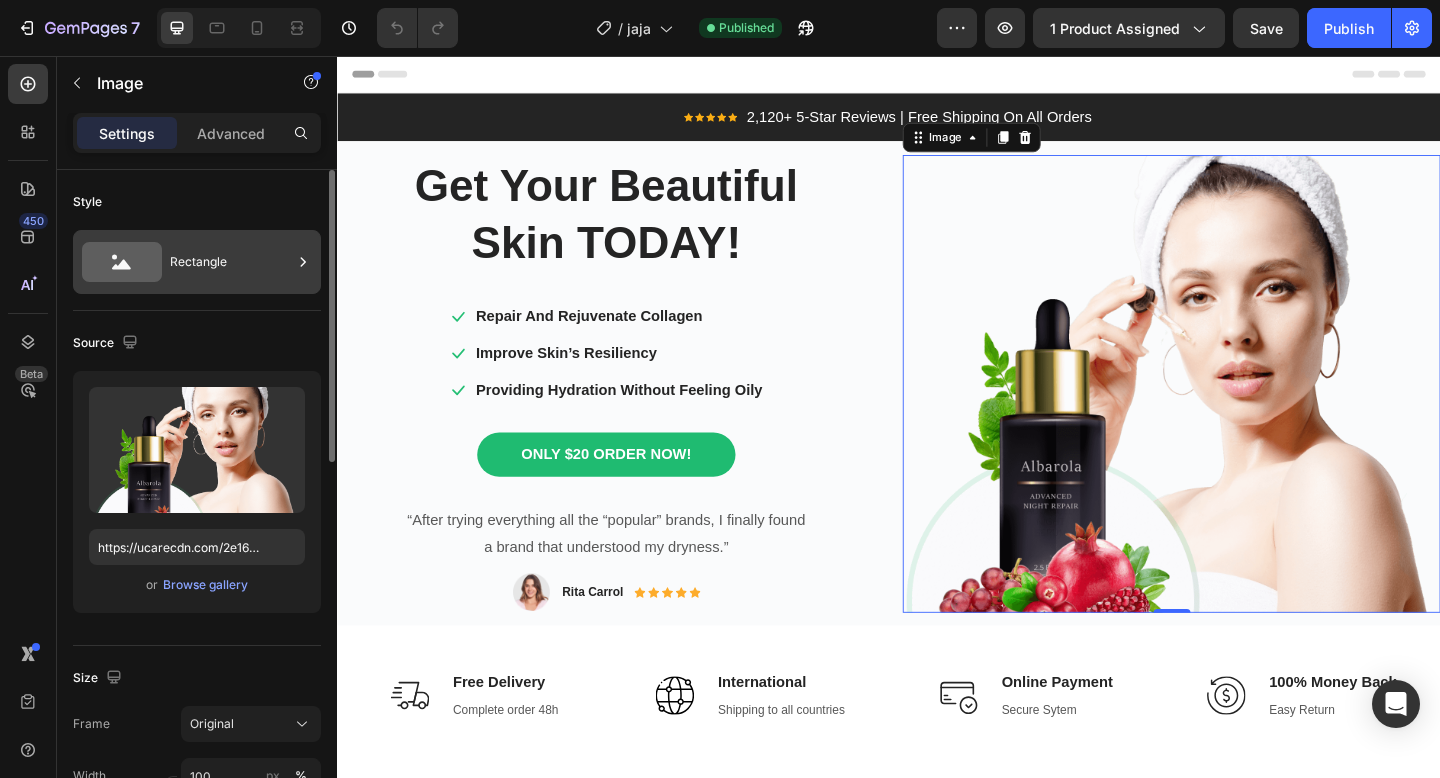 click on "Rectangle" at bounding box center (231, 262) 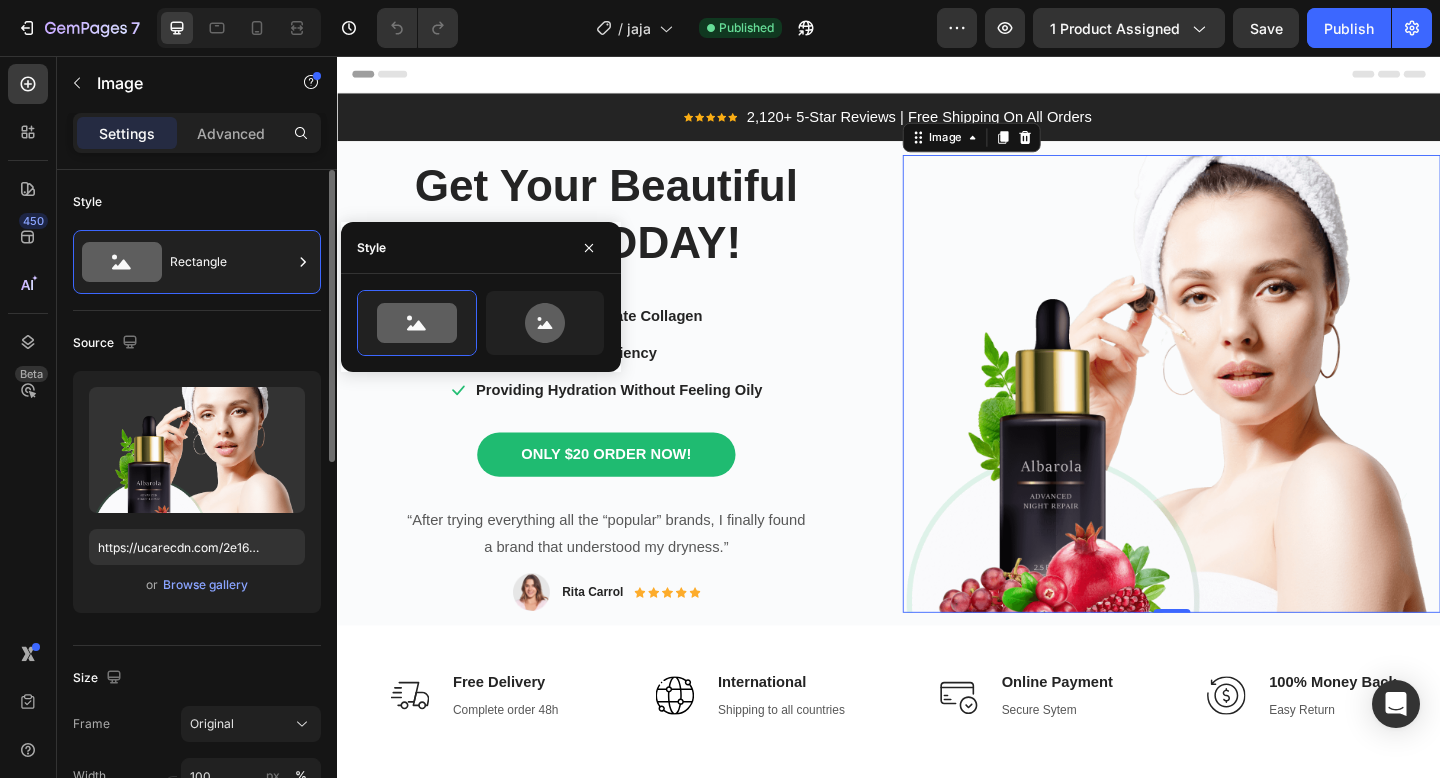 click on "Style" at bounding box center (197, 202) 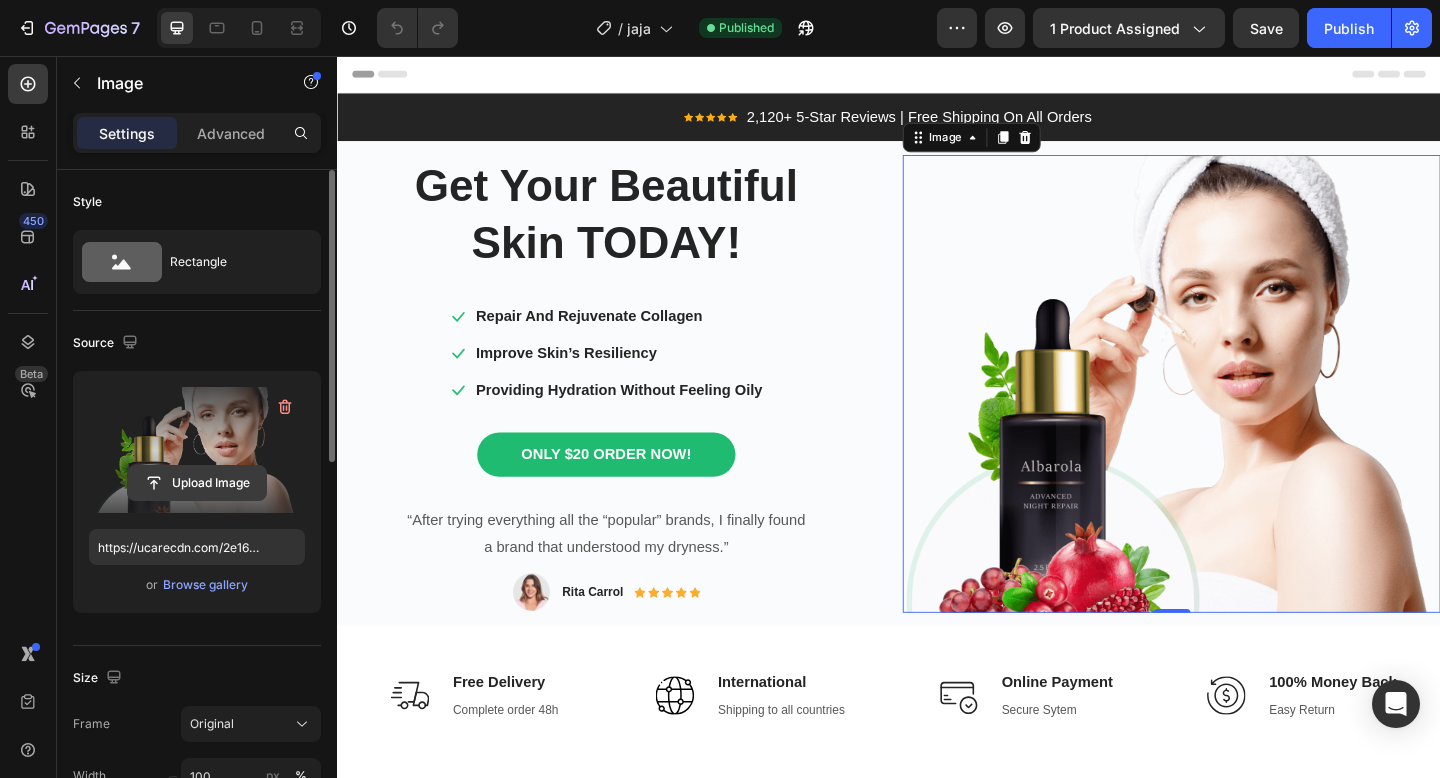 click 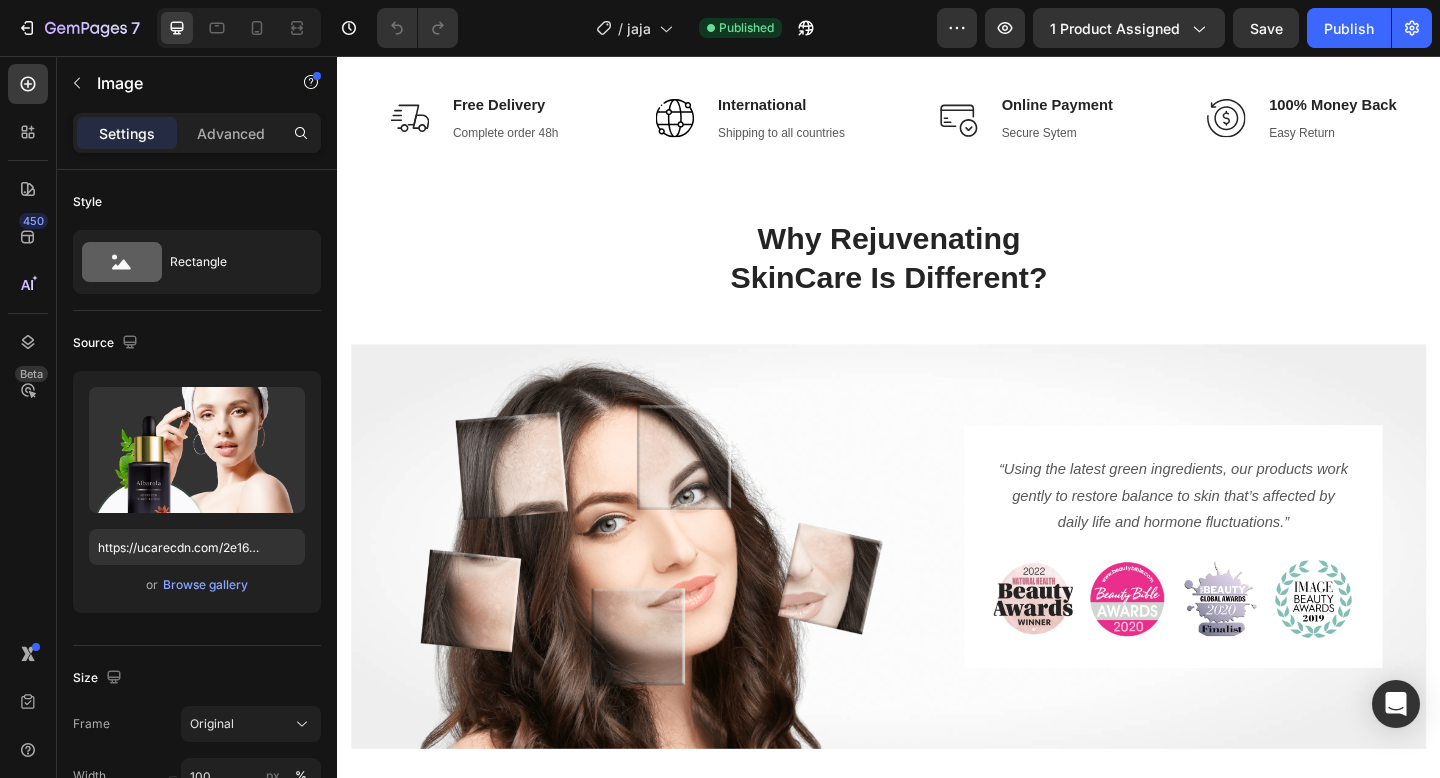 scroll, scrollTop: 640, scrollLeft: 0, axis: vertical 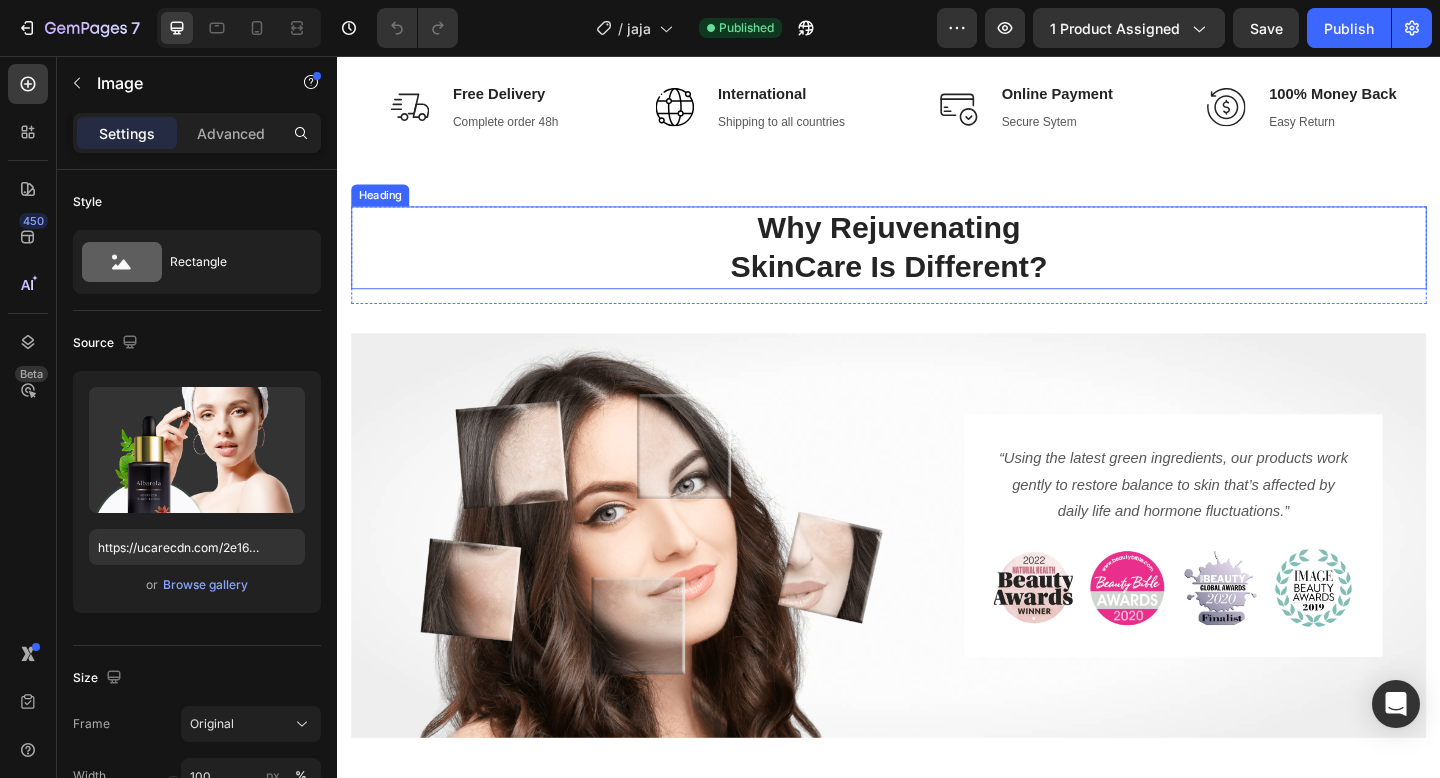 click on "Why Rejuvenating SkinCare Is Different?" at bounding box center (937, 265) 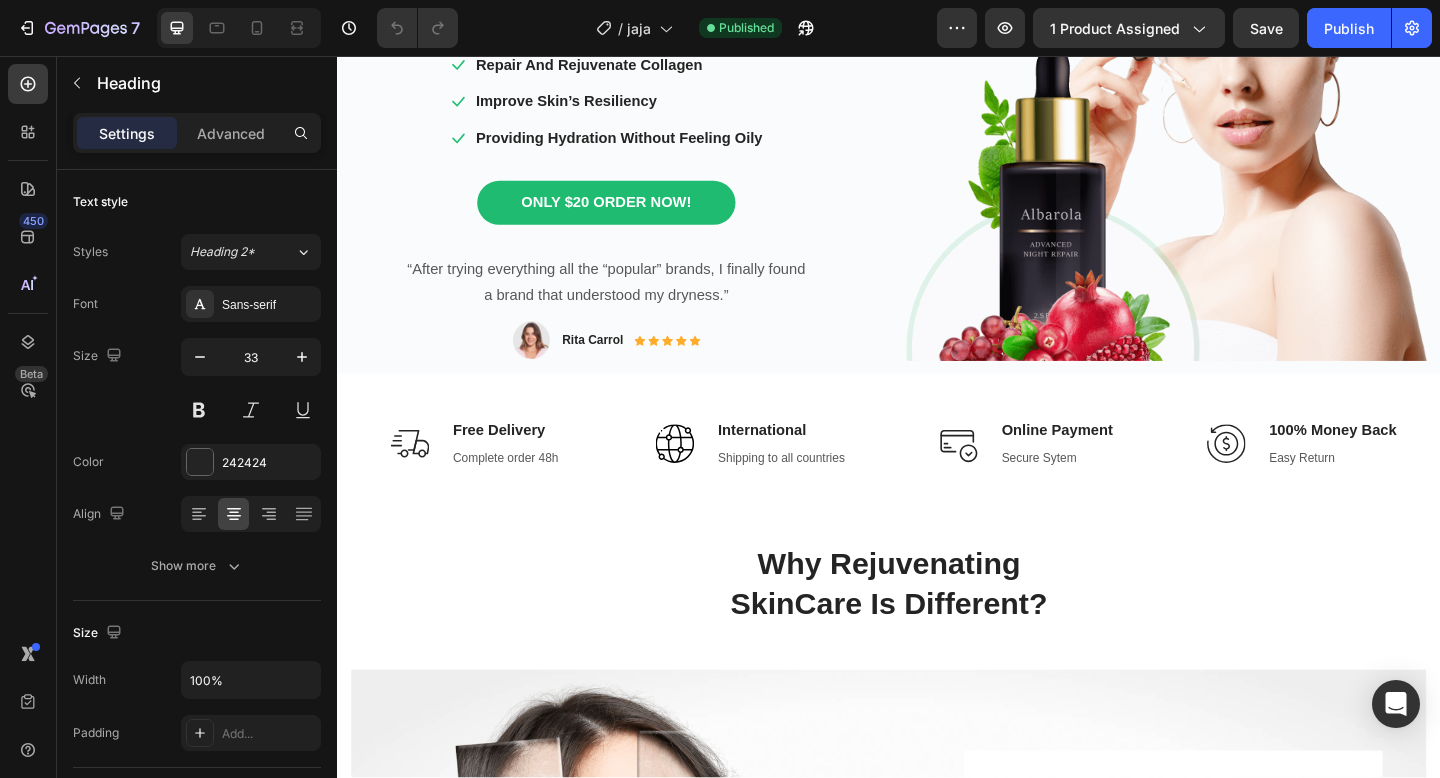 scroll, scrollTop: 266, scrollLeft: 0, axis: vertical 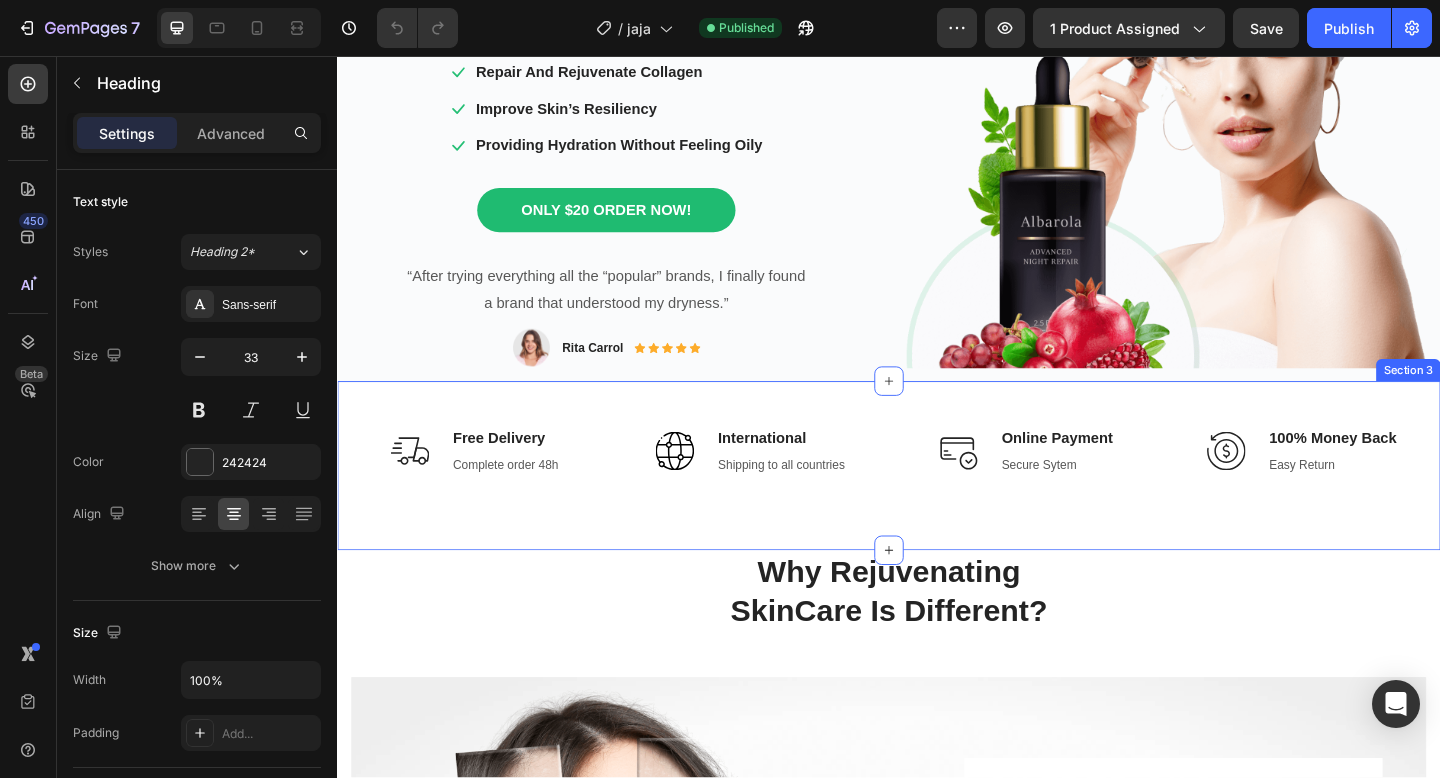 click on "Image Free Delivery Text block Complete order 48h Text block Row Image International Text block Shipping to all countries Text block Row Image Online Payment Text block Secure Sytem Text block Row Image 100% Money Back Text block Easy Return Text block Row Row Section 3" at bounding box center (937, 502) 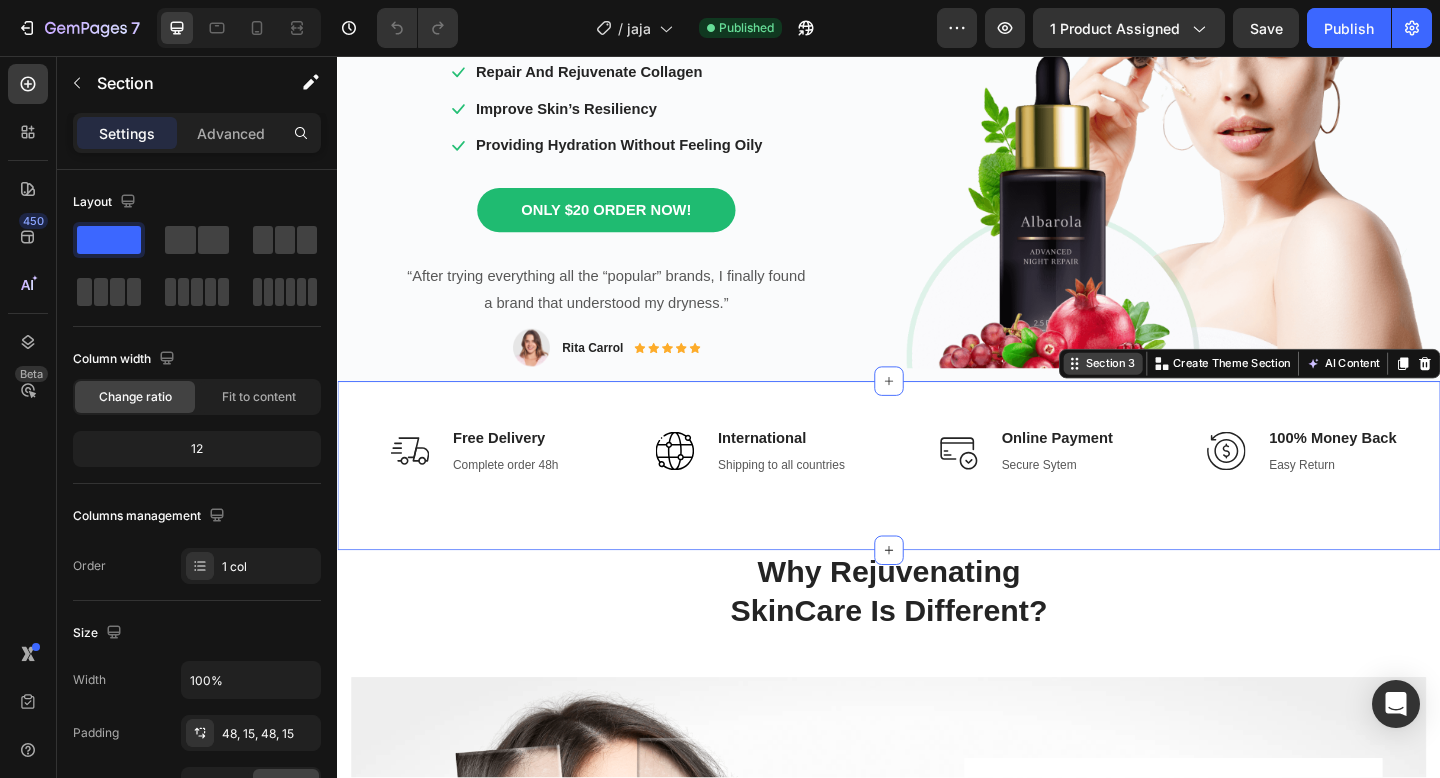 click on "Section 3" at bounding box center [1178, 391] 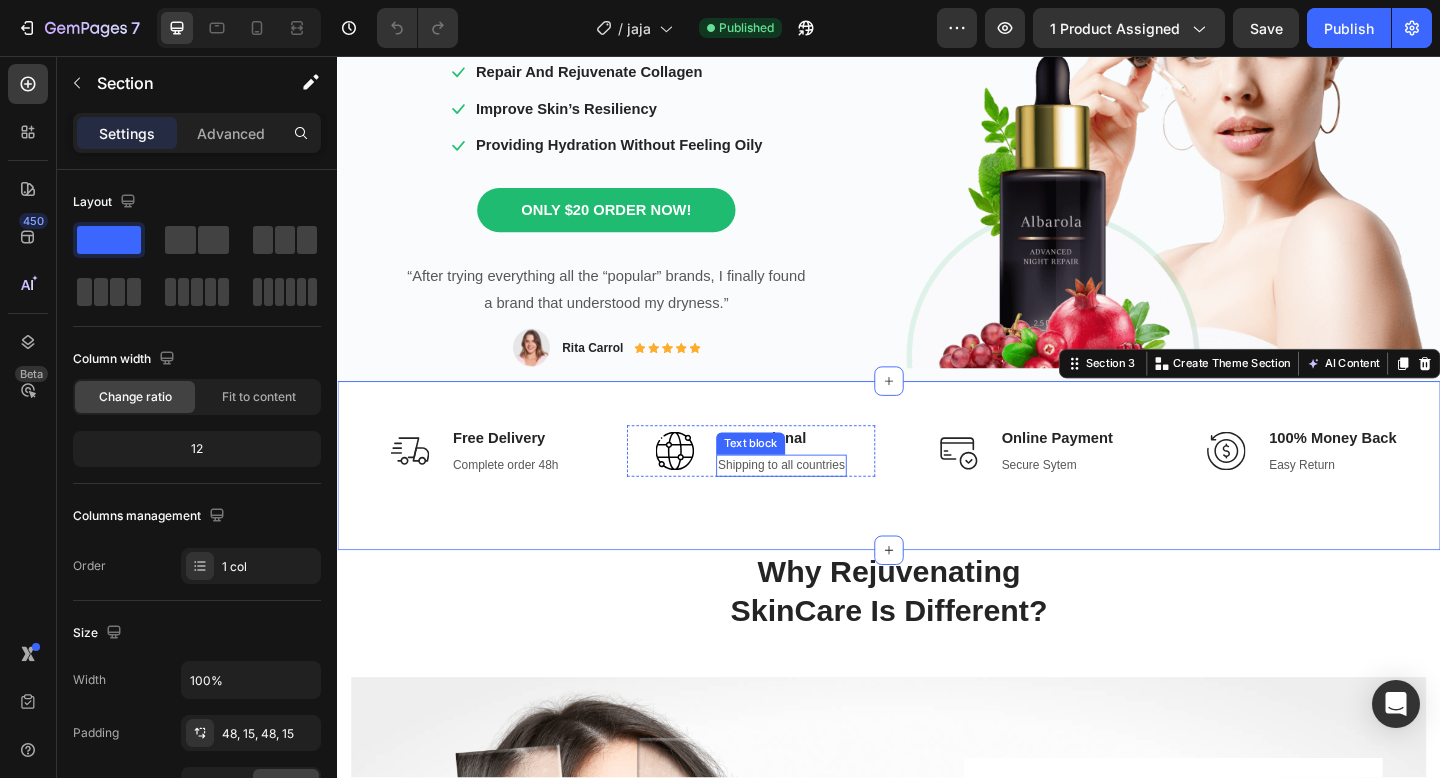 click on "Shipping to all countries" at bounding box center (820, 502) 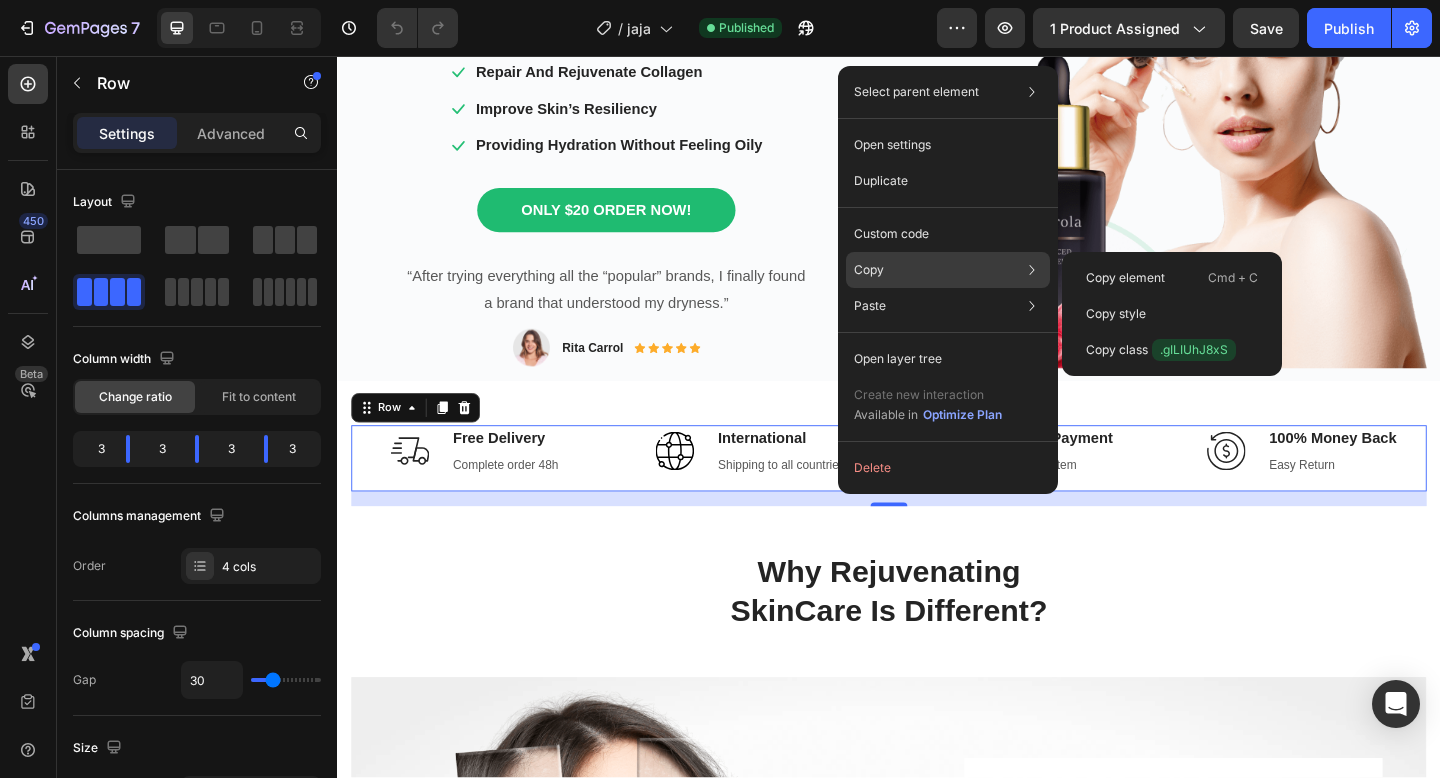 click on "Copy Copy element  Cmd + C Copy style  Copy class  .gILIUhJ8xS" 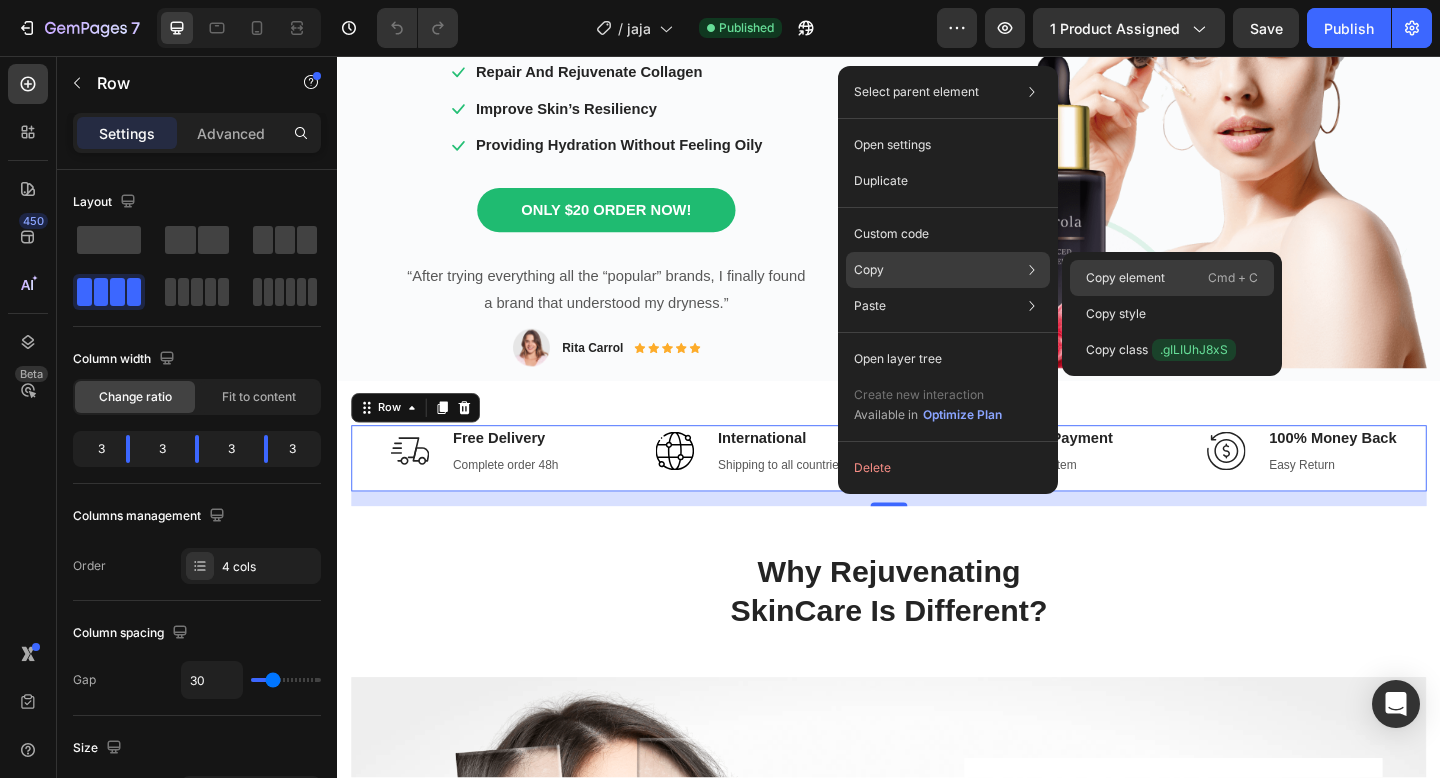 click on "Copy element" at bounding box center (1125, 278) 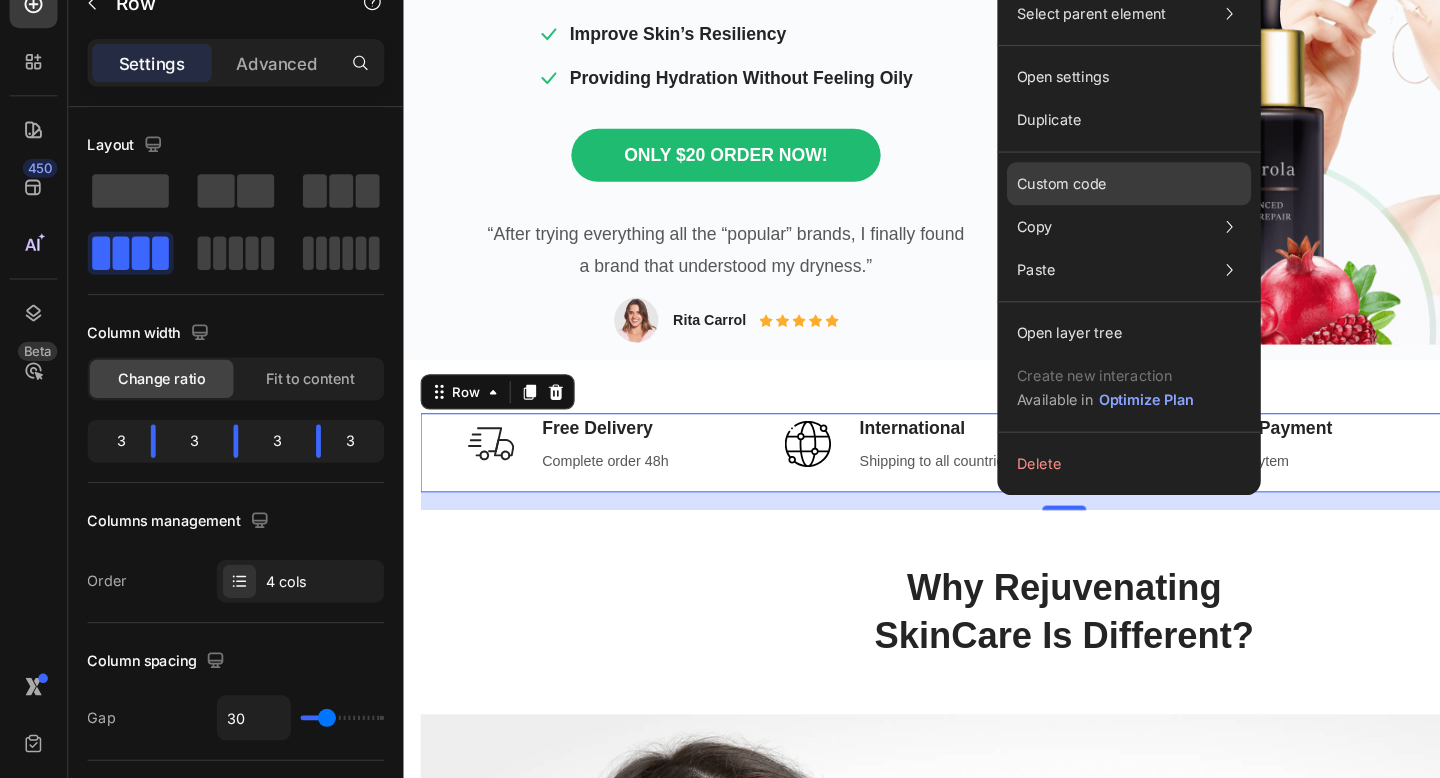 click on "Custom code" 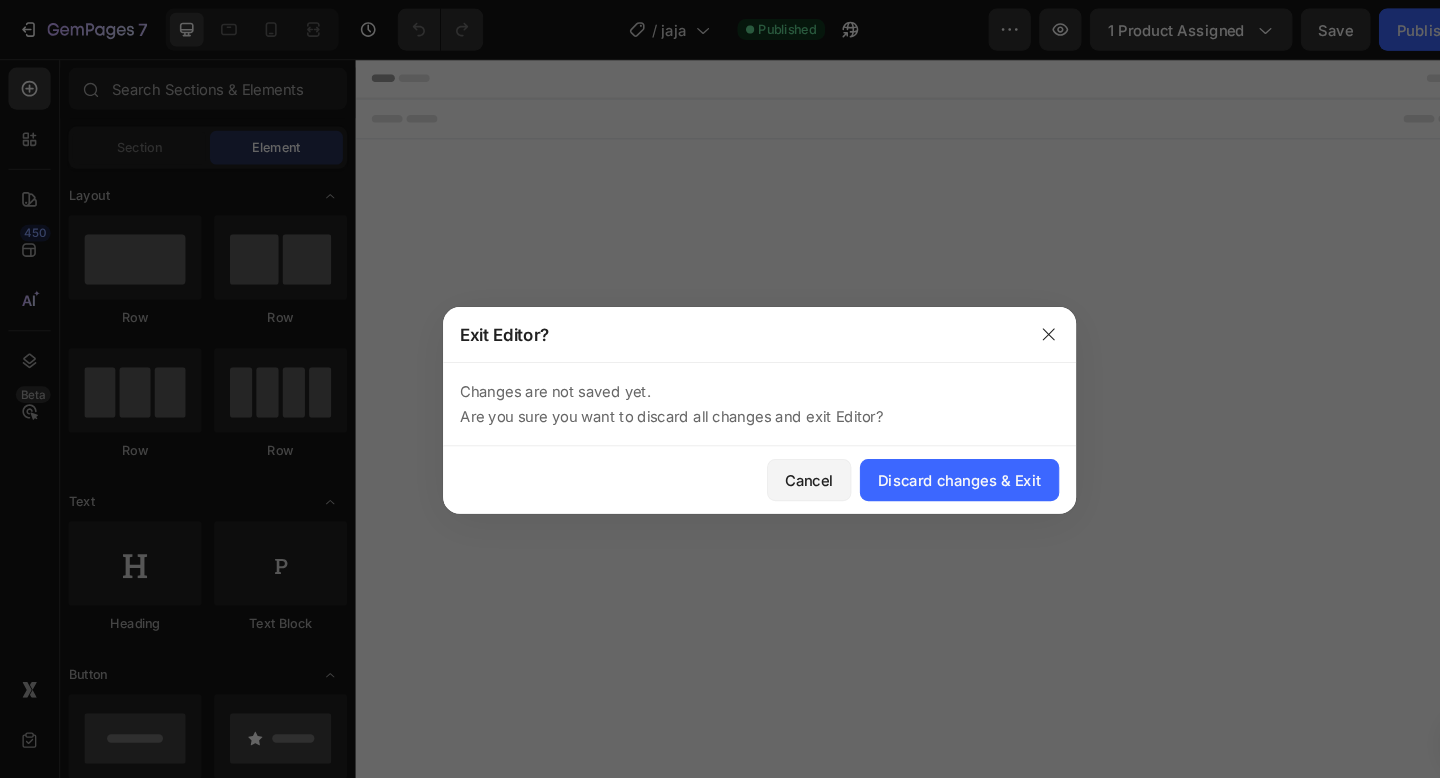 scroll, scrollTop: 0, scrollLeft: 0, axis: both 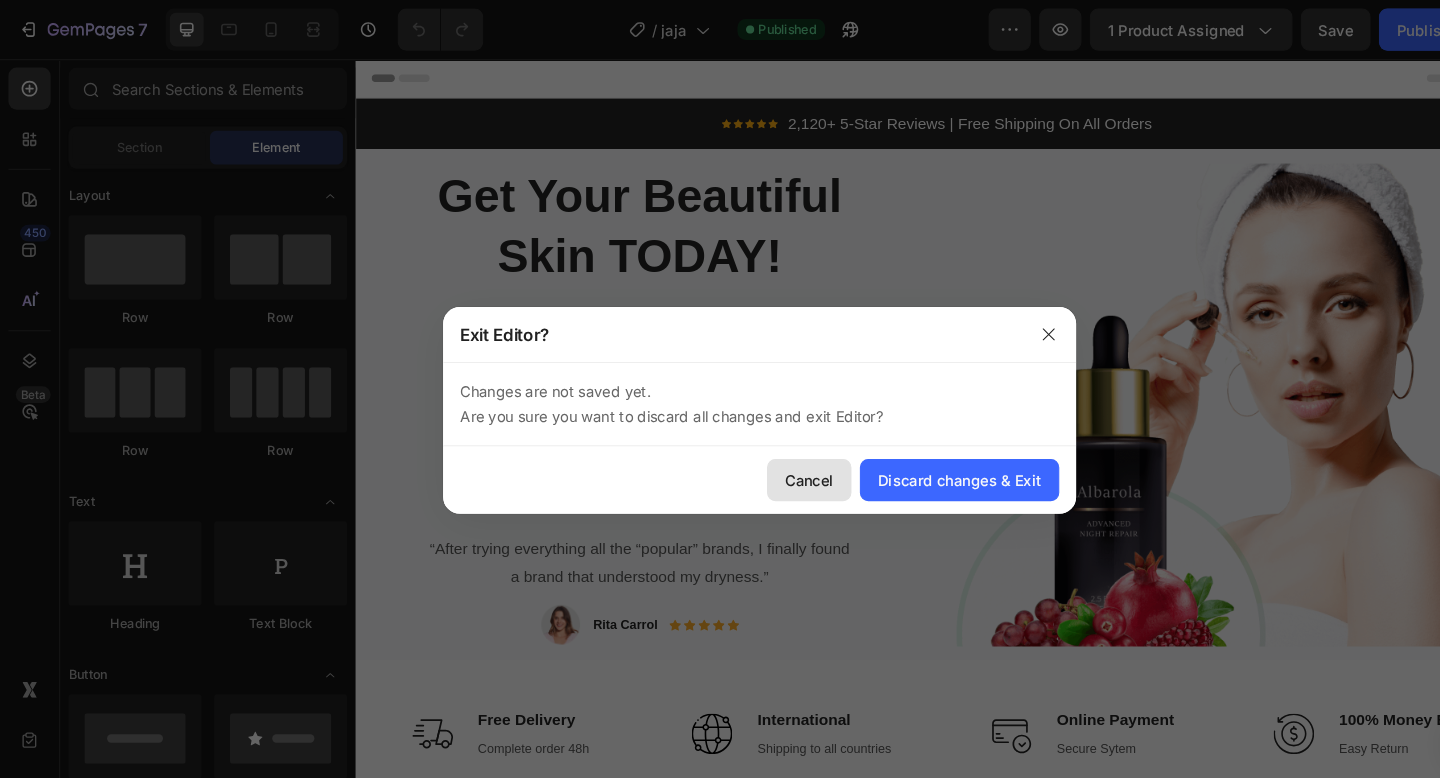 click on "Cancel" at bounding box center [767, 455] 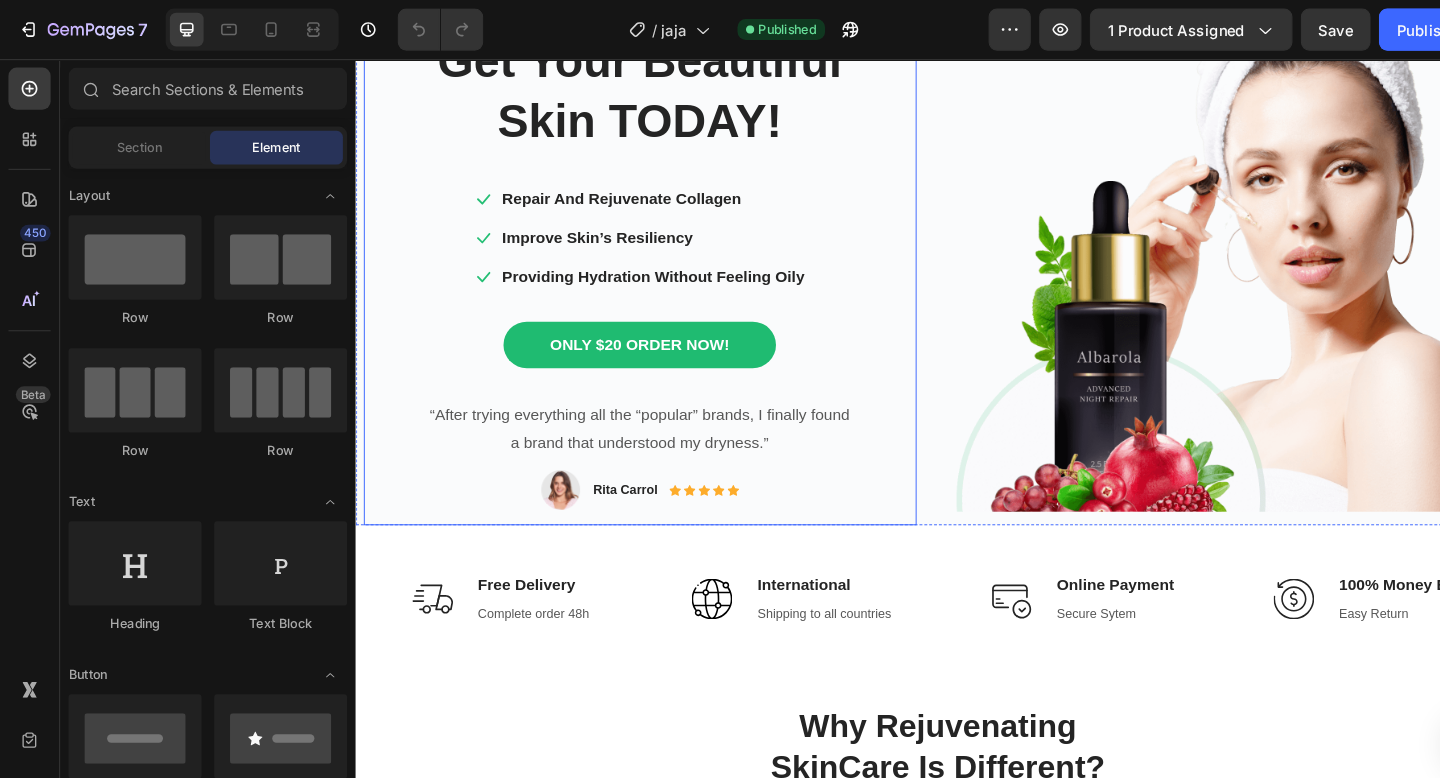 scroll, scrollTop: 145, scrollLeft: 0, axis: vertical 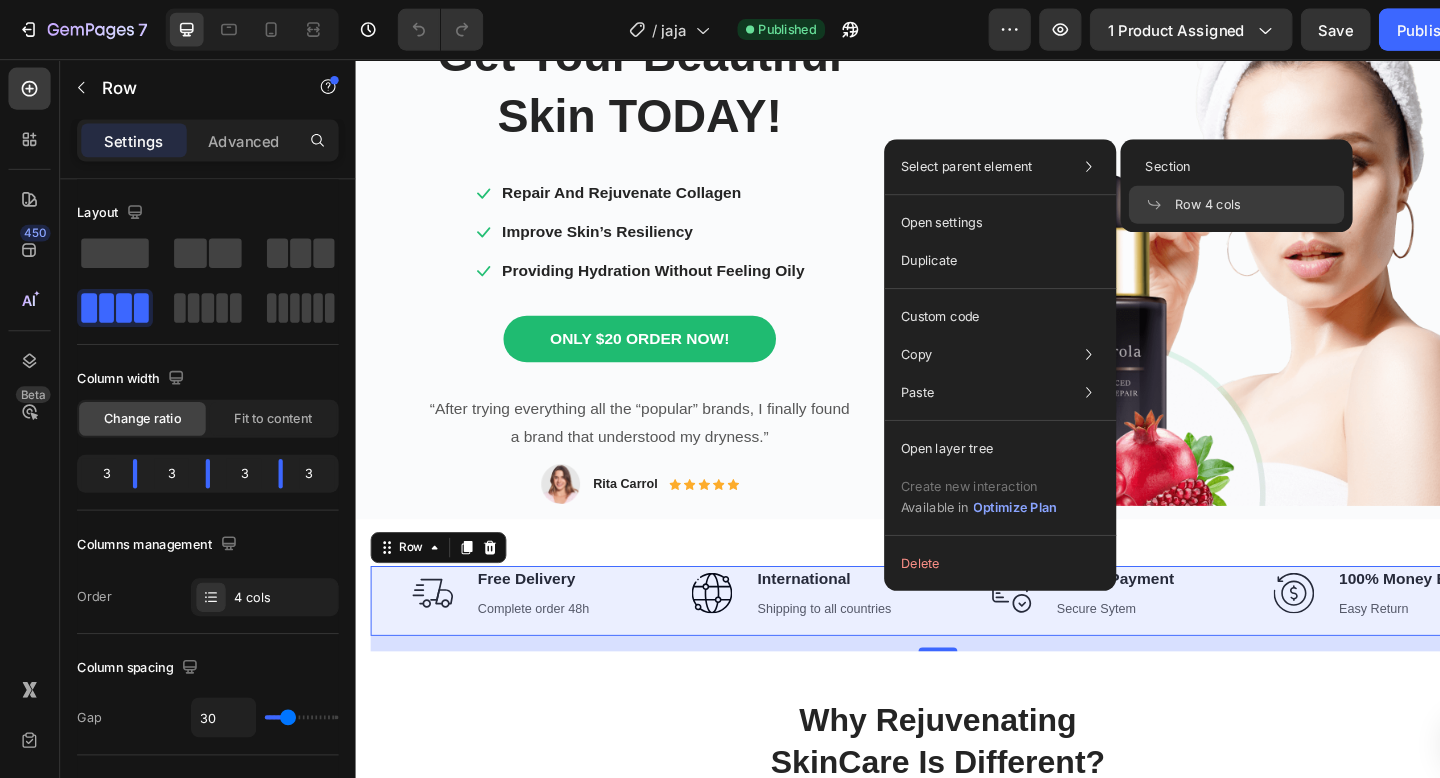 click at bounding box center (1100, 194) 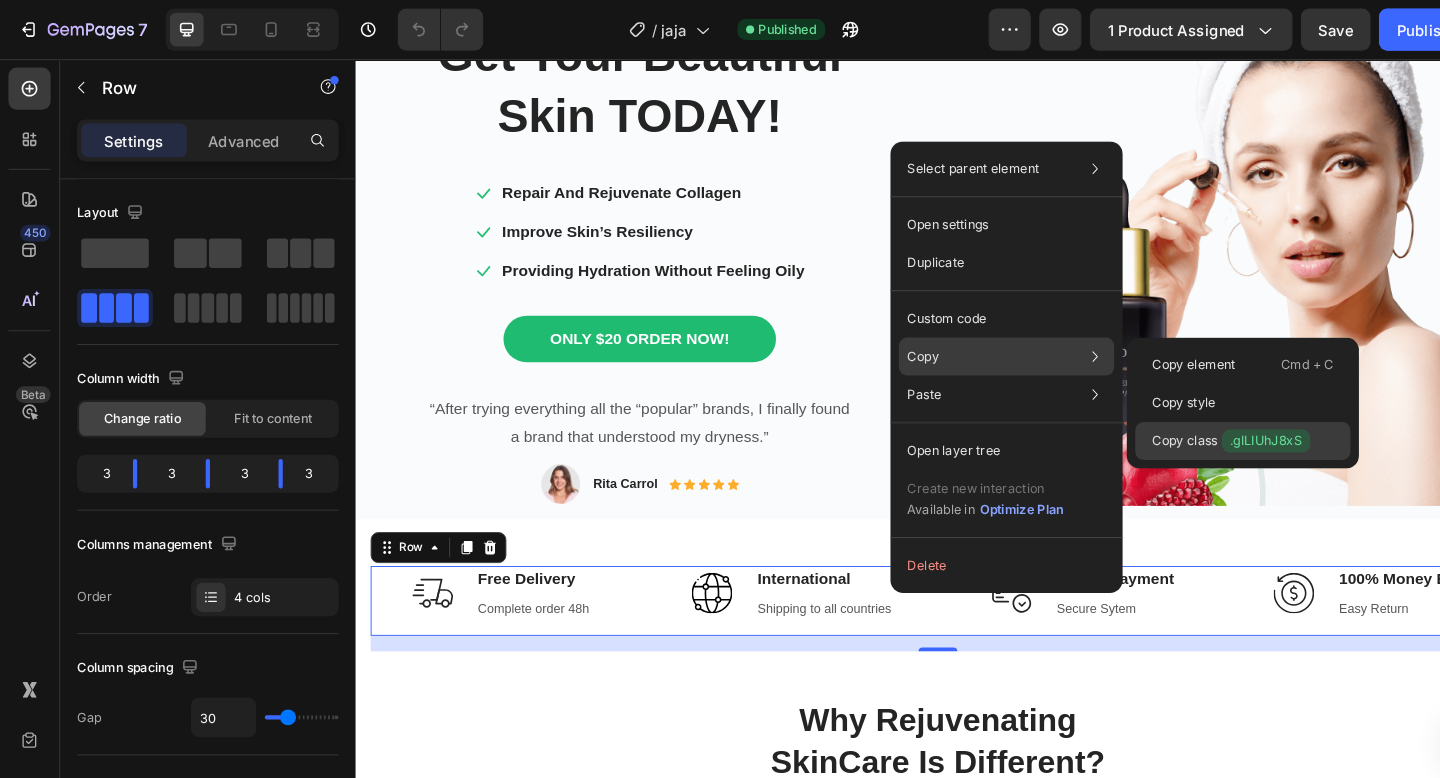 drag, startPoint x: 1110, startPoint y: 403, endPoint x: 841, endPoint y: 378, distance: 270.1592 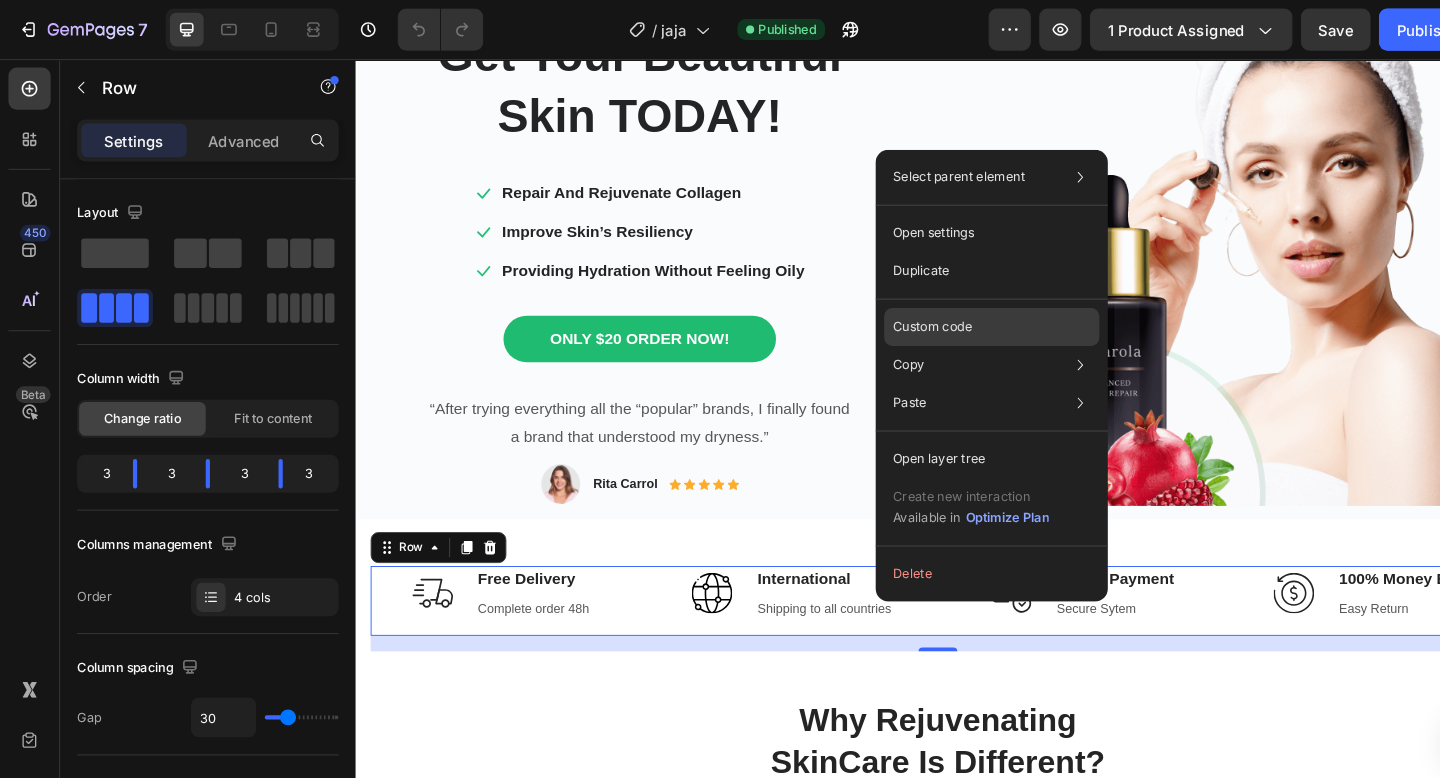 click on "Custom code" 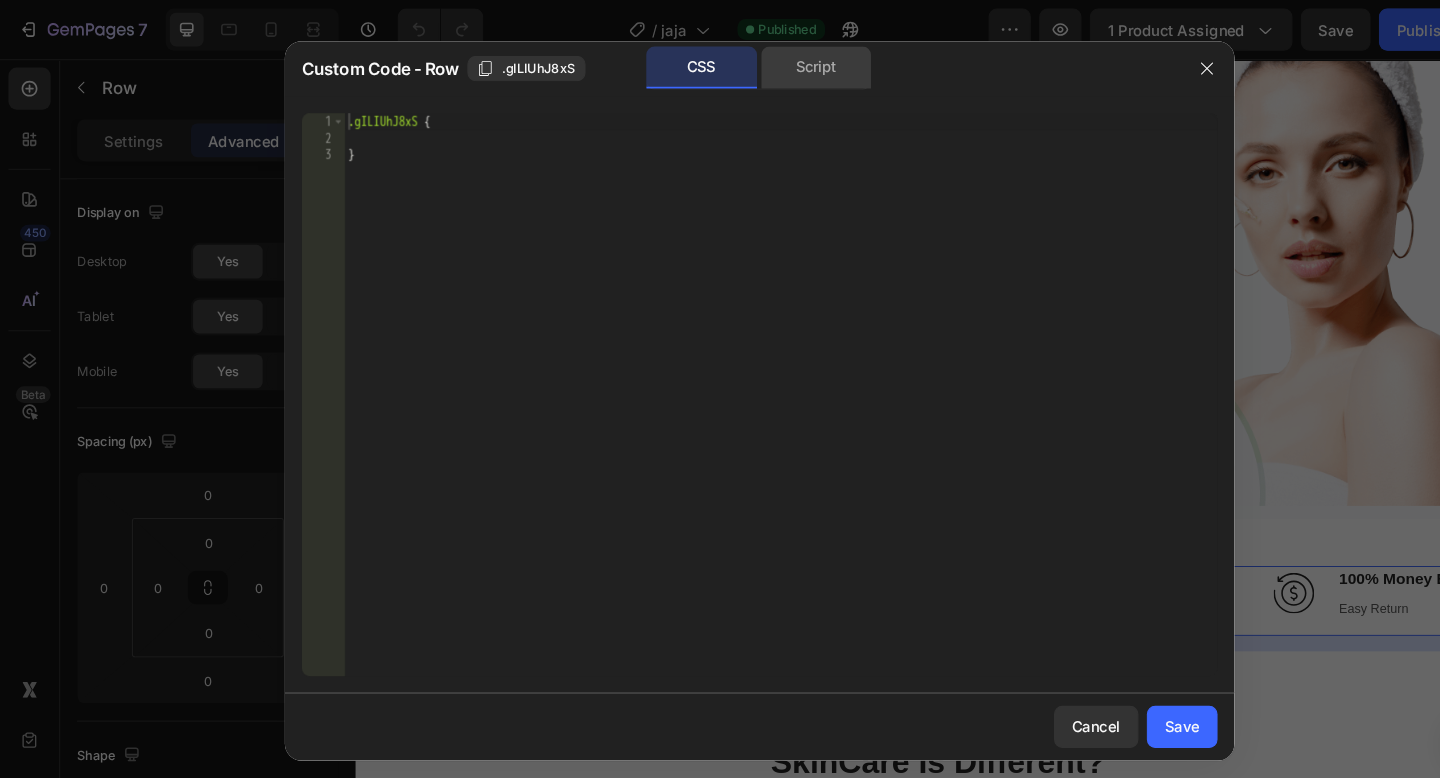 click on "CSS Script" at bounding box center [719, 64] 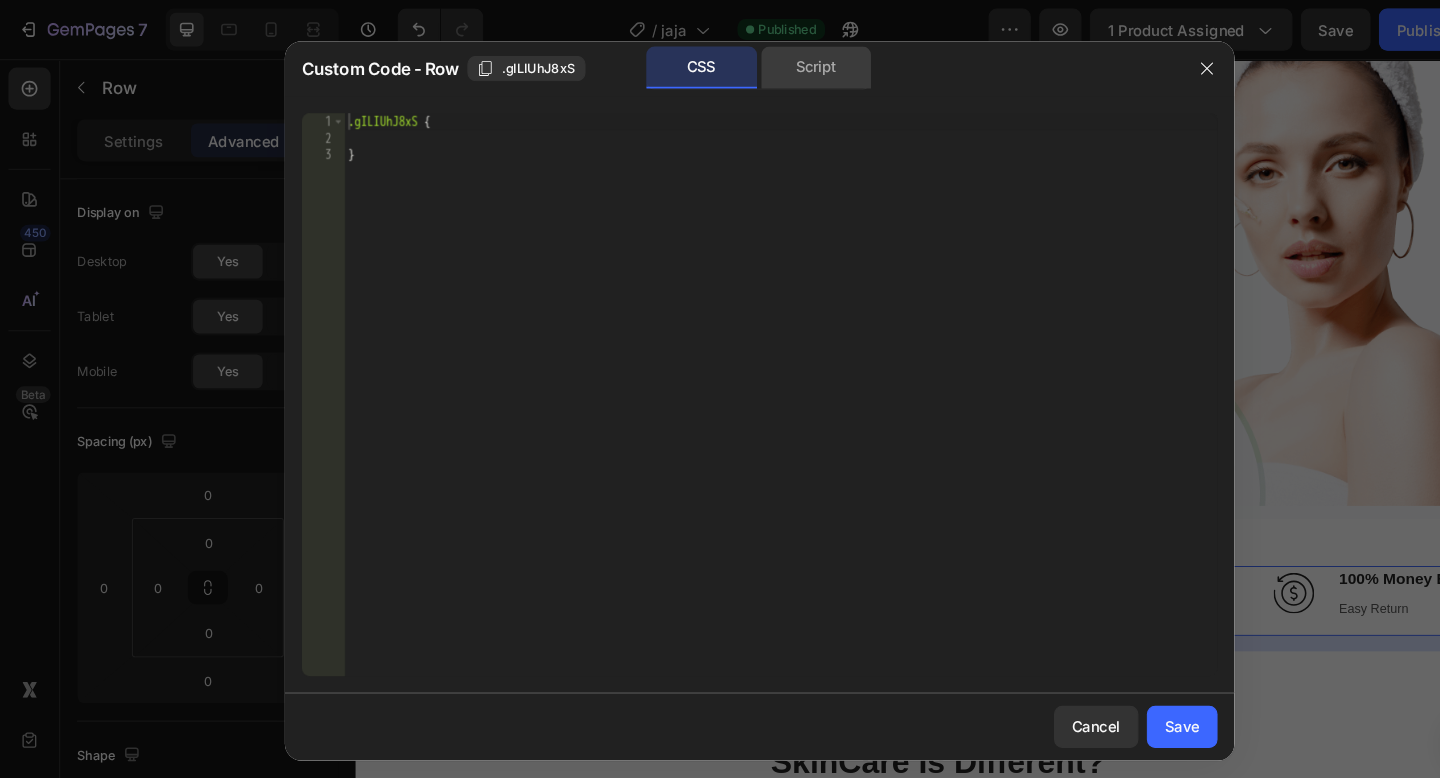 click on "Script" 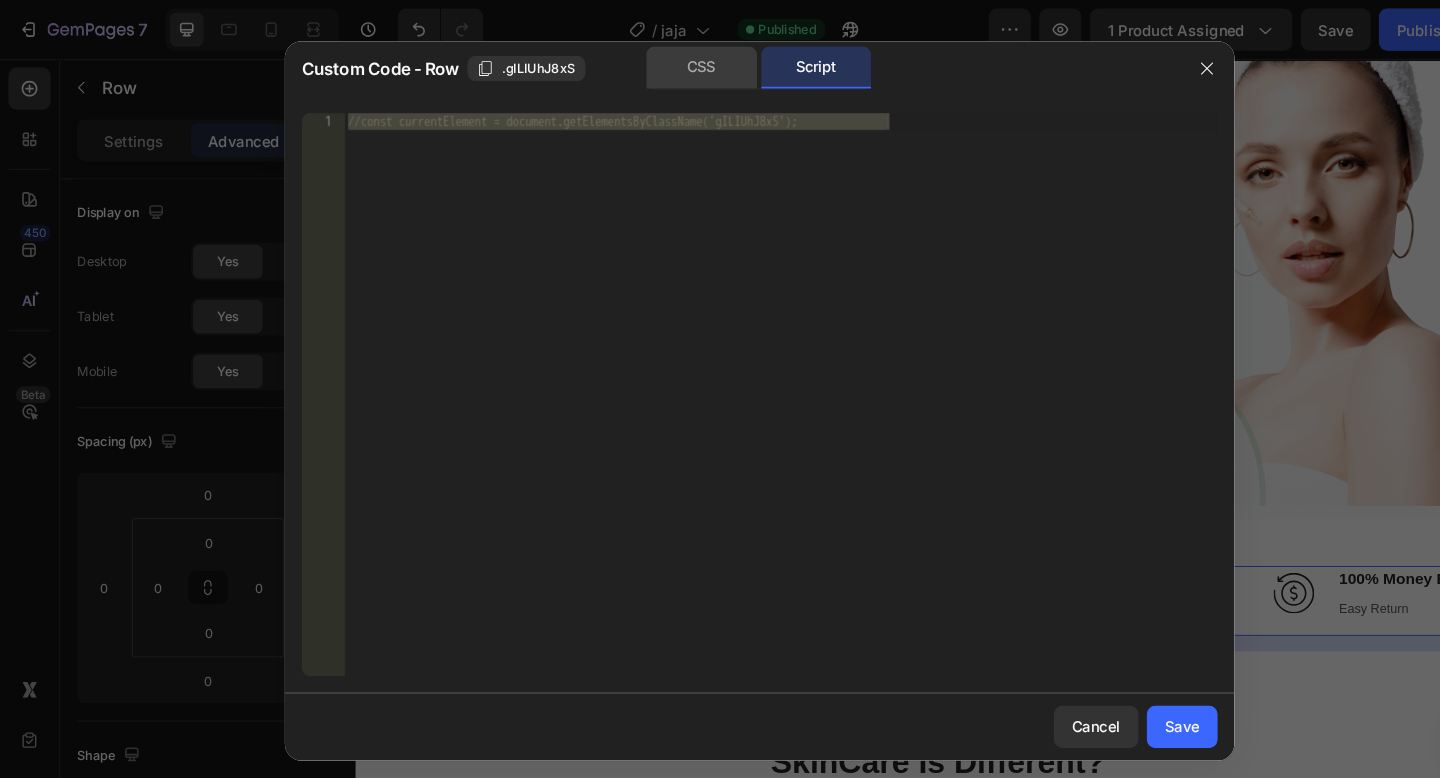 click on "CSS" 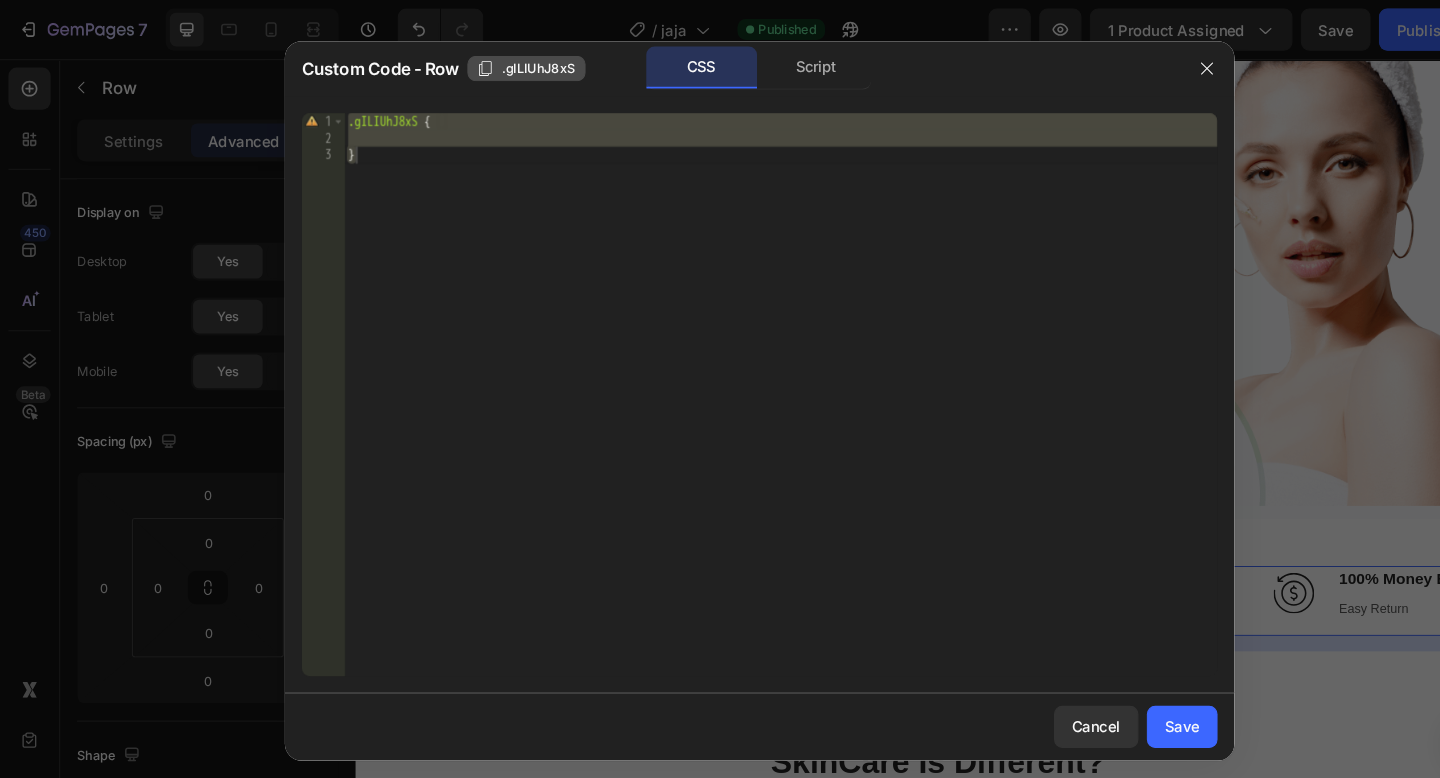 click 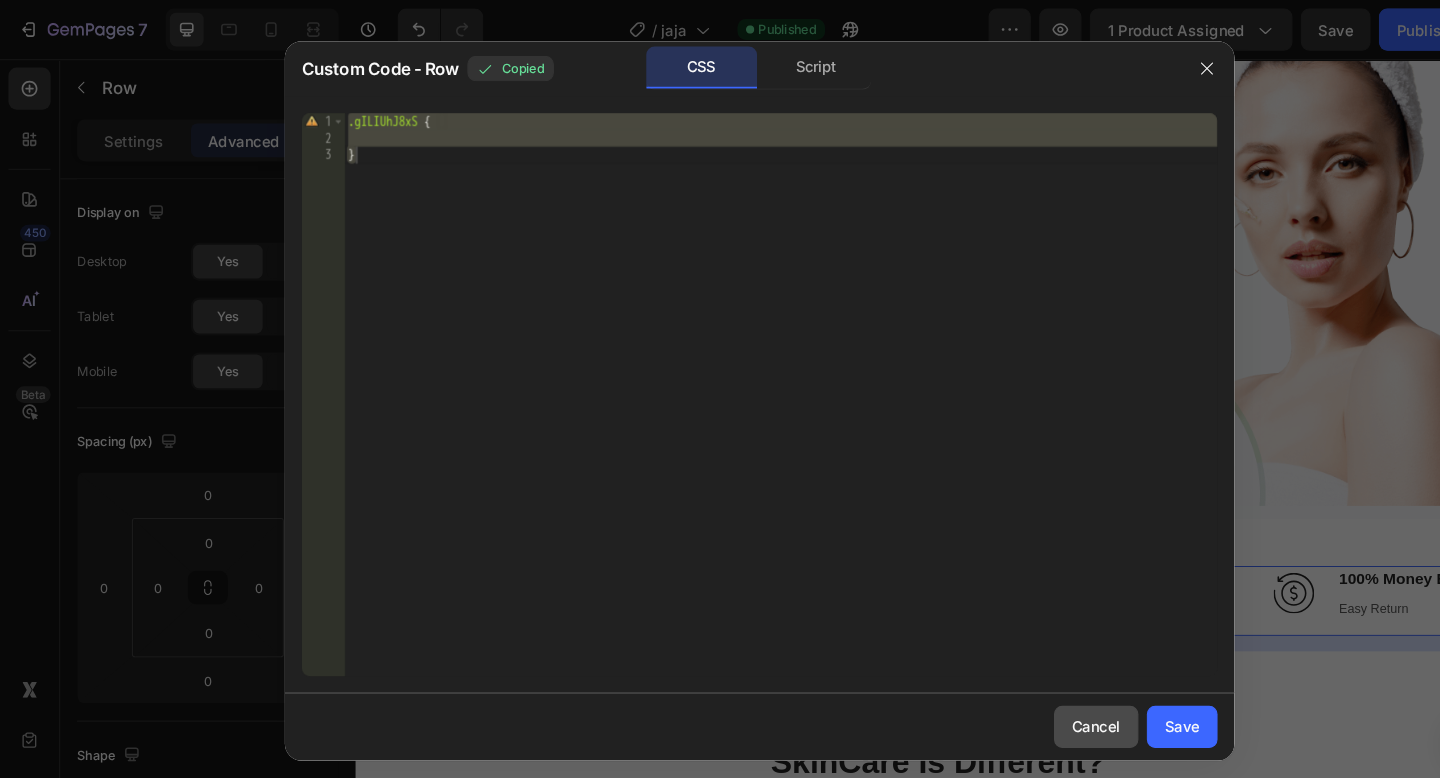 click on "Cancel" at bounding box center [1039, 688] 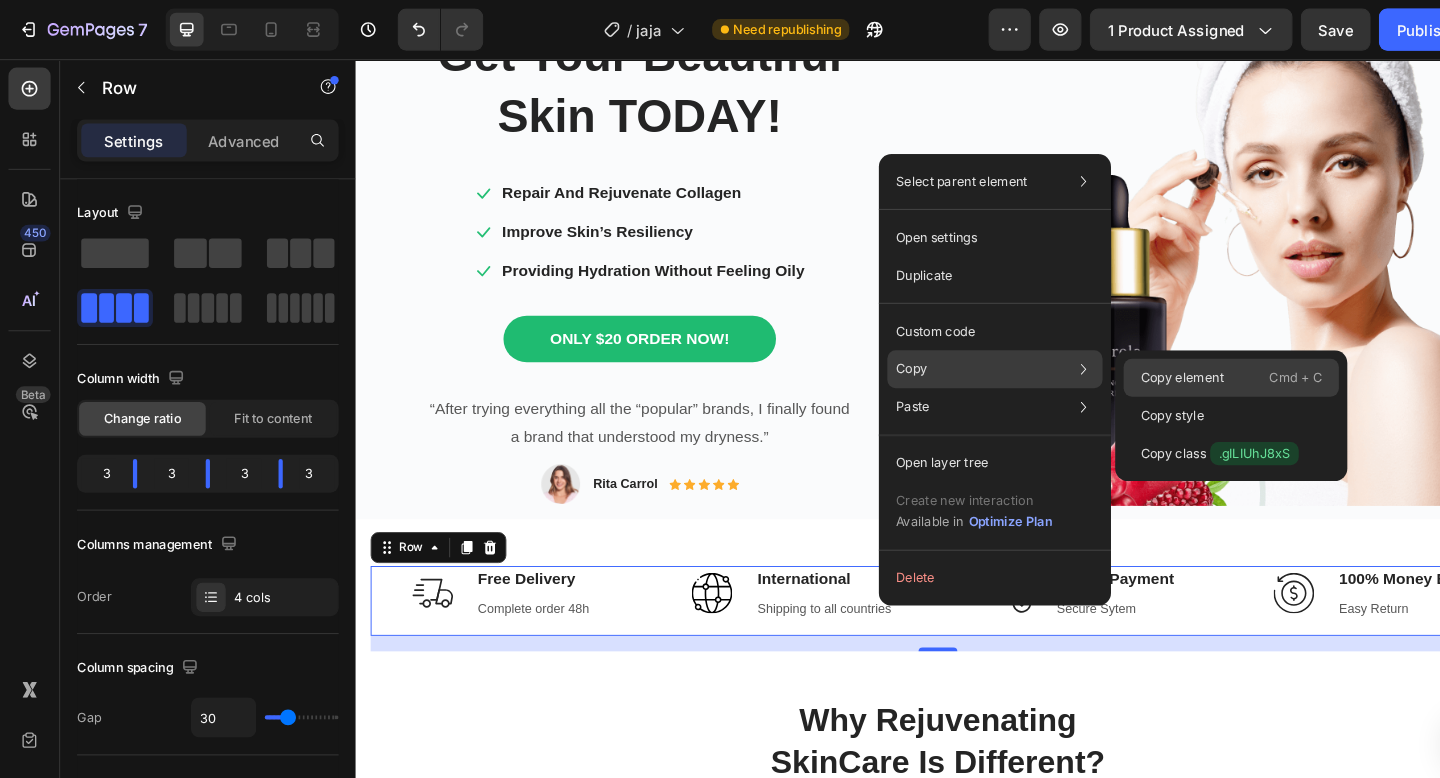 click on "Copy element" at bounding box center (1120, 358) 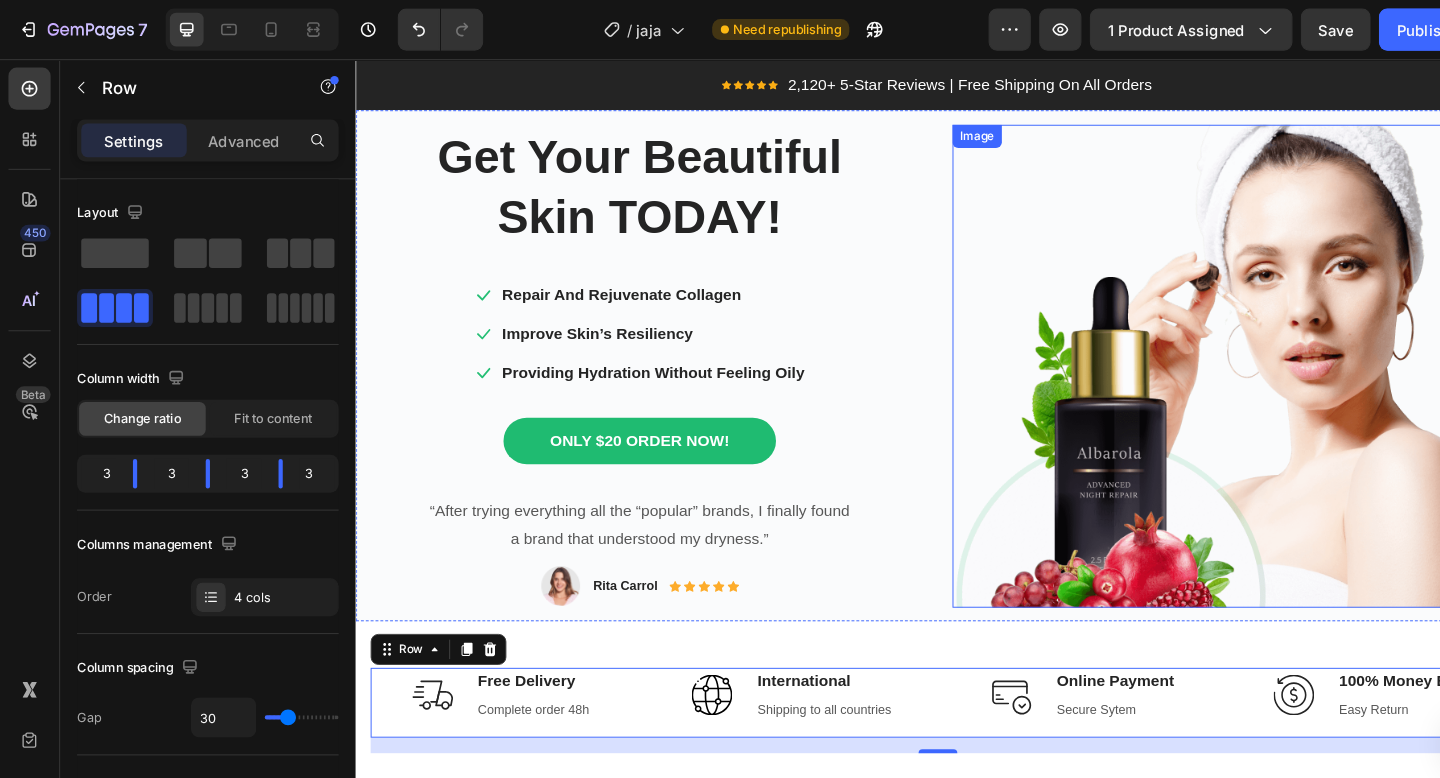 scroll, scrollTop: 0, scrollLeft: 0, axis: both 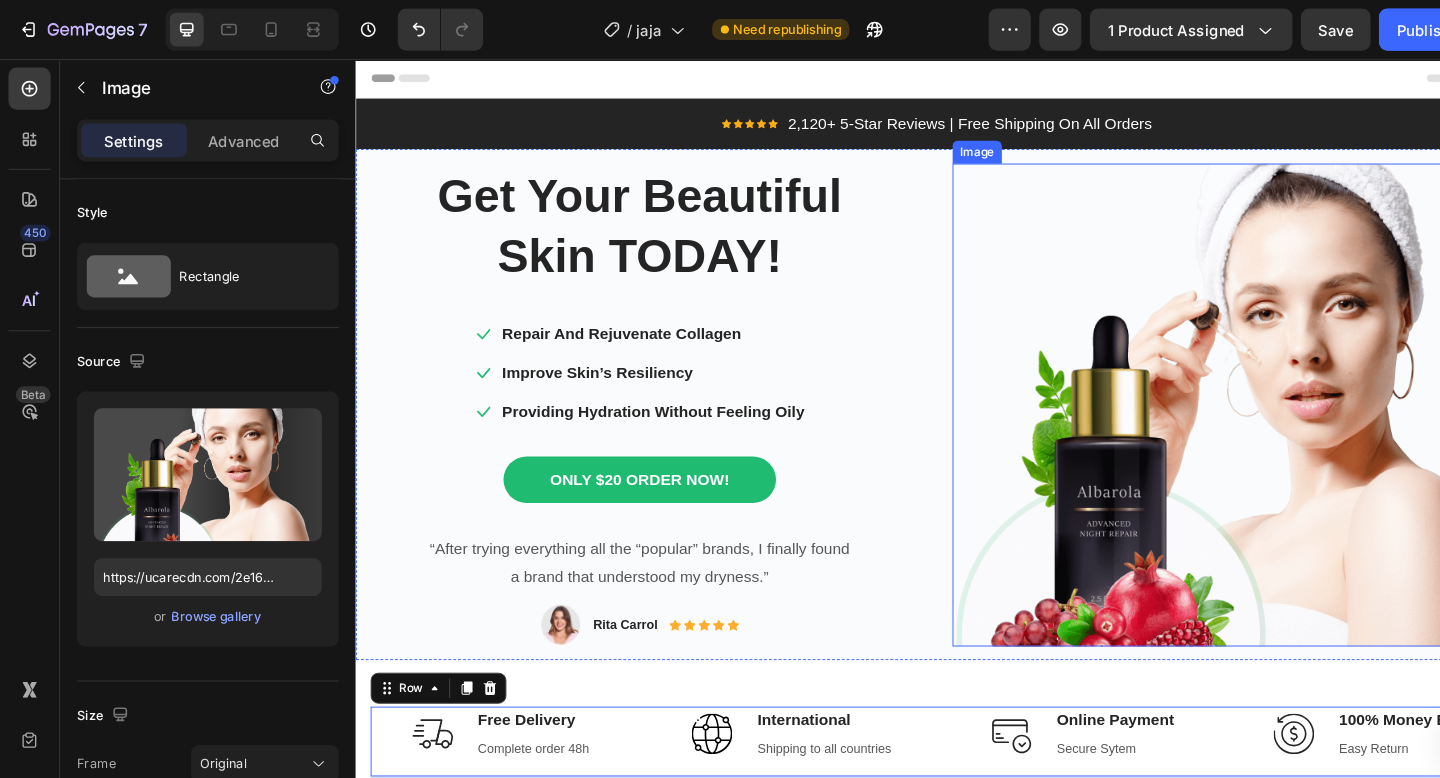 click at bounding box center [1262, 416] 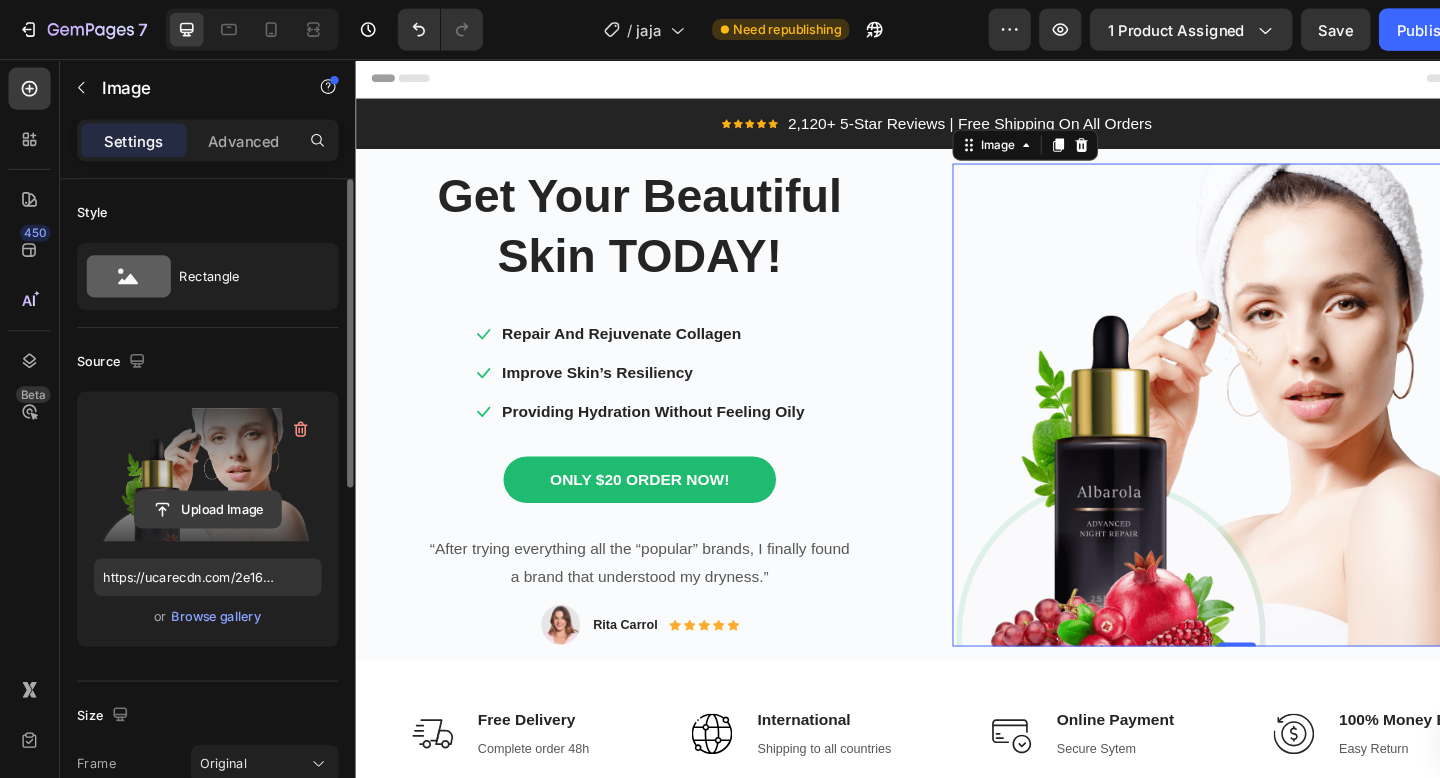 click 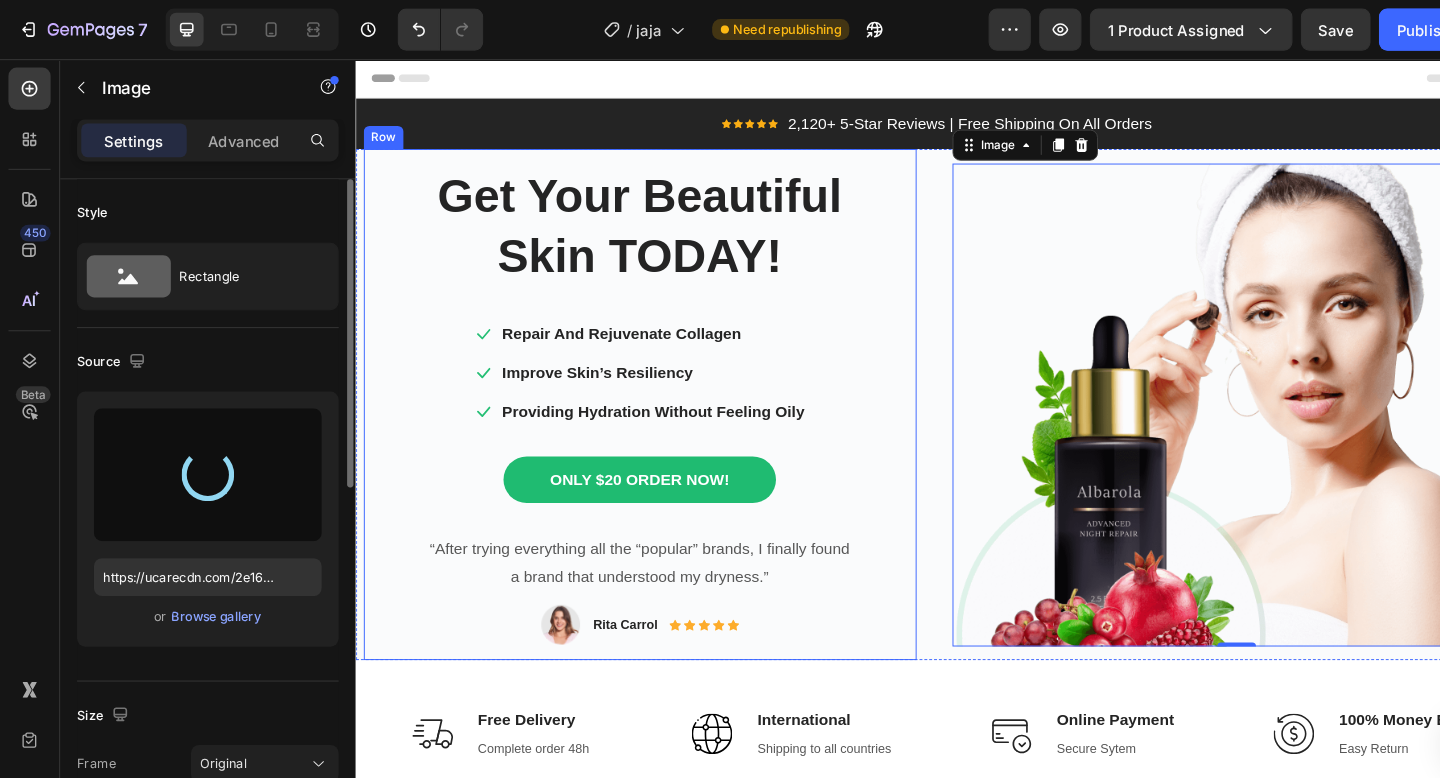 type on "https://cdn.shopify.com/s/files/1/0946/2798/7796/files/gempages_574256582049661803-059f3f24-39ed-4d1c-a58f-1d4488cbffdb.jpg" 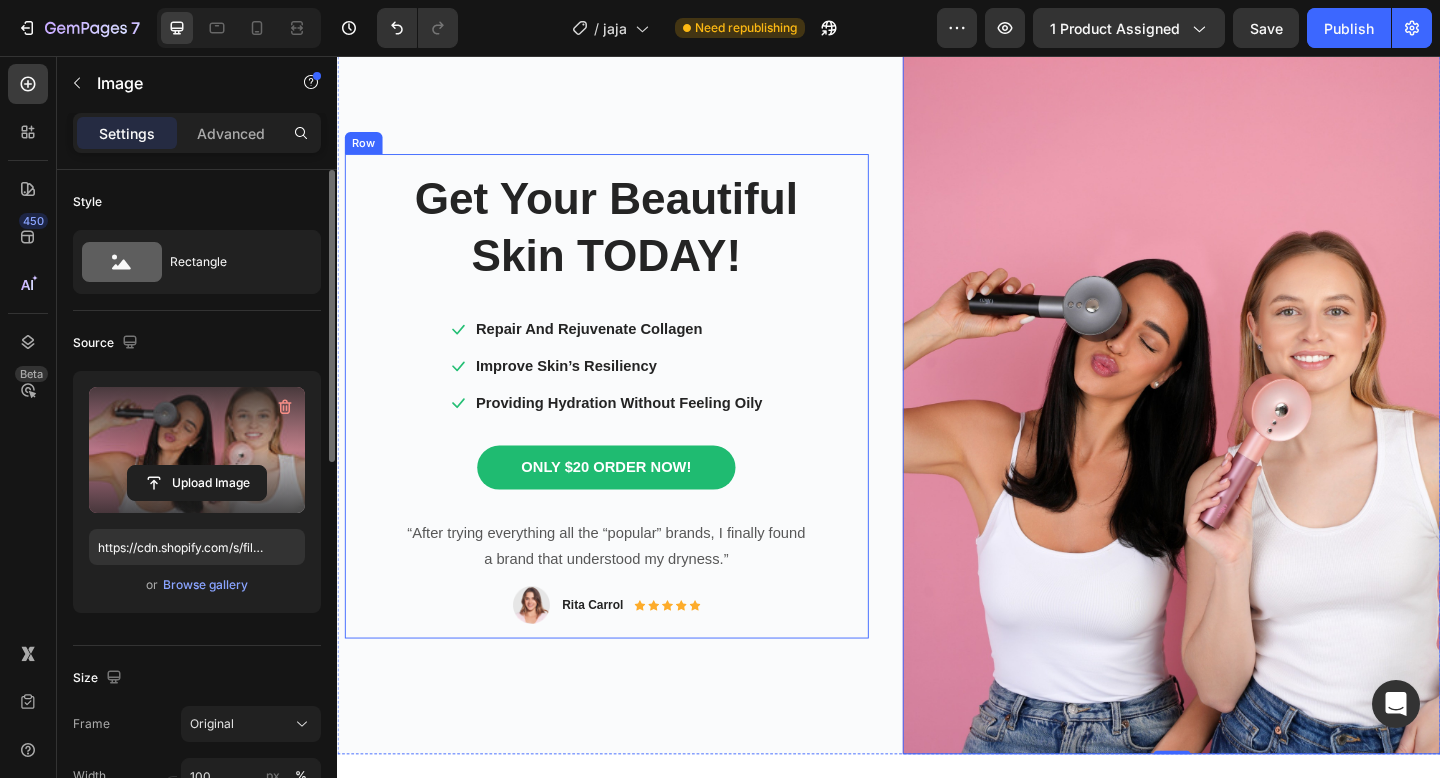 scroll, scrollTop: 0, scrollLeft: 0, axis: both 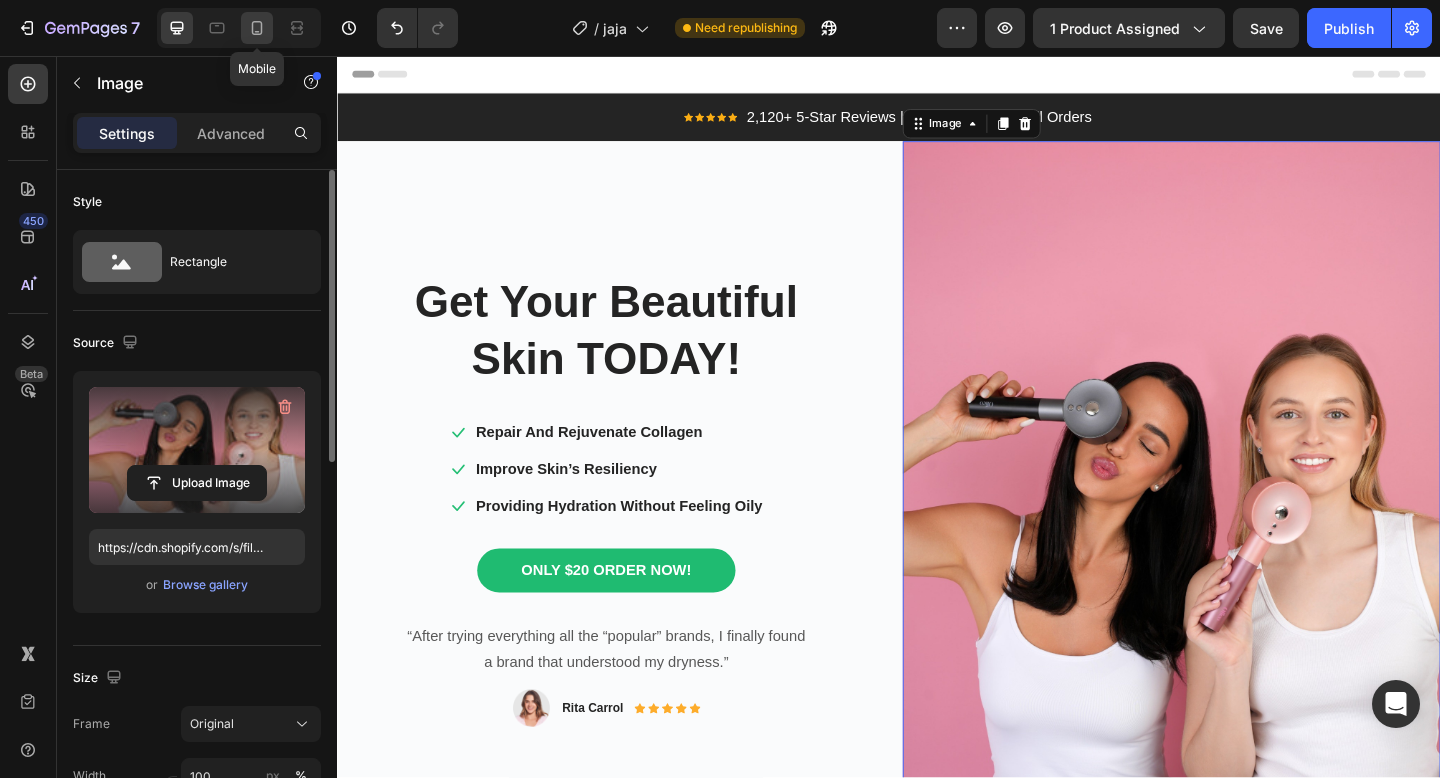 click 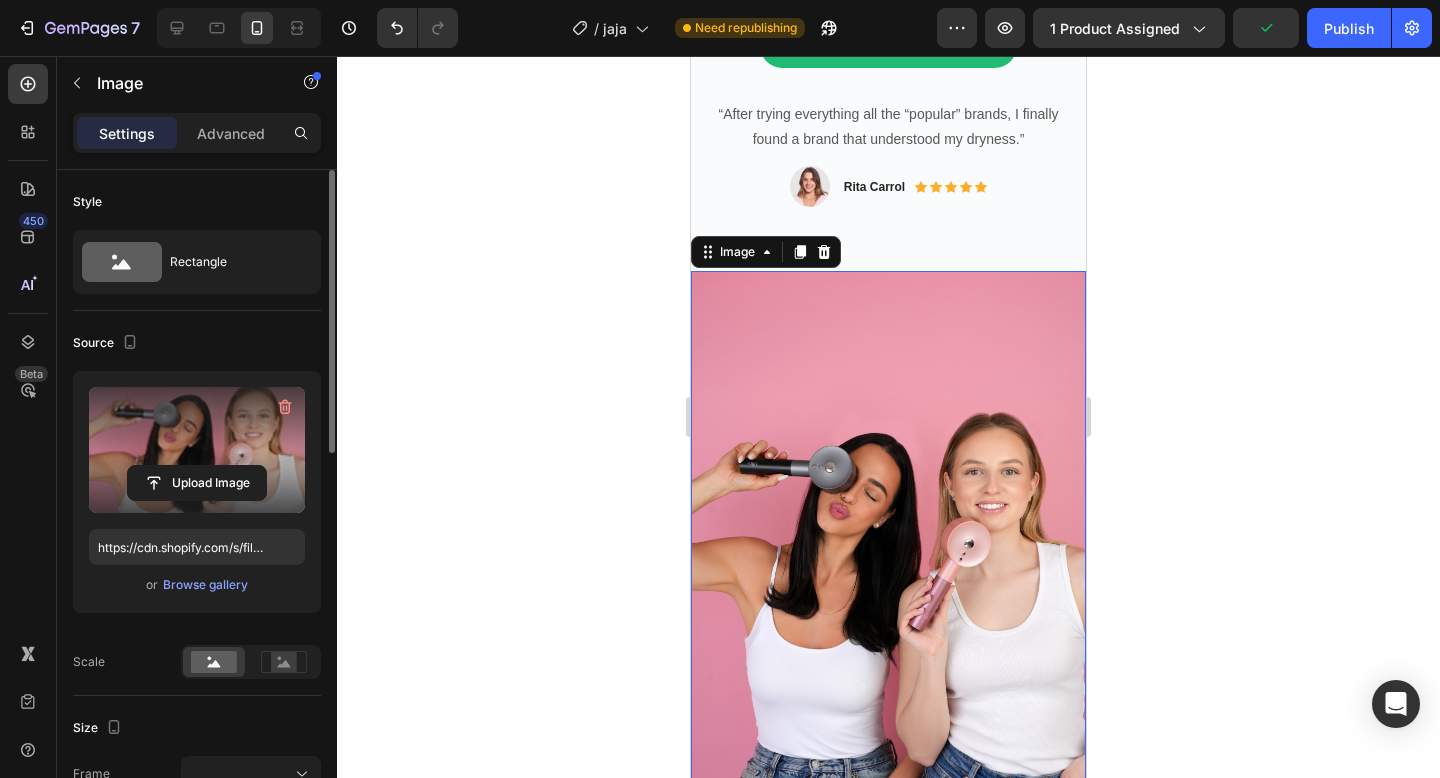scroll, scrollTop: 676, scrollLeft: 0, axis: vertical 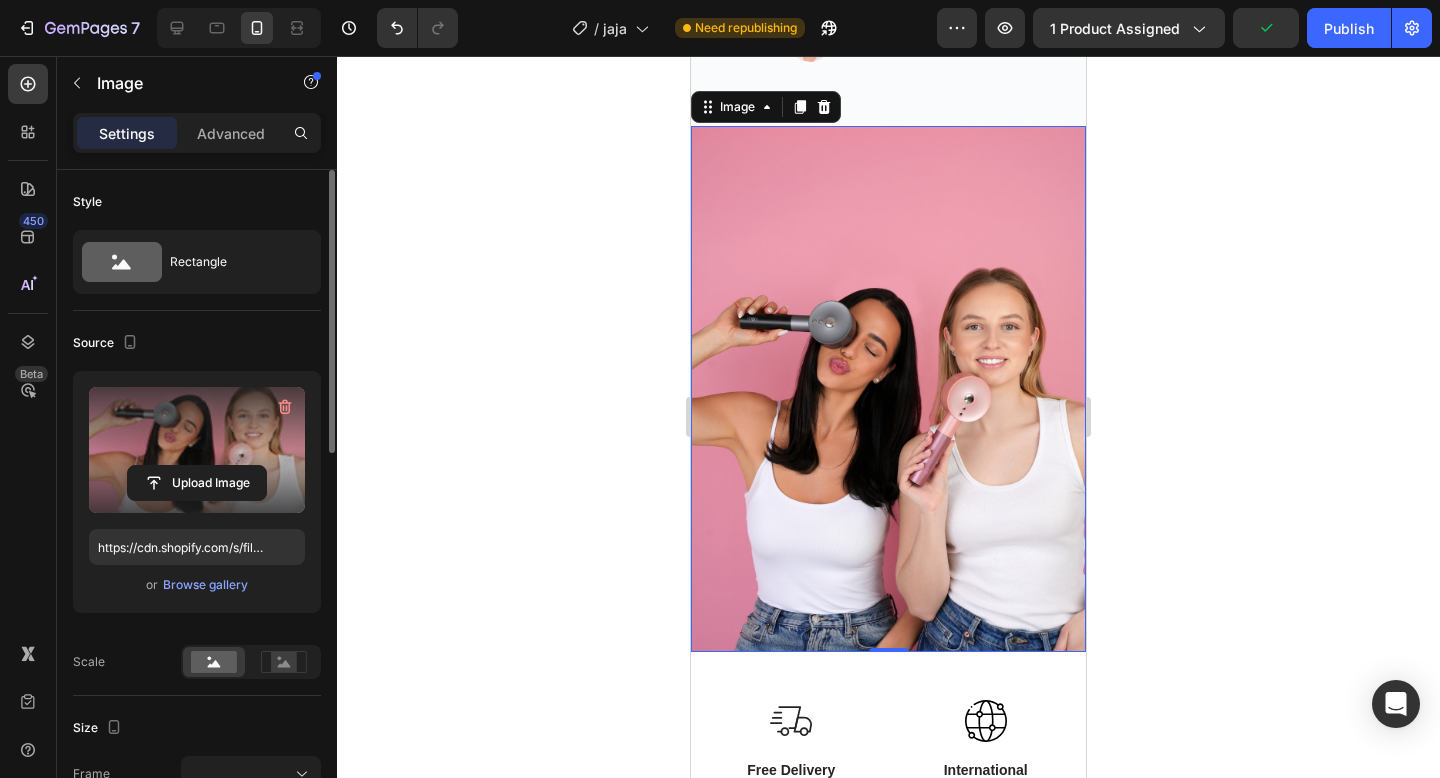 click 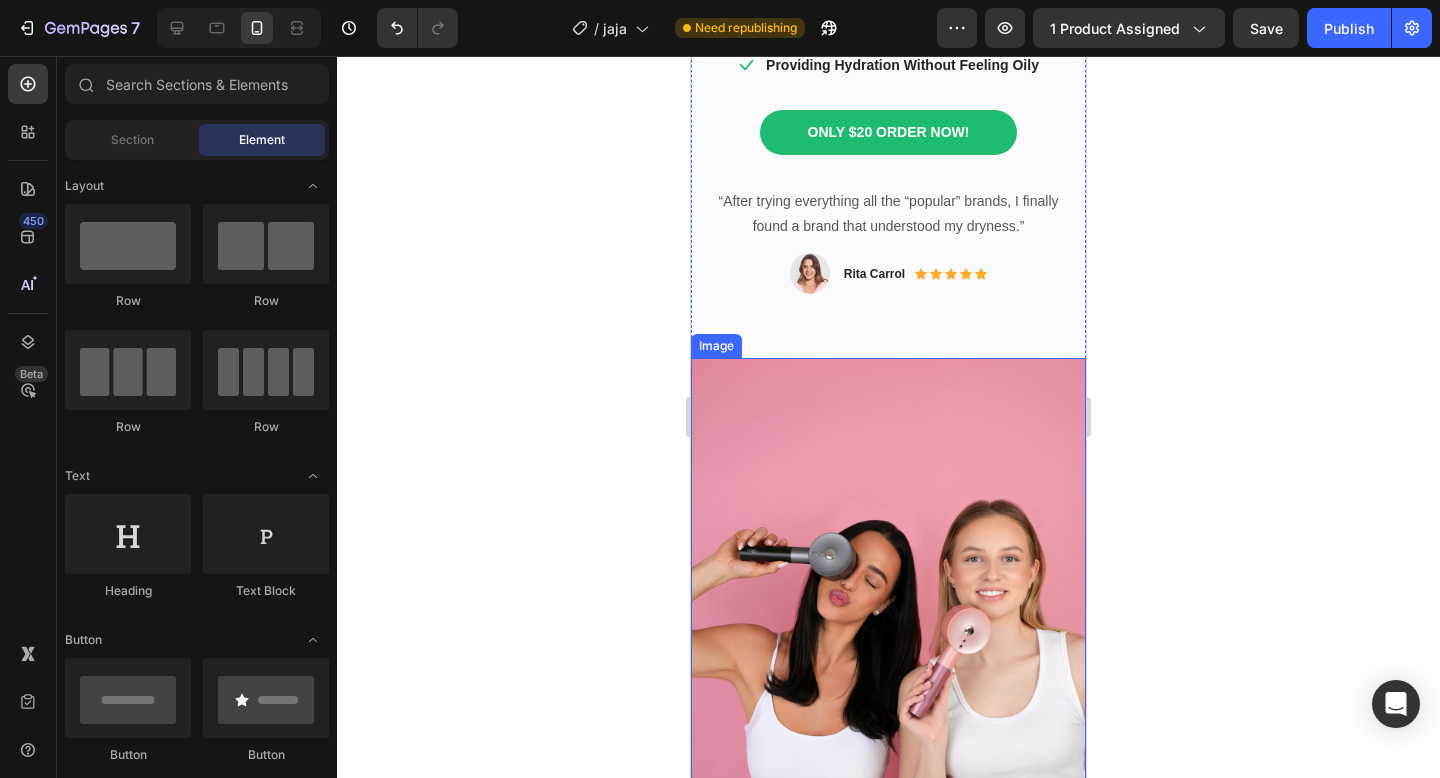 scroll, scrollTop: 464, scrollLeft: 0, axis: vertical 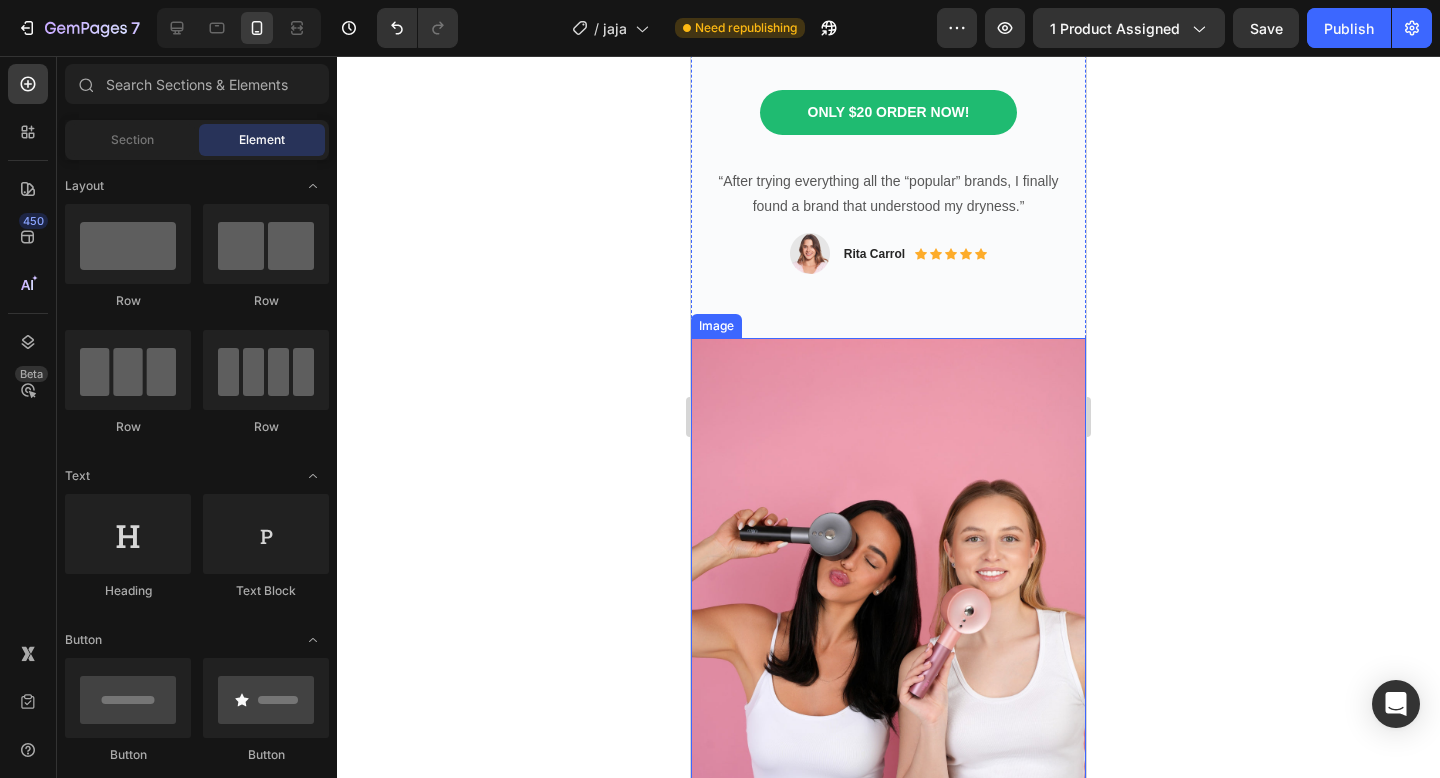 click at bounding box center [888, 601] 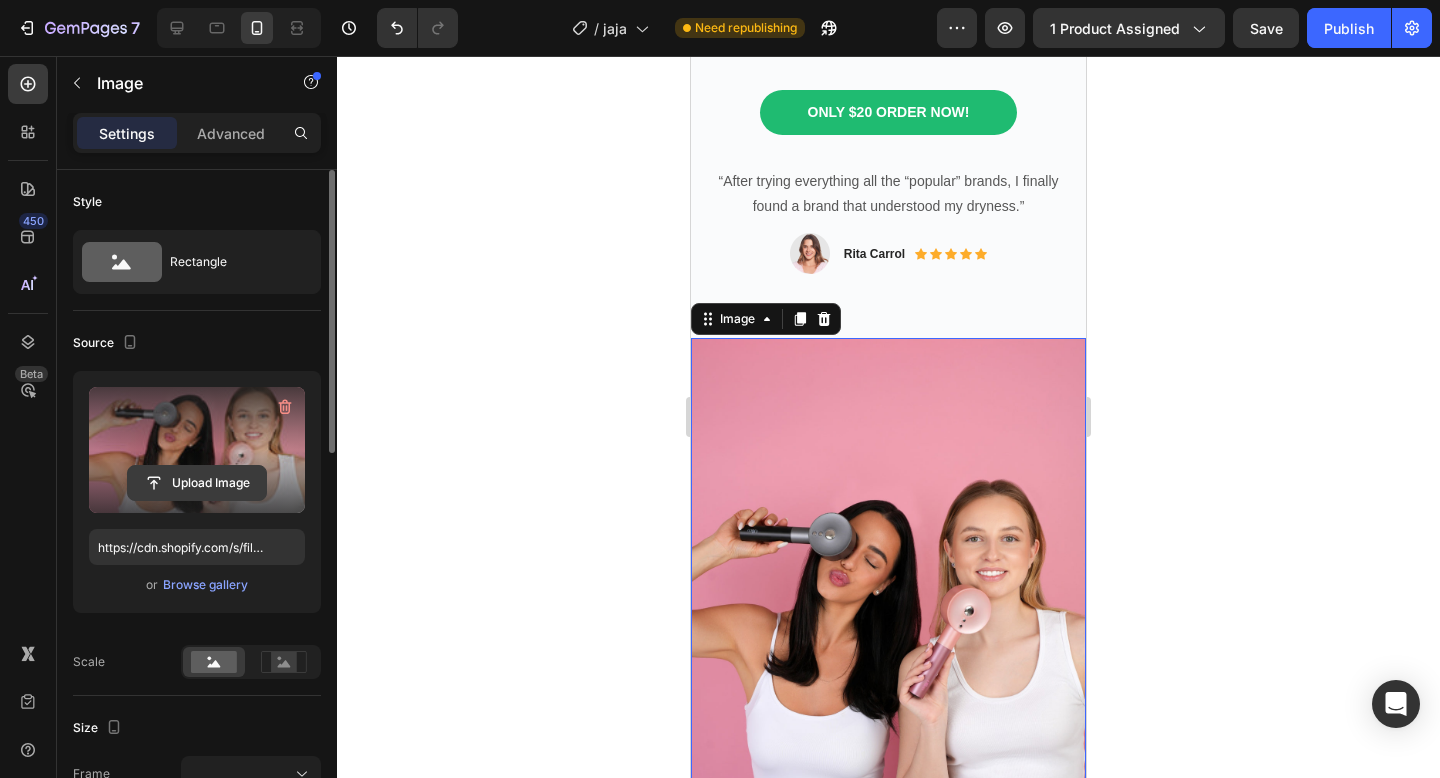 click 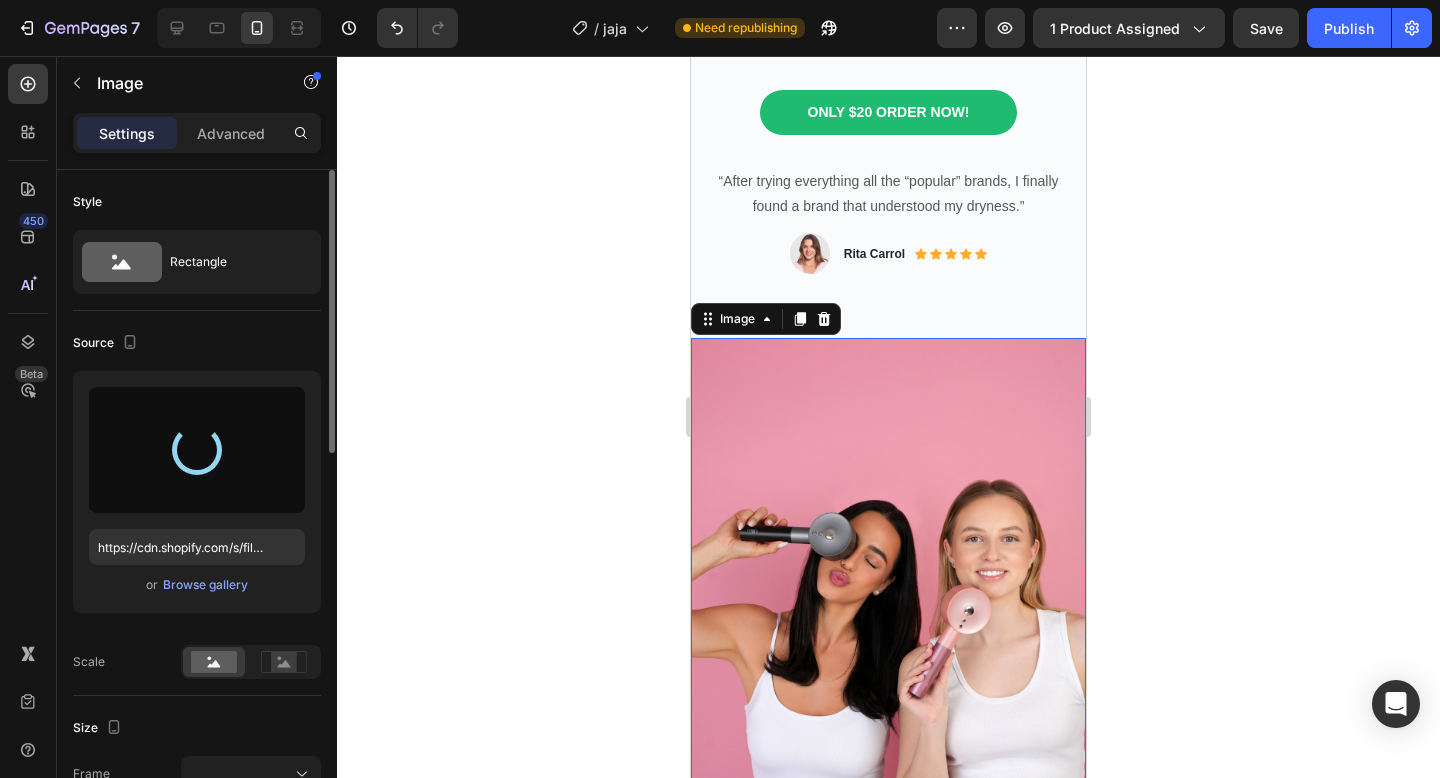 click 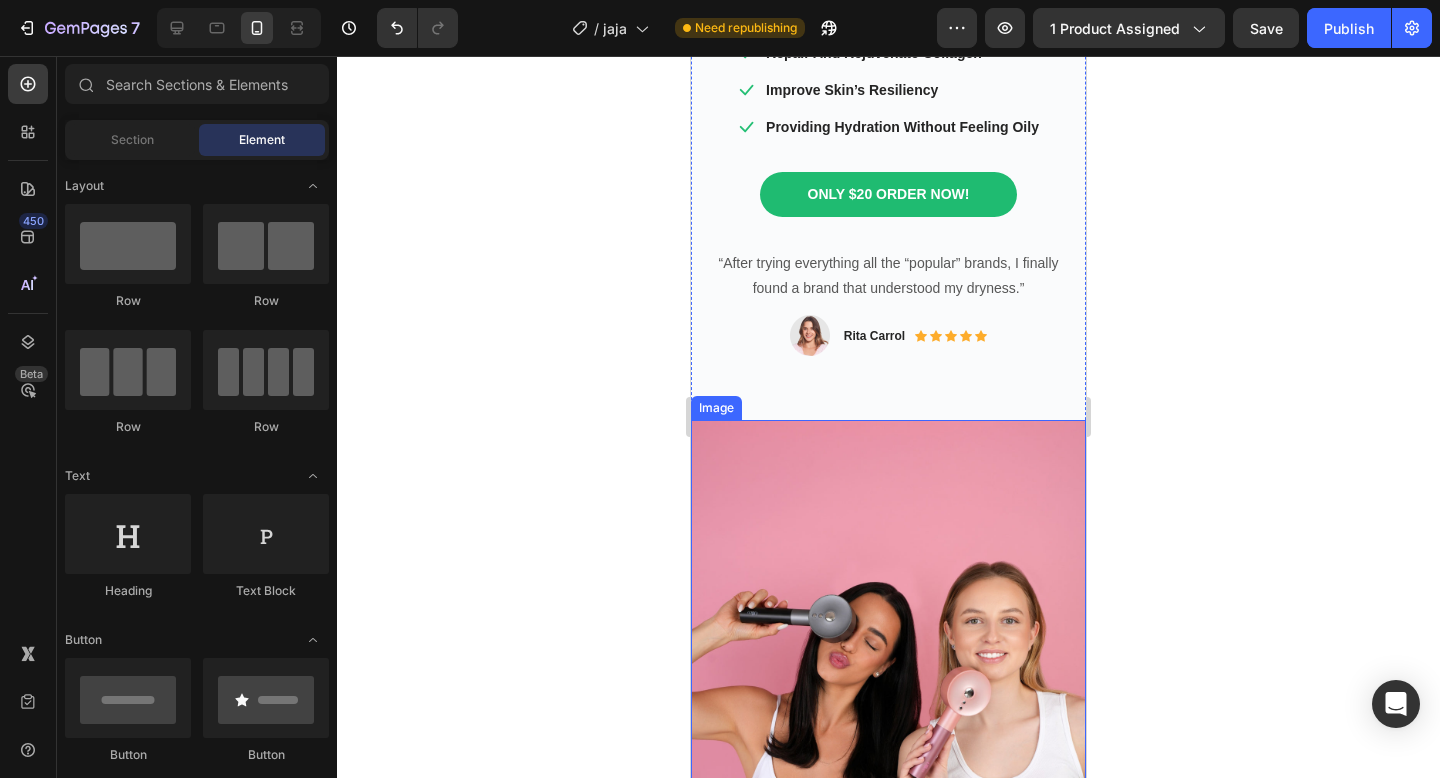 scroll, scrollTop: 366, scrollLeft: 0, axis: vertical 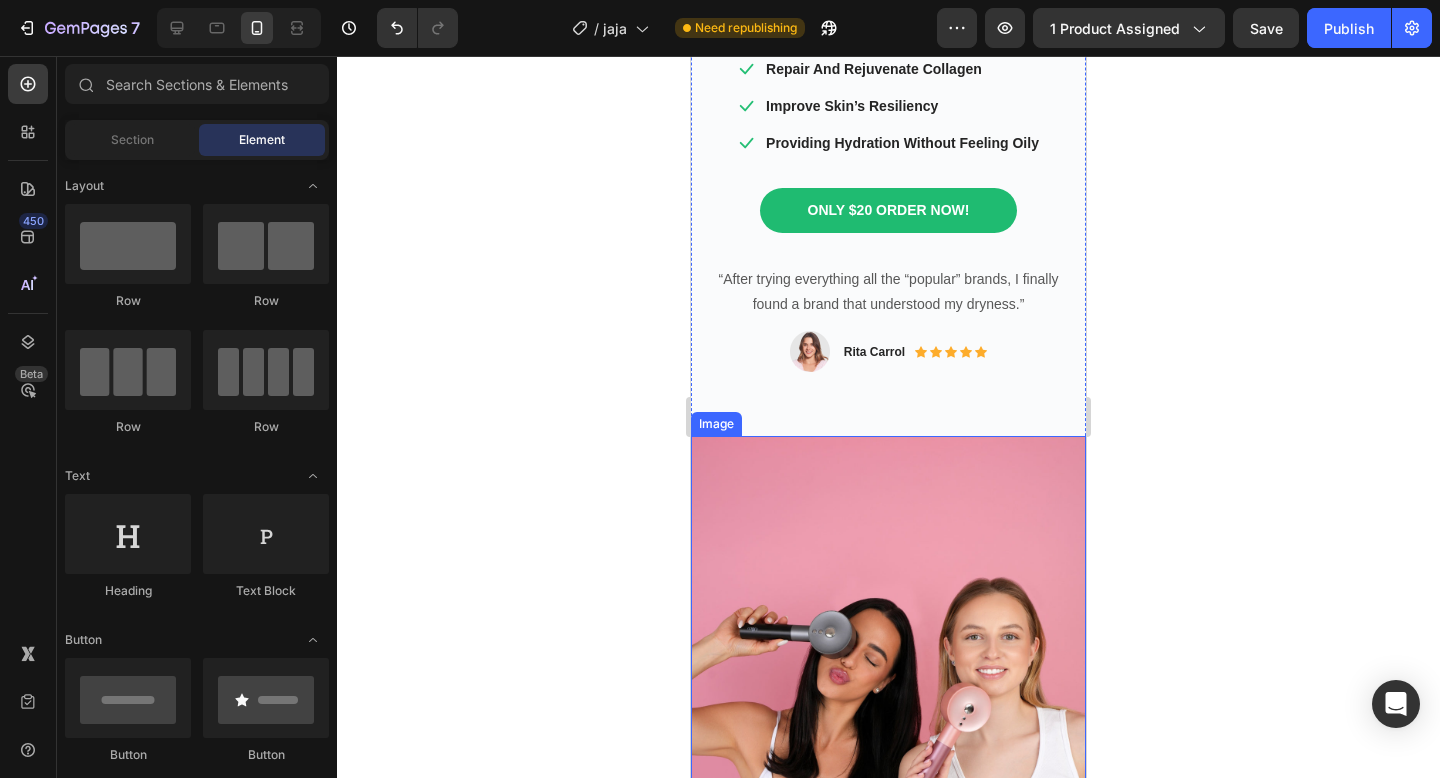 click at bounding box center [888, 699] 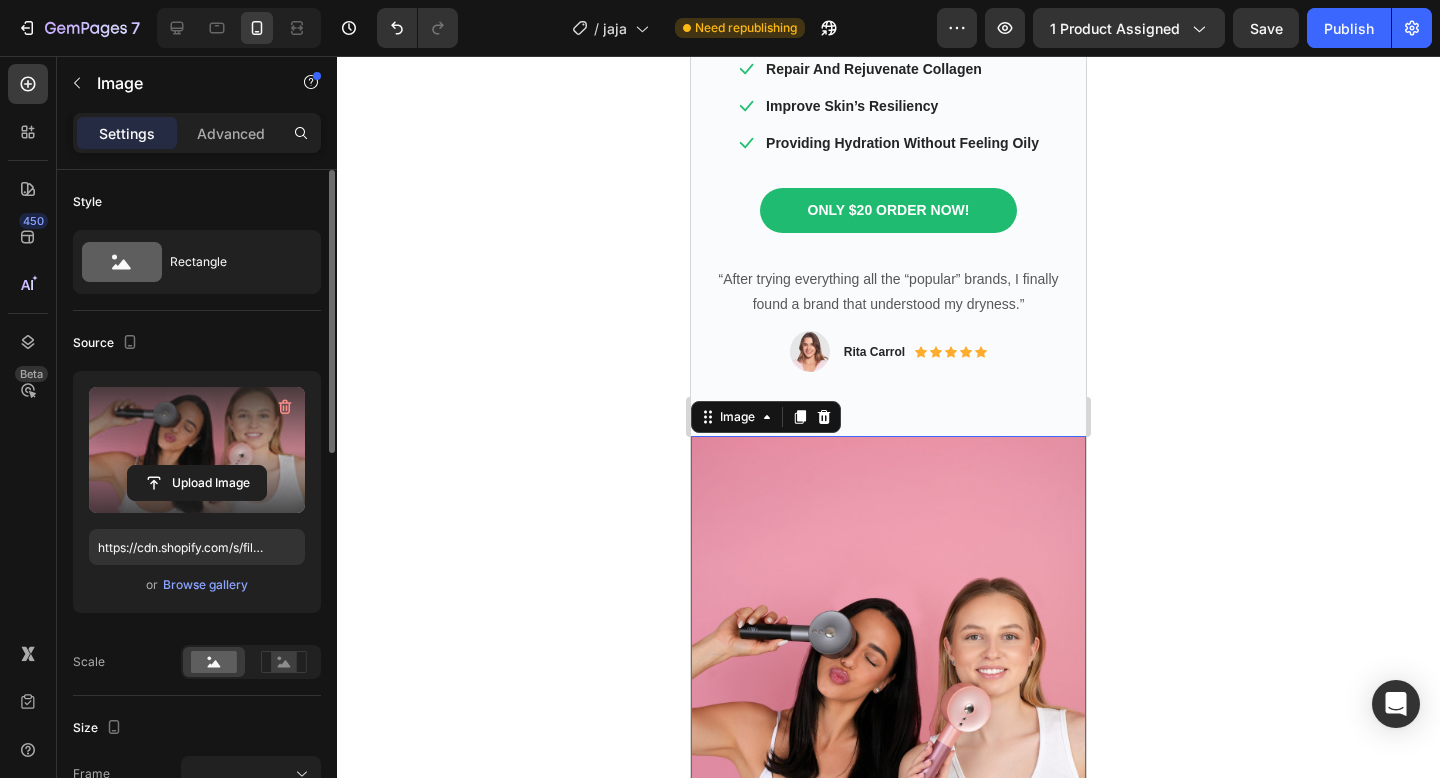 click at bounding box center (197, 450) 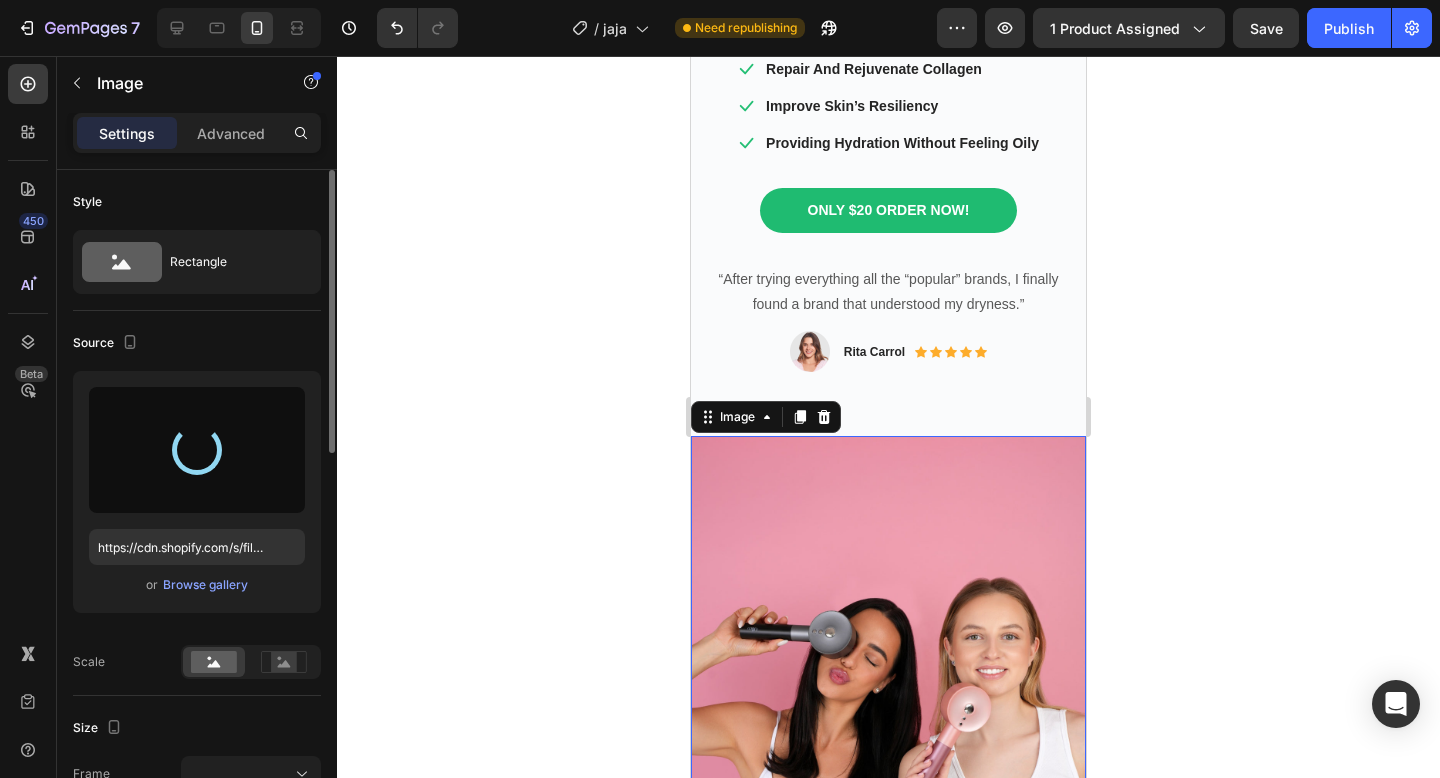 type on "https://cdn.shopify.com/s/files/1/0946/2798/7796/files/gempages_574256582049661803-f154d684-6792-41d8-ae5f-f6c6931aa4ea.jpg" 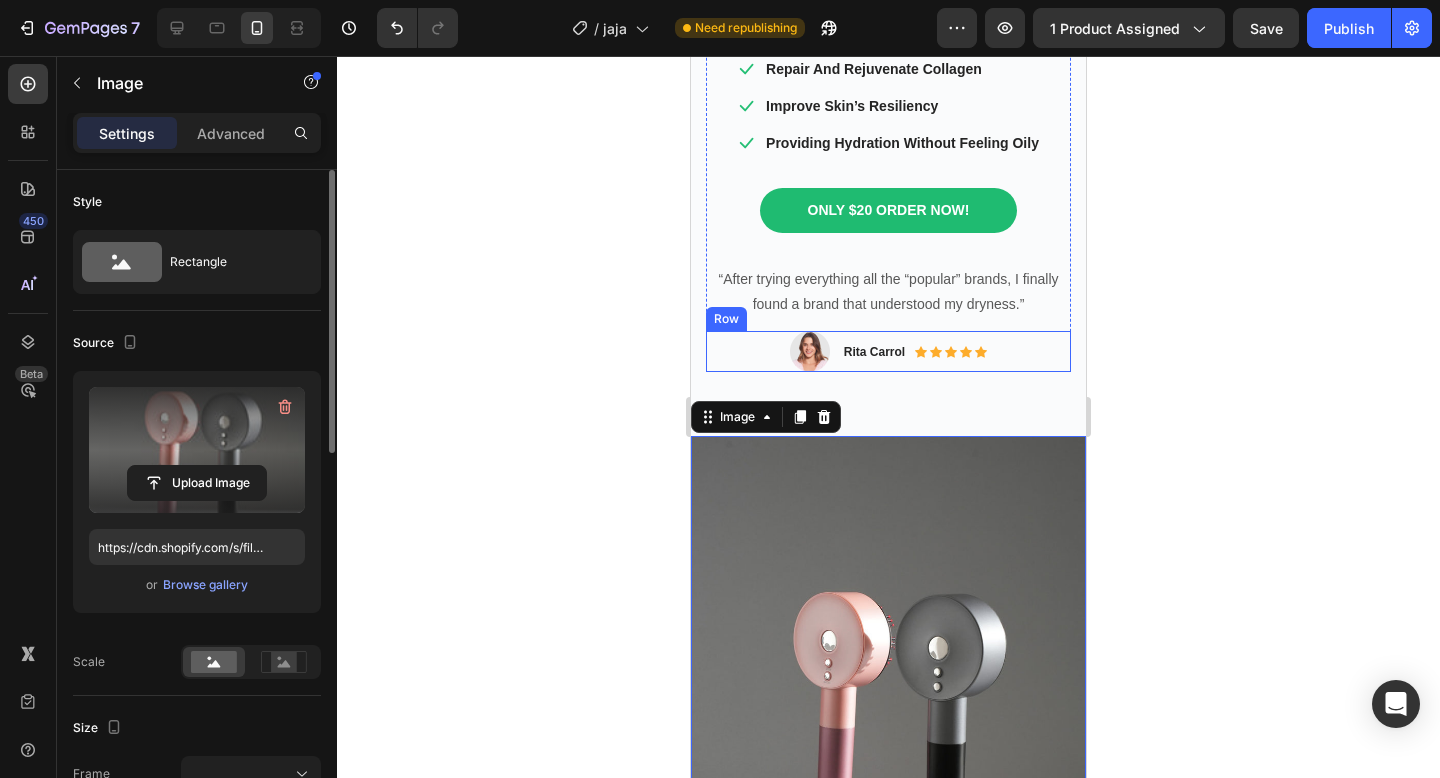 click 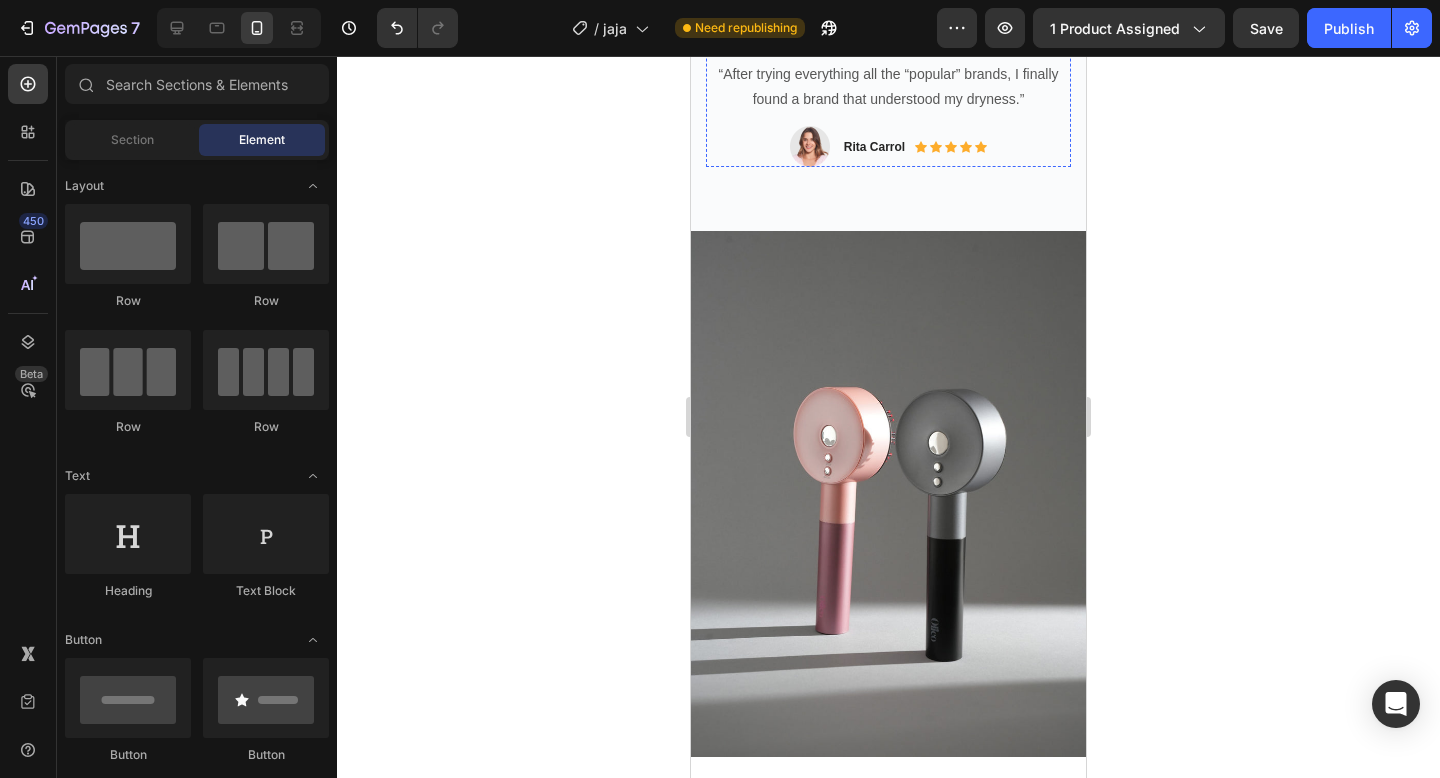 scroll, scrollTop: 565, scrollLeft: 0, axis: vertical 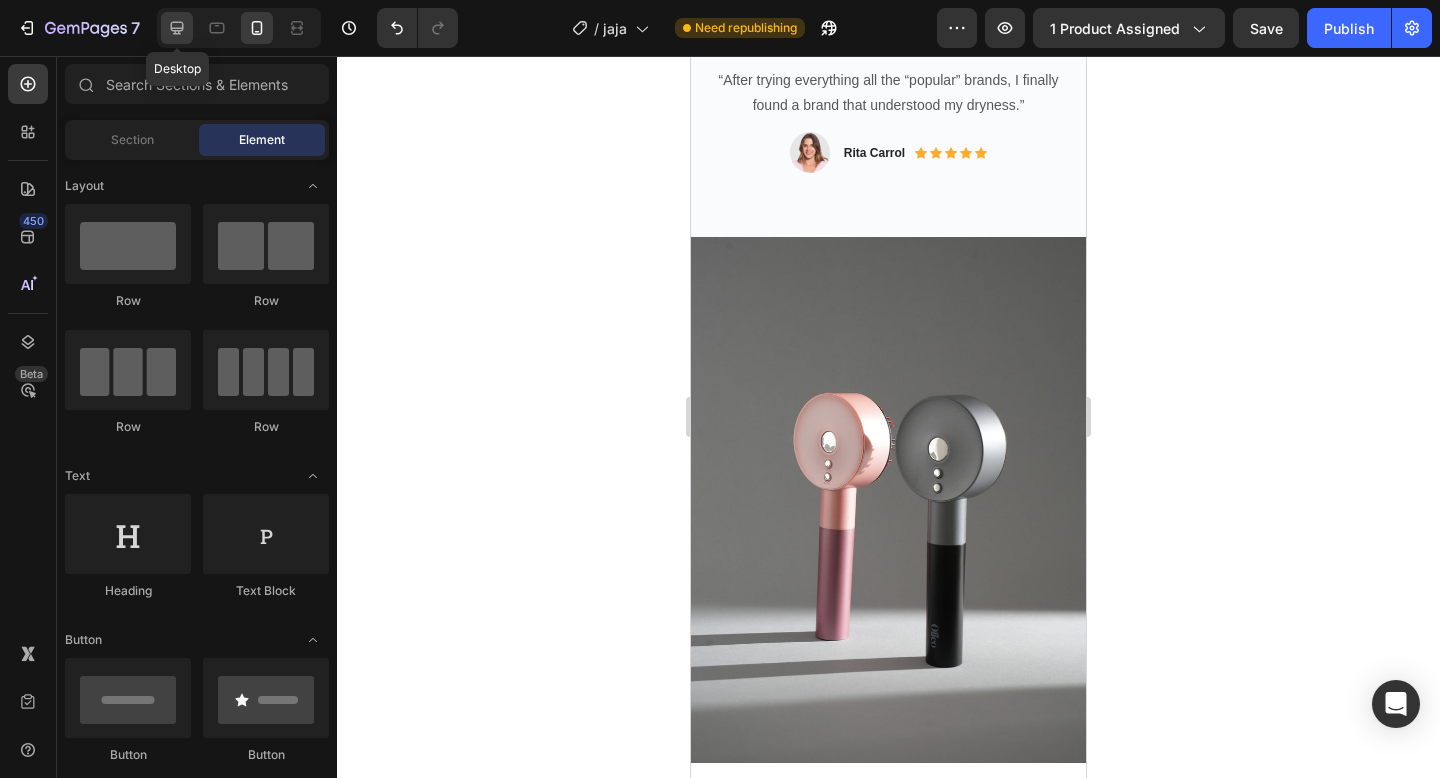 click 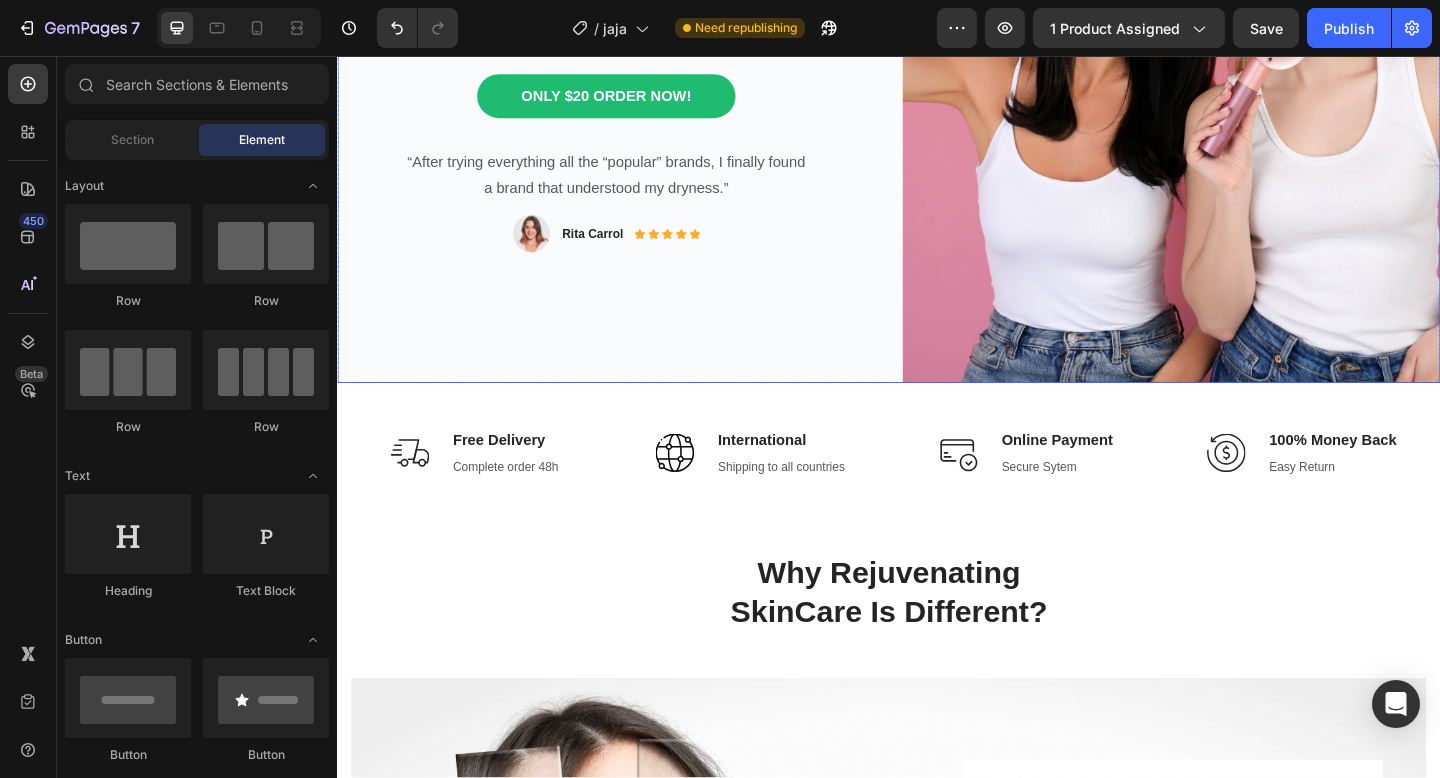 scroll, scrollTop: 0, scrollLeft: 0, axis: both 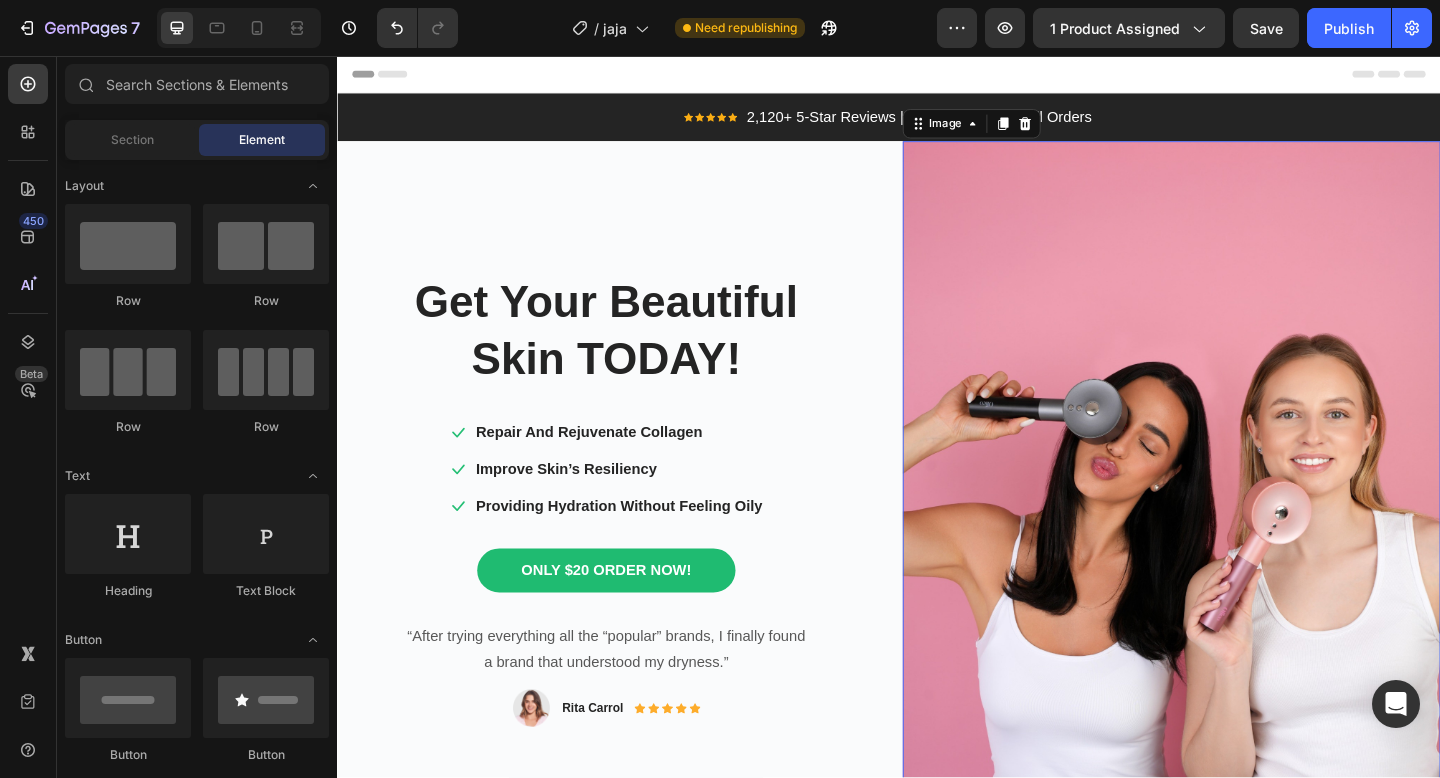 click at bounding box center (1244, 538) 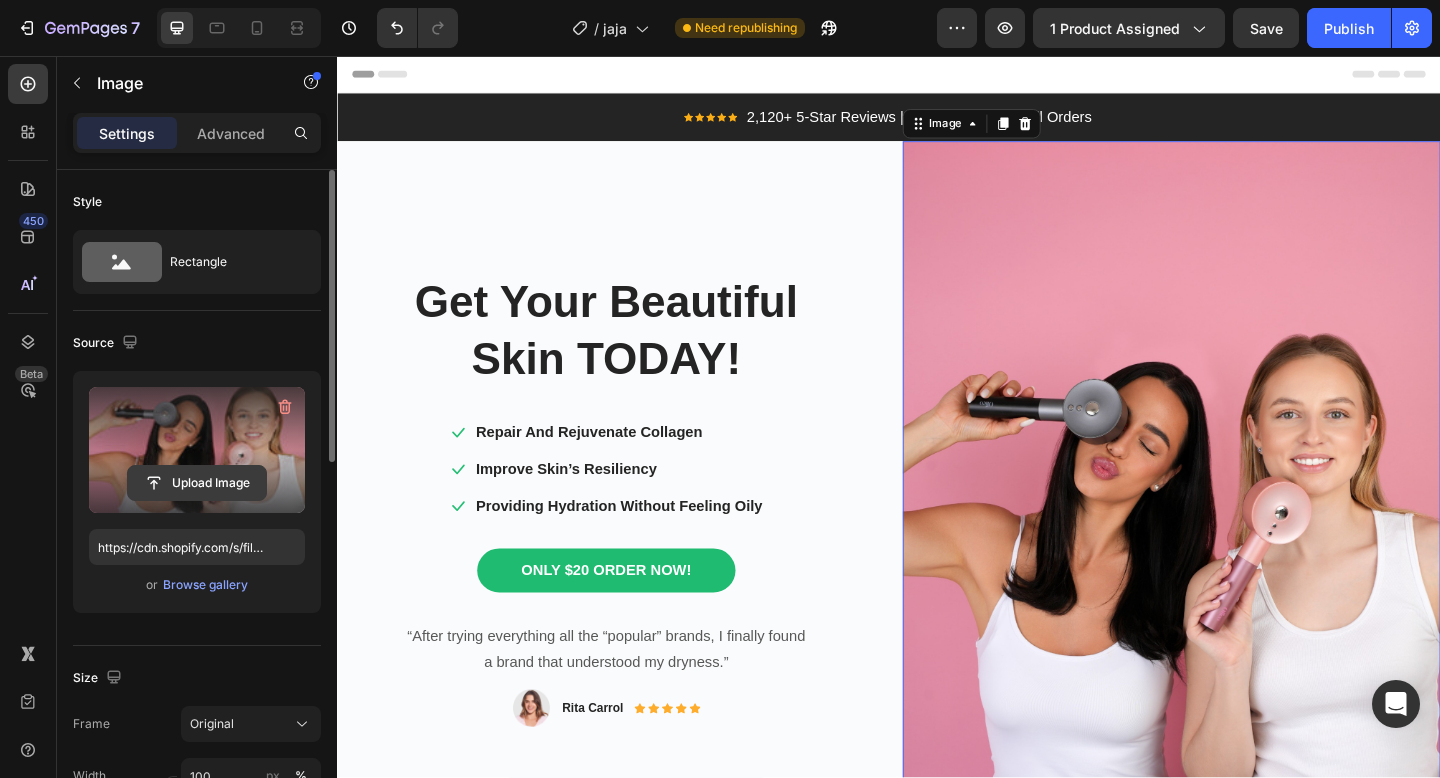click 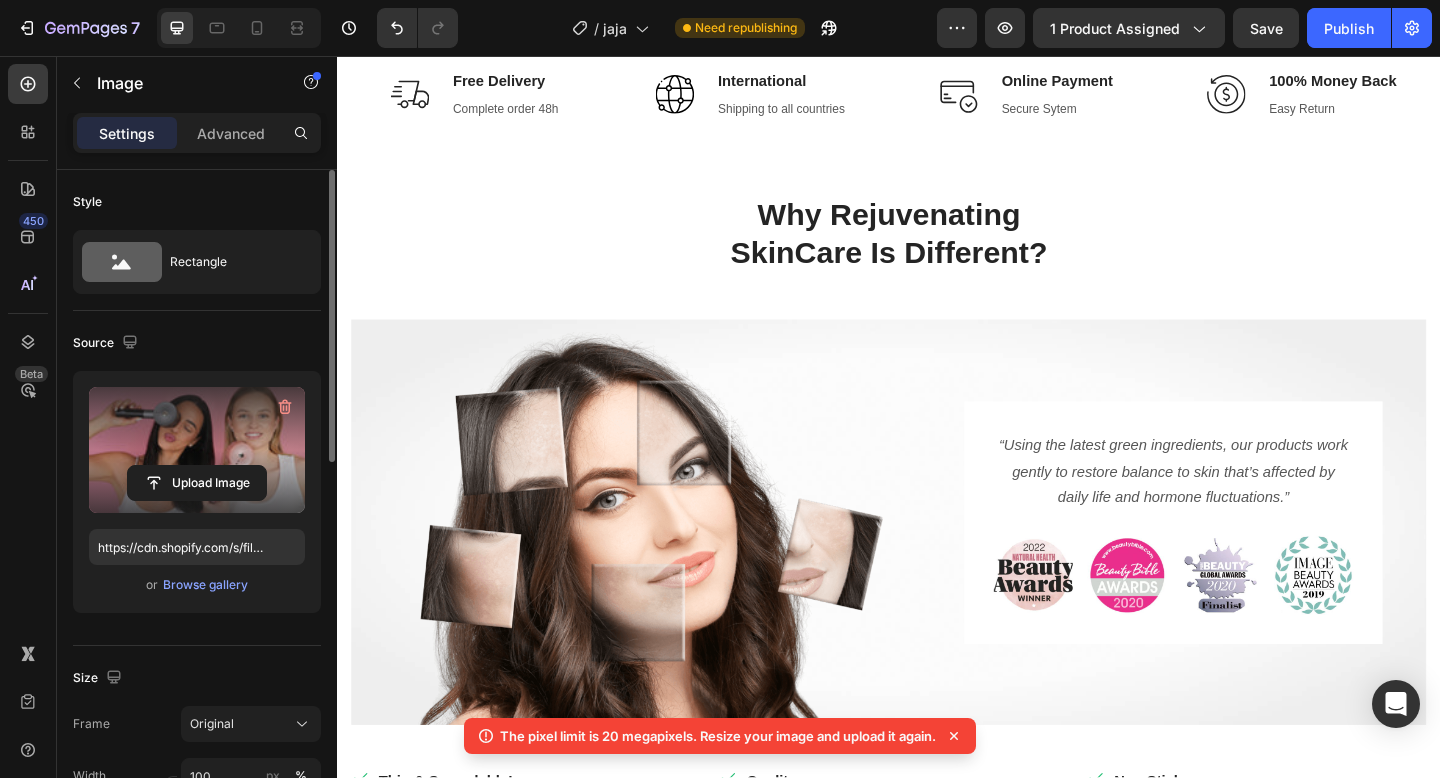 scroll, scrollTop: 0, scrollLeft: 0, axis: both 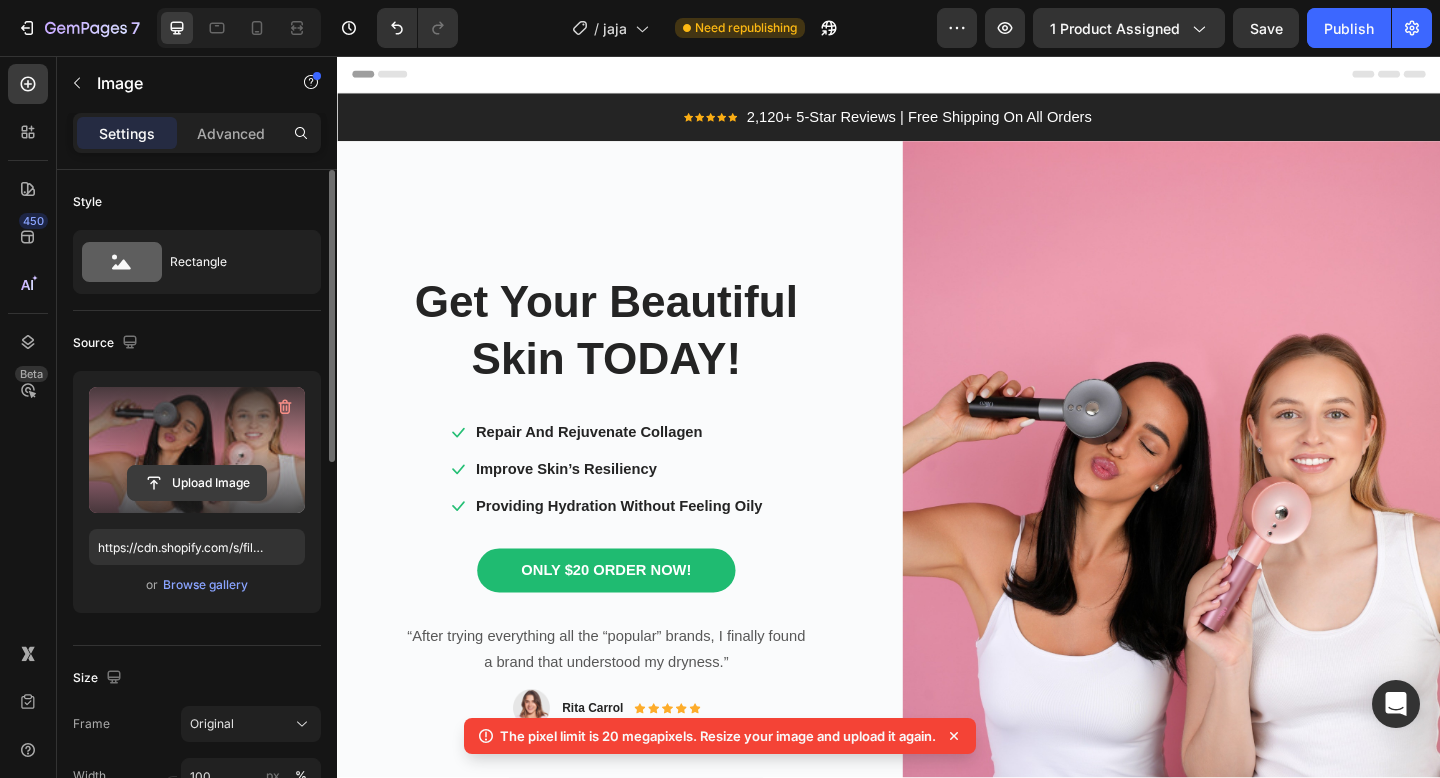 click 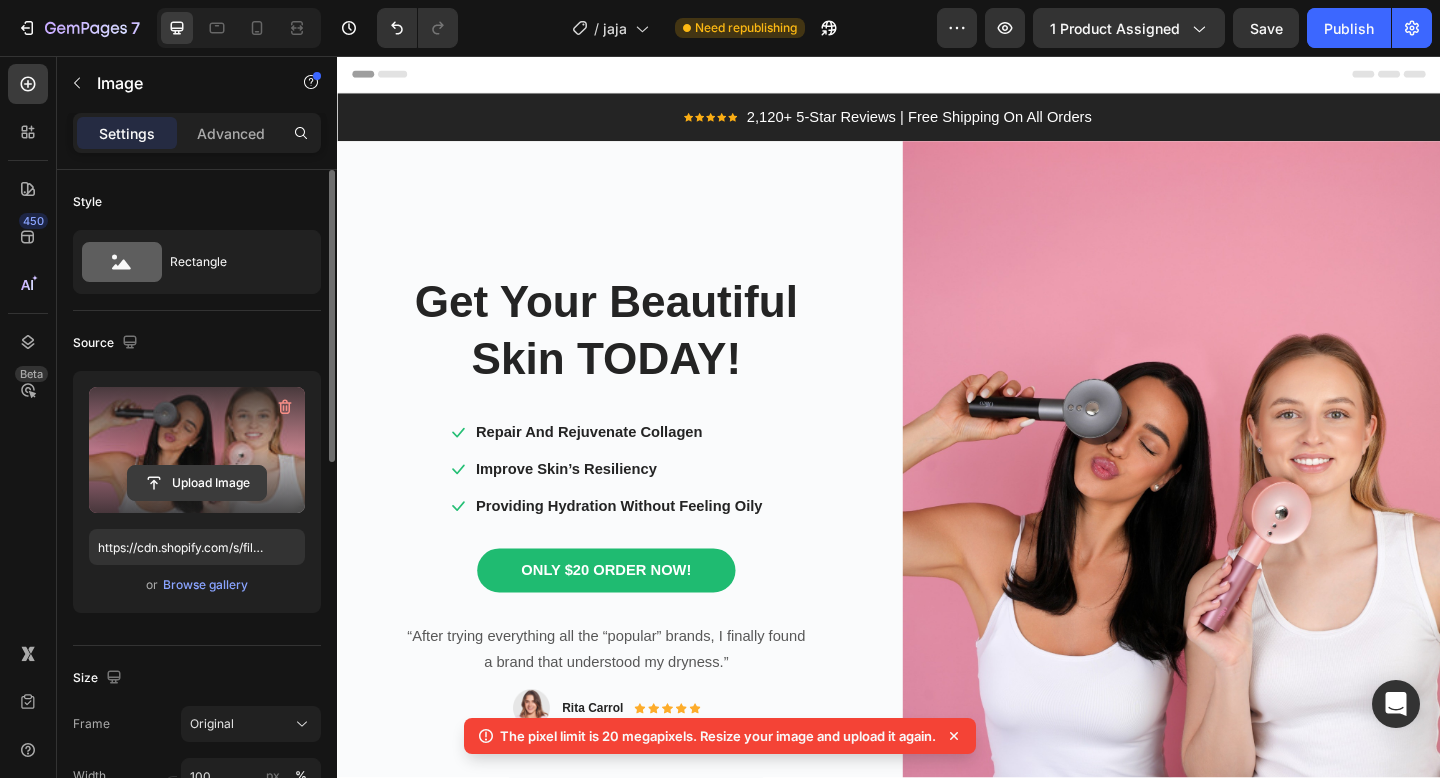 type on "C:\fakepath\DSC00224-2.jpg" 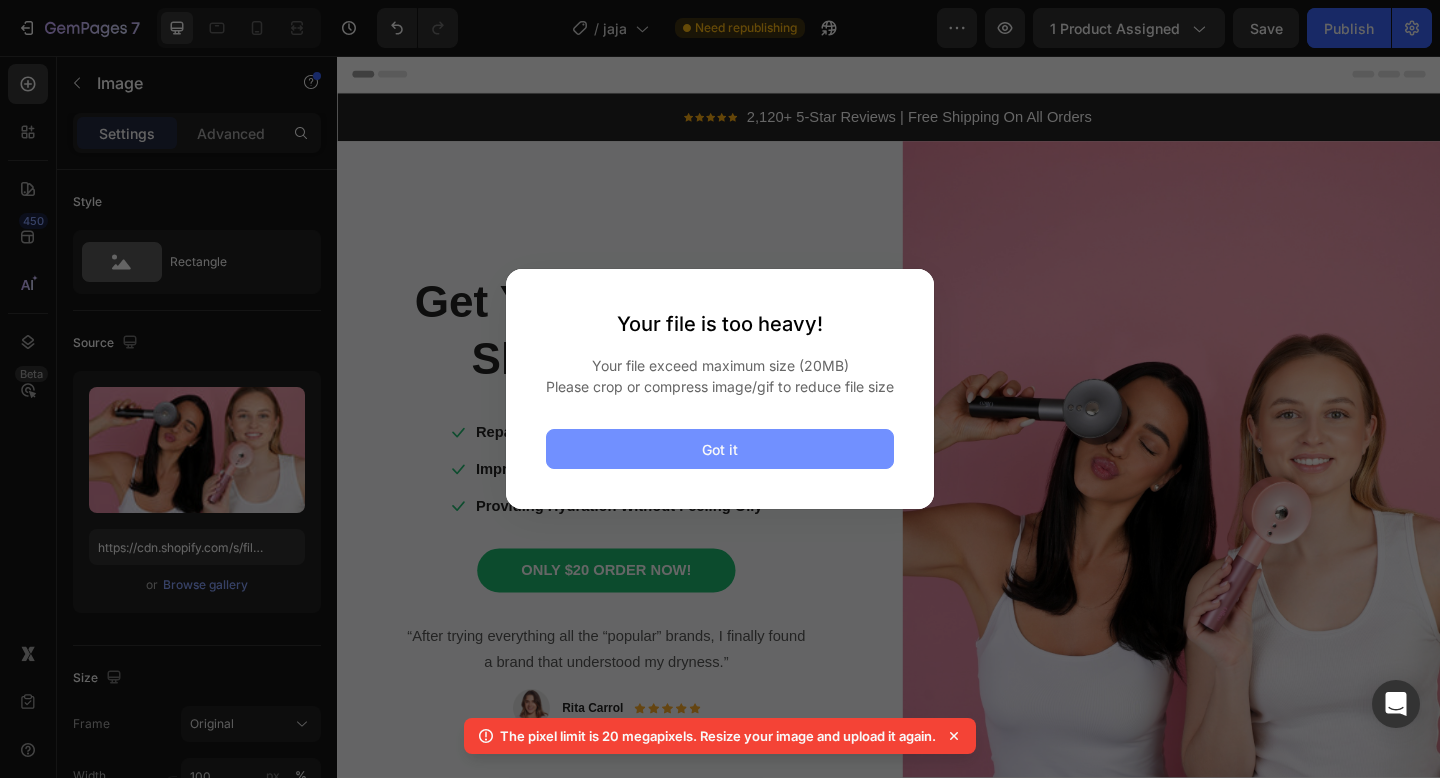 click on "Got it" at bounding box center [720, 449] 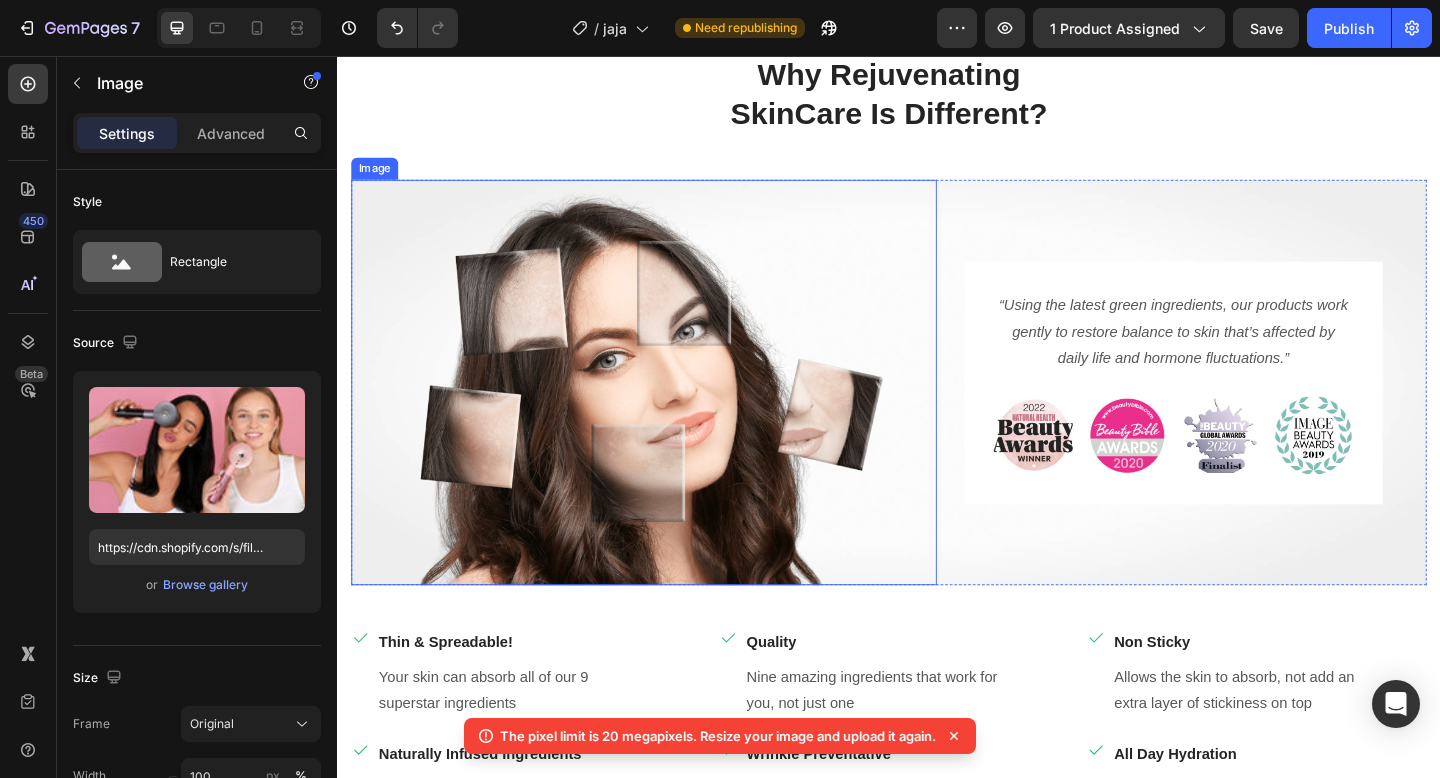 scroll, scrollTop: 1062, scrollLeft: 0, axis: vertical 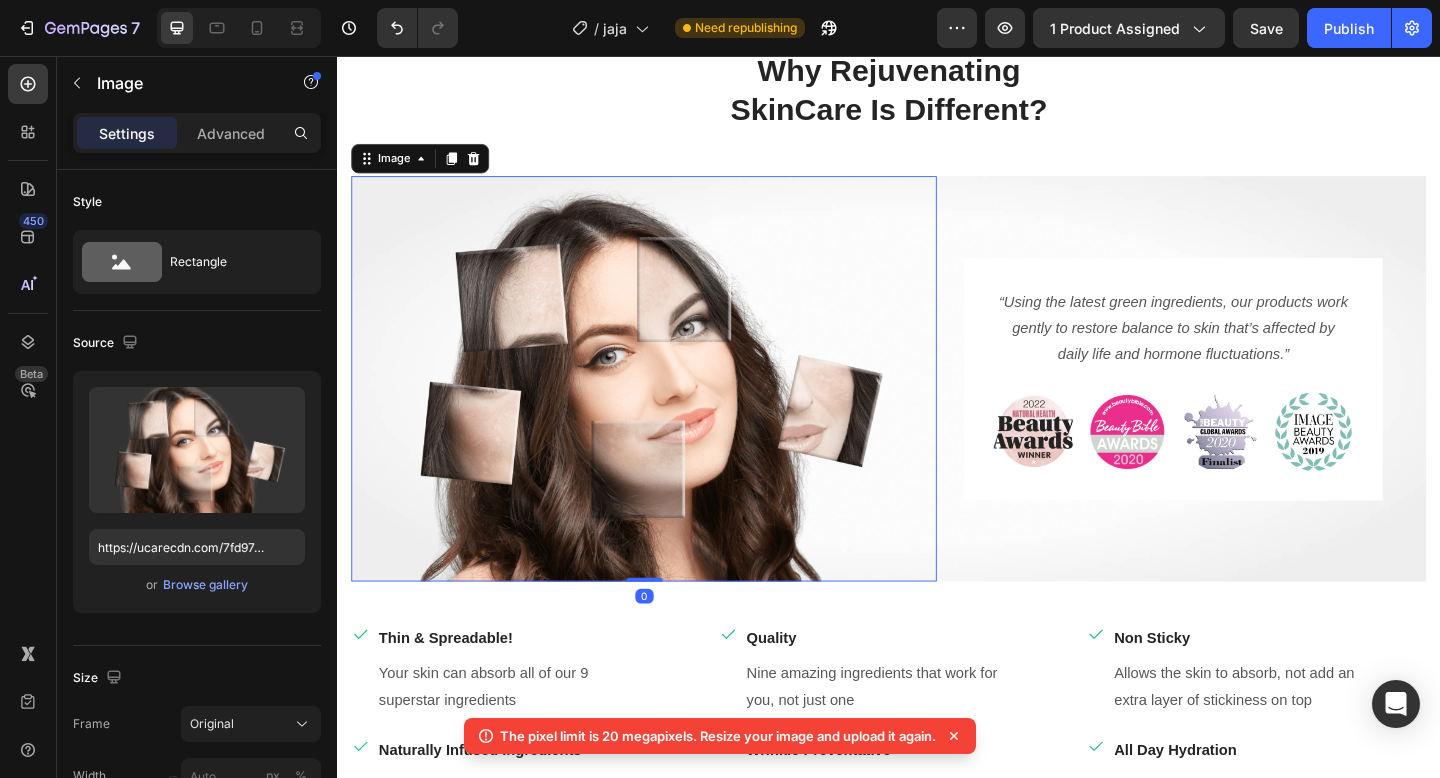 click at bounding box center [670, 407] 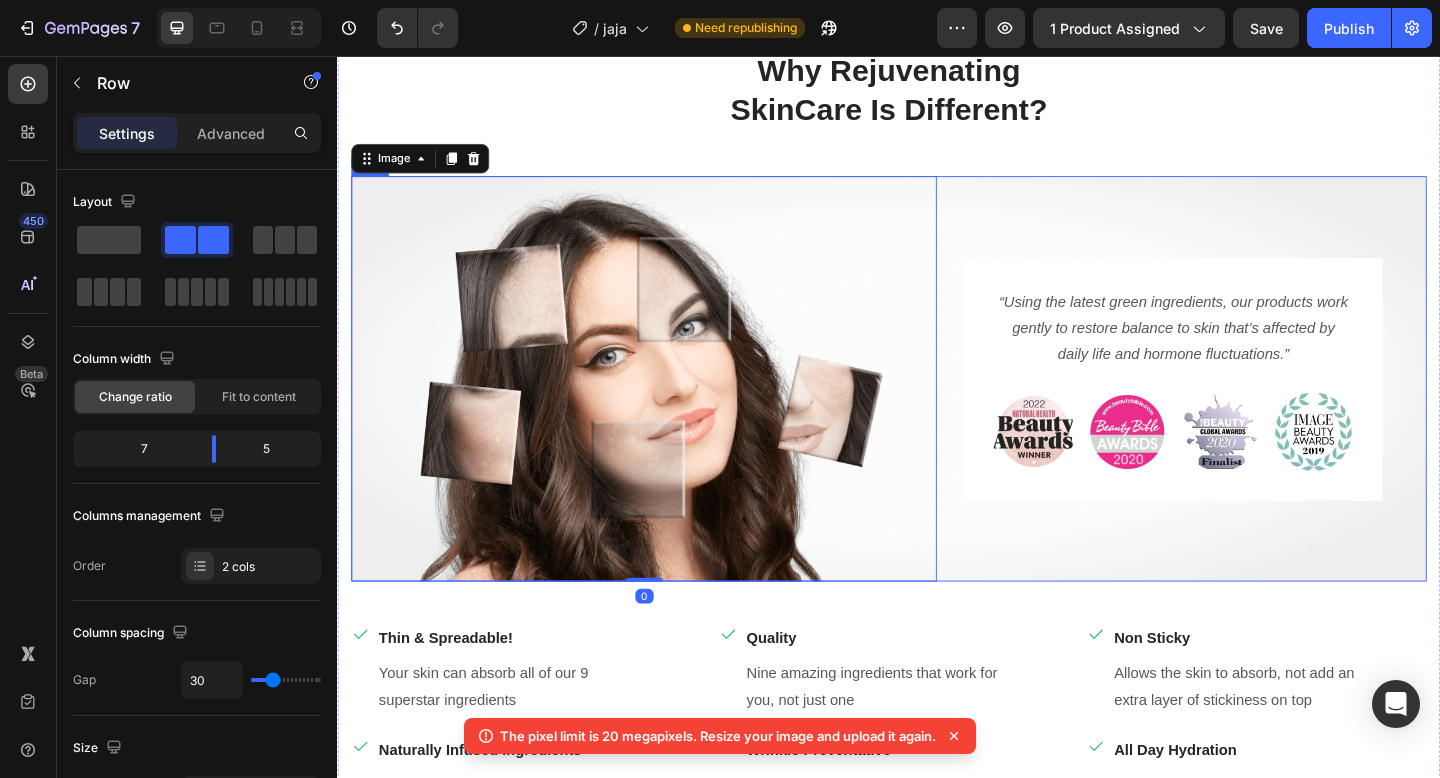 click on "“Using the latest green ingredients, our products work gently to restore balance to skin that’s affected by daily life and hormone fluctuations.”  Text block Image Image Image Image Row Row" at bounding box center [1246, 407] 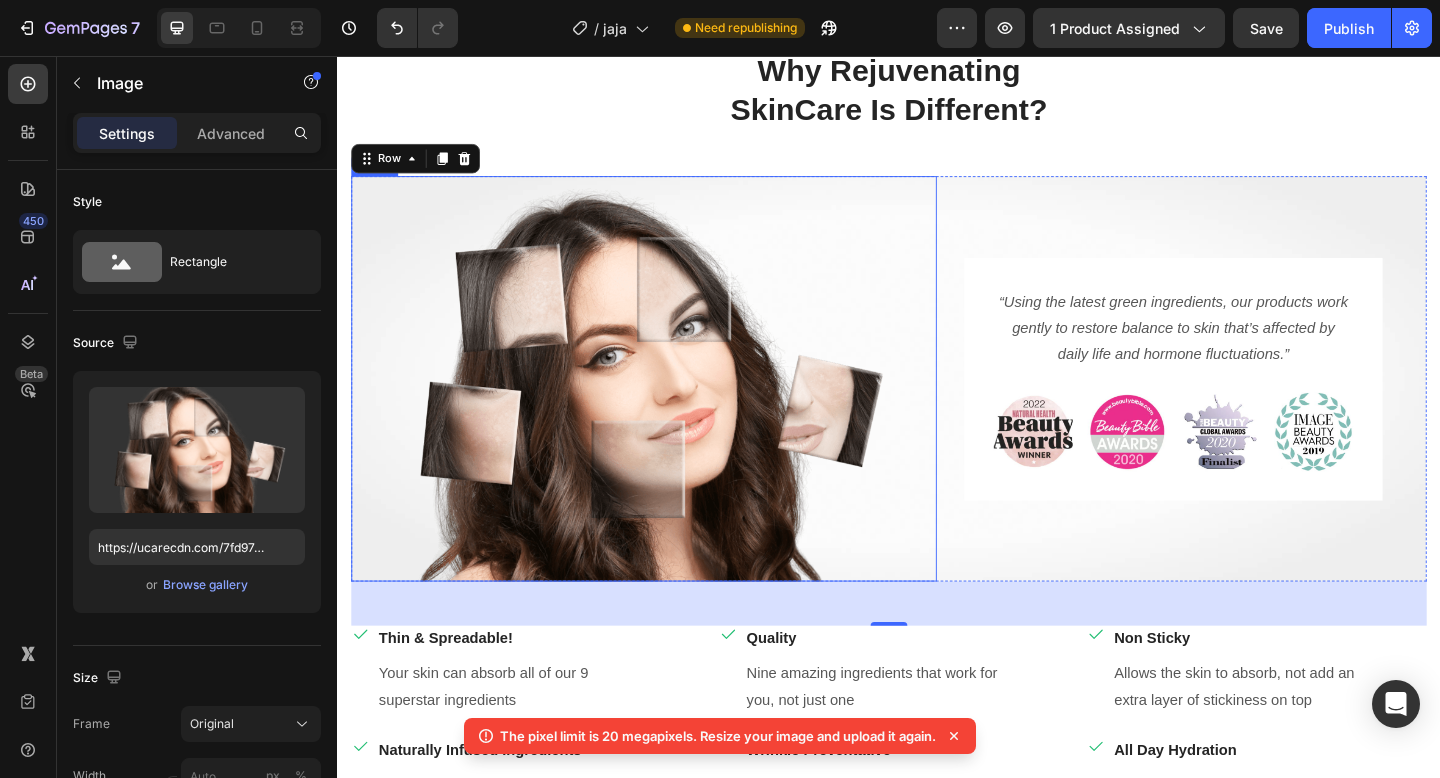click at bounding box center (670, 407) 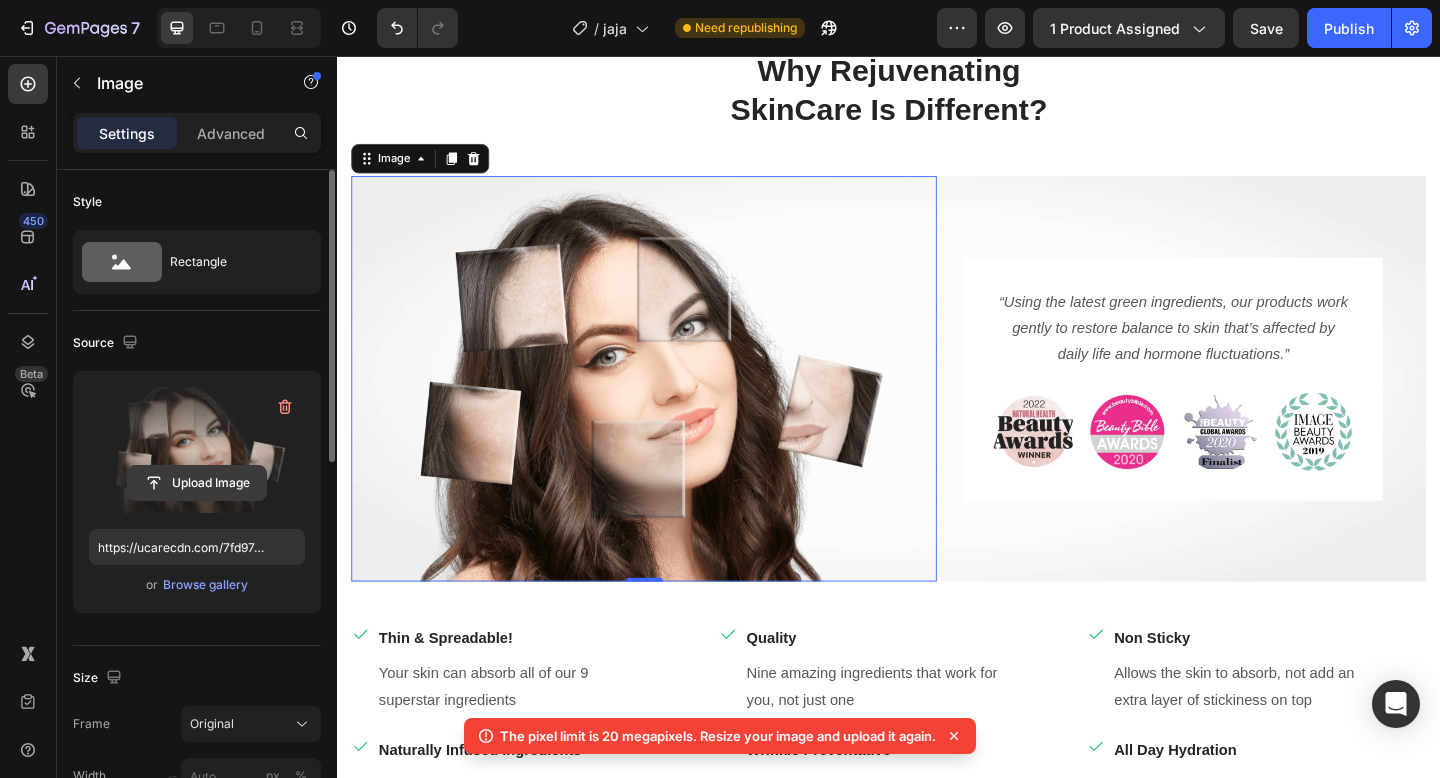 click 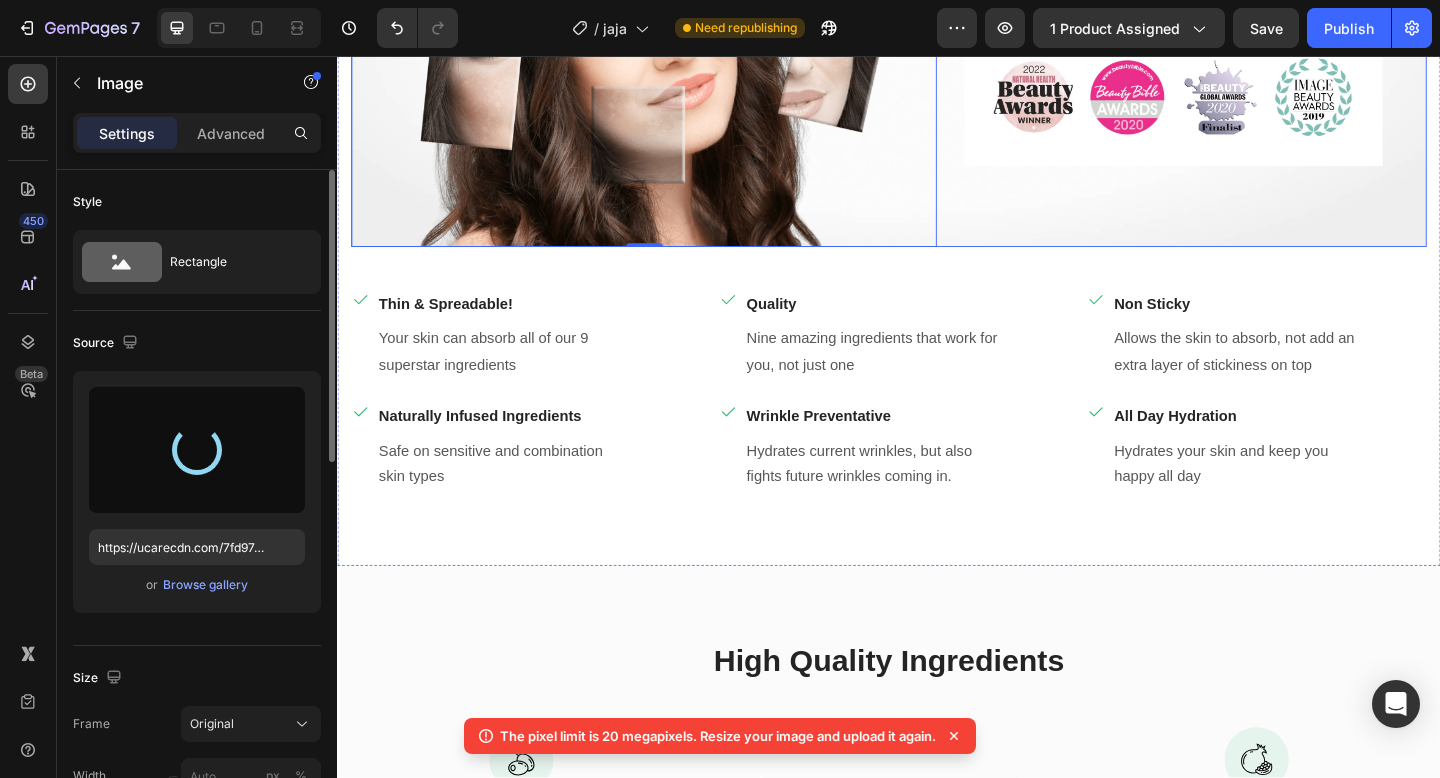 type on "https://cdn.shopify.com/s/files/1/0946/2798/7796/files/gempages_574256582049661803-b723bcfe-a53a-4423-9ef6-2027aacaa6d3.jpg" 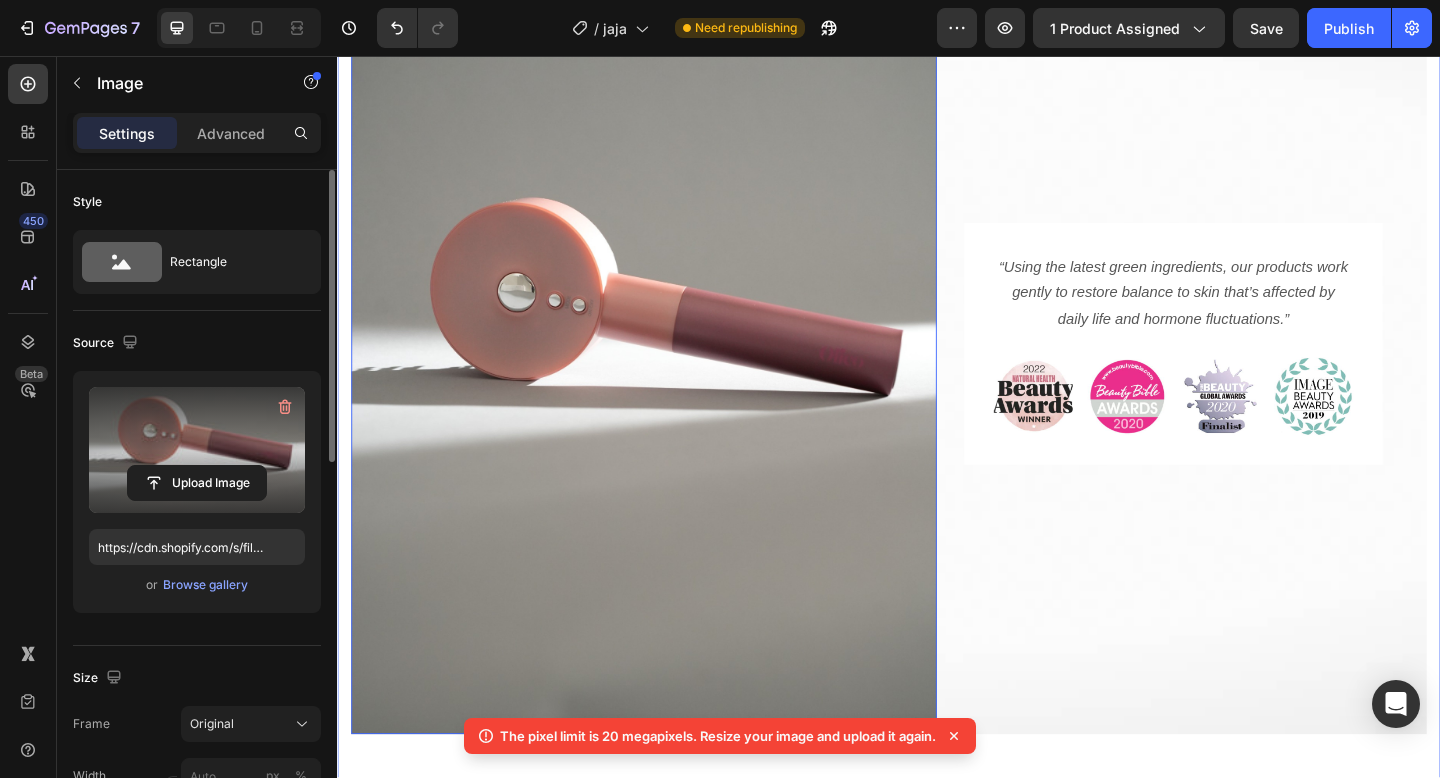 scroll, scrollTop: 1455, scrollLeft: 0, axis: vertical 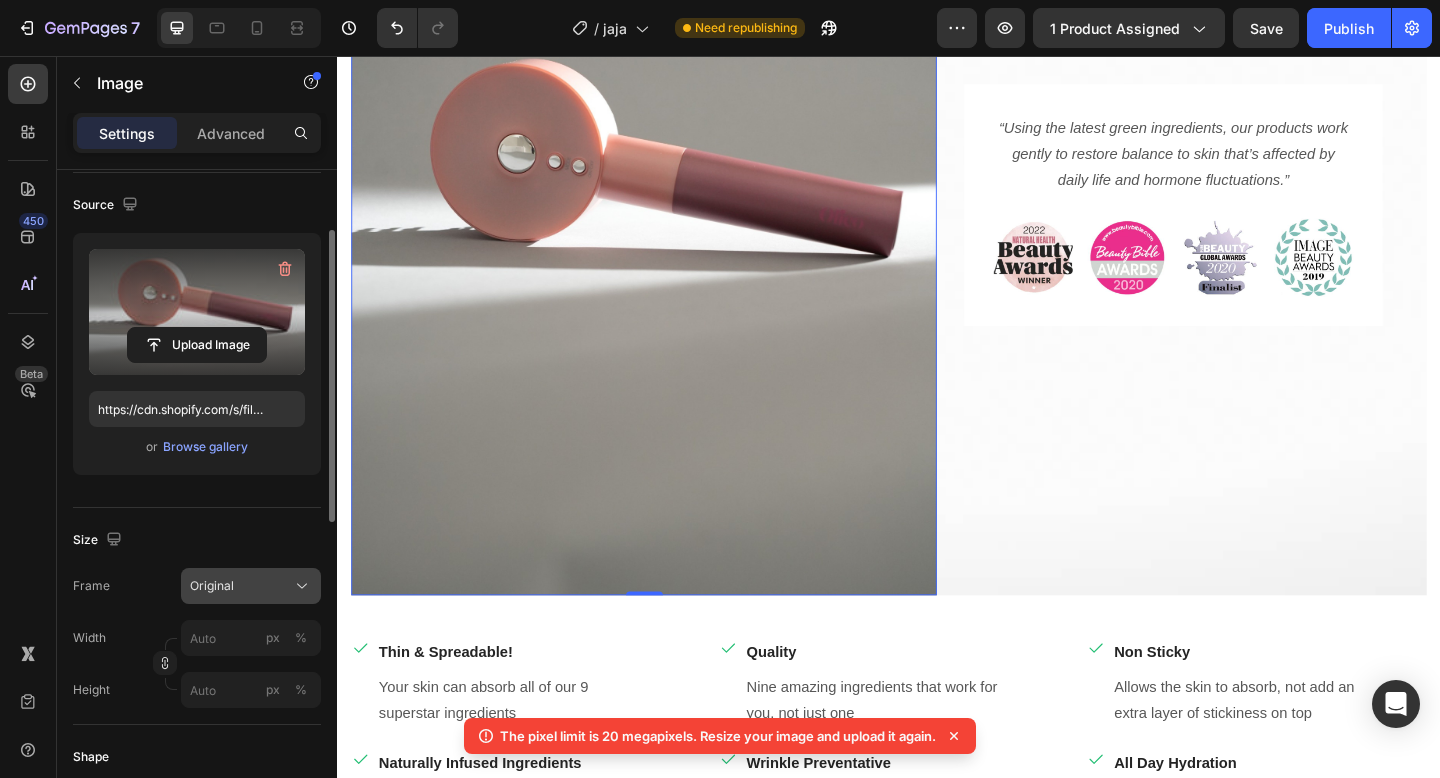 click on "Original" at bounding box center [251, 586] 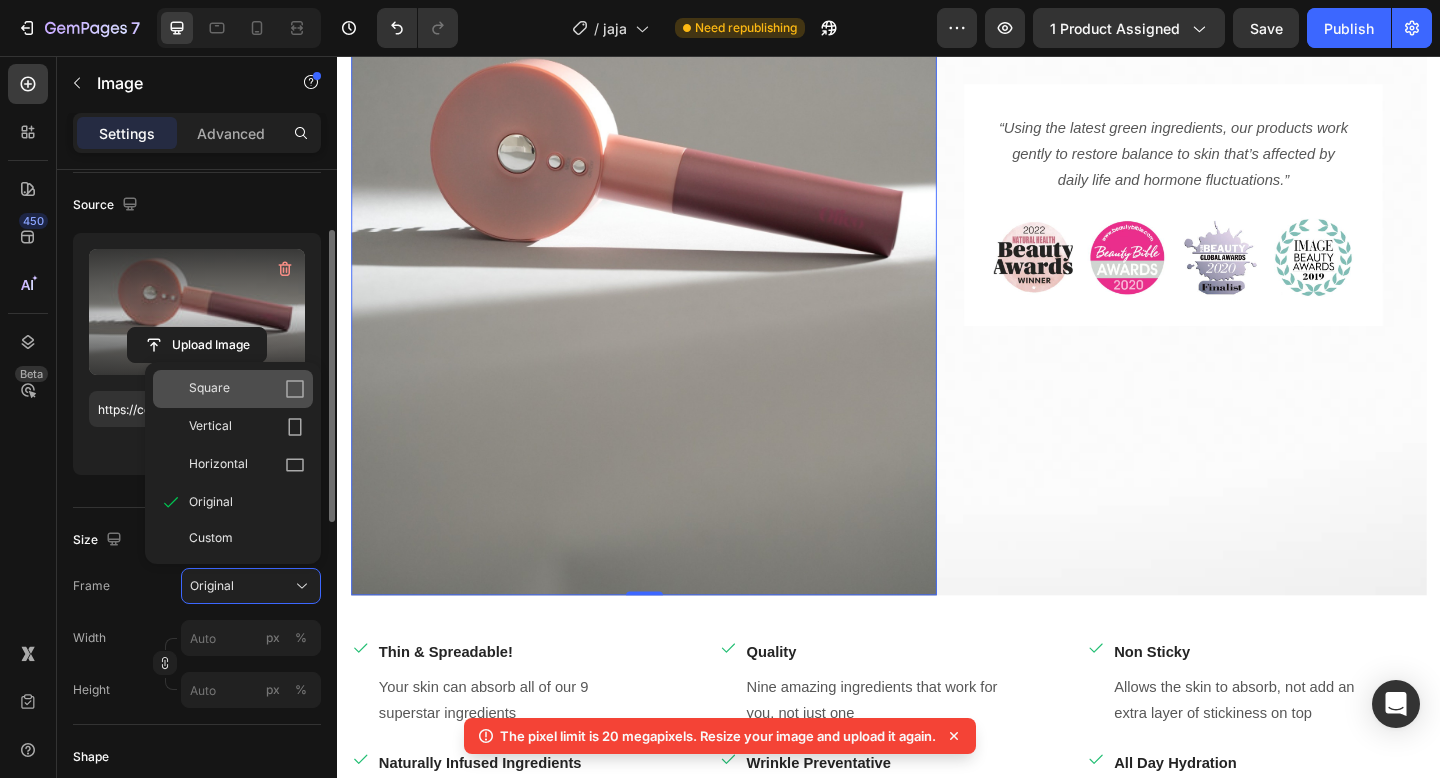 click 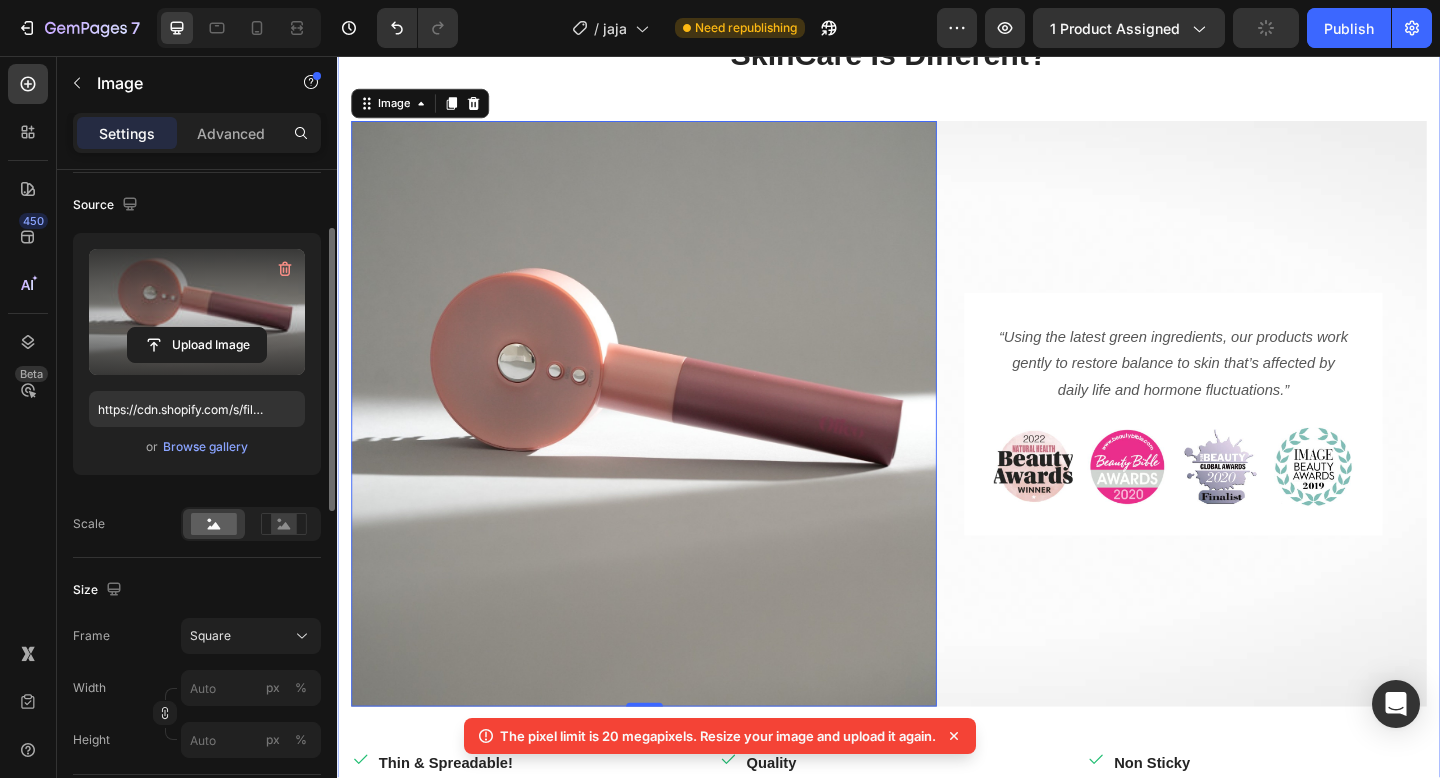 scroll, scrollTop: 1272, scrollLeft: 0, axis: vertical 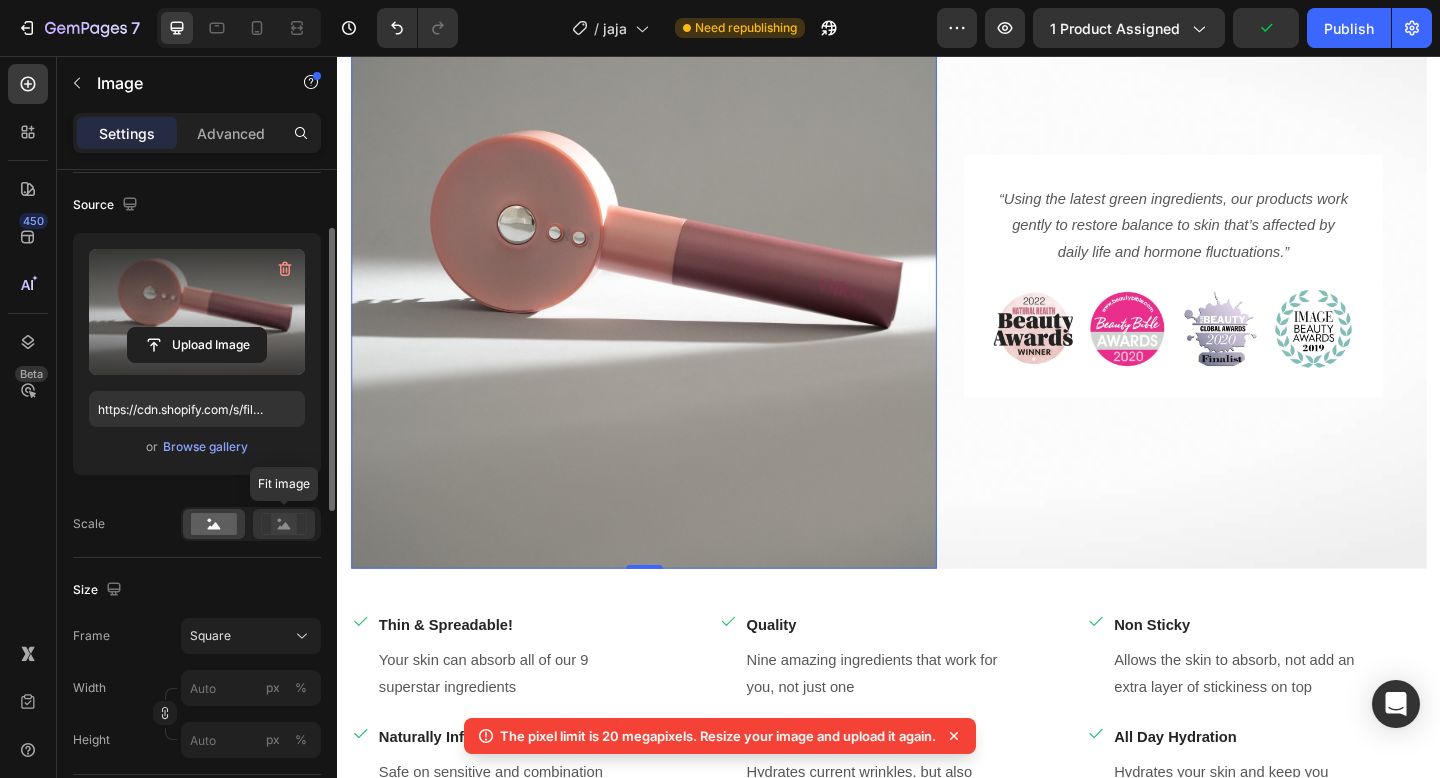 click 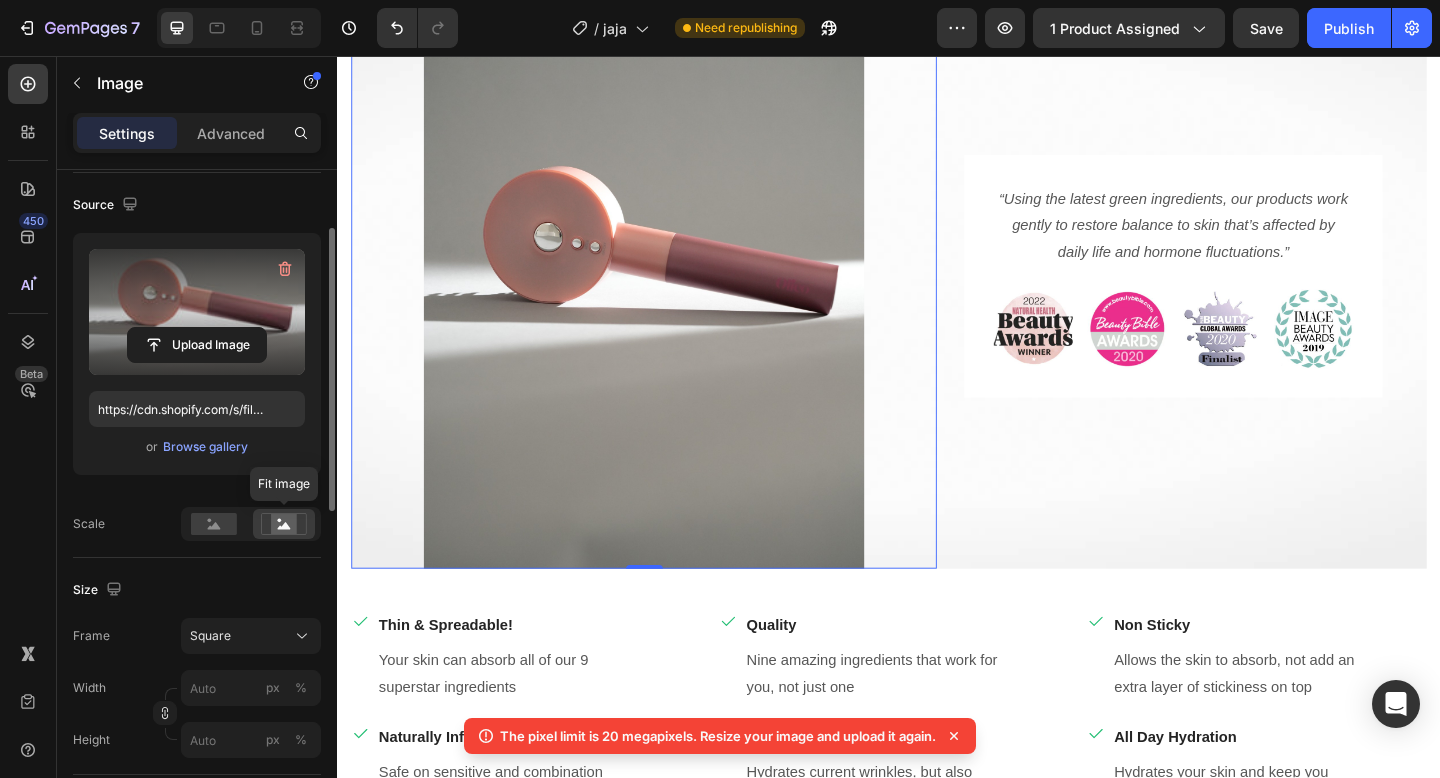 click 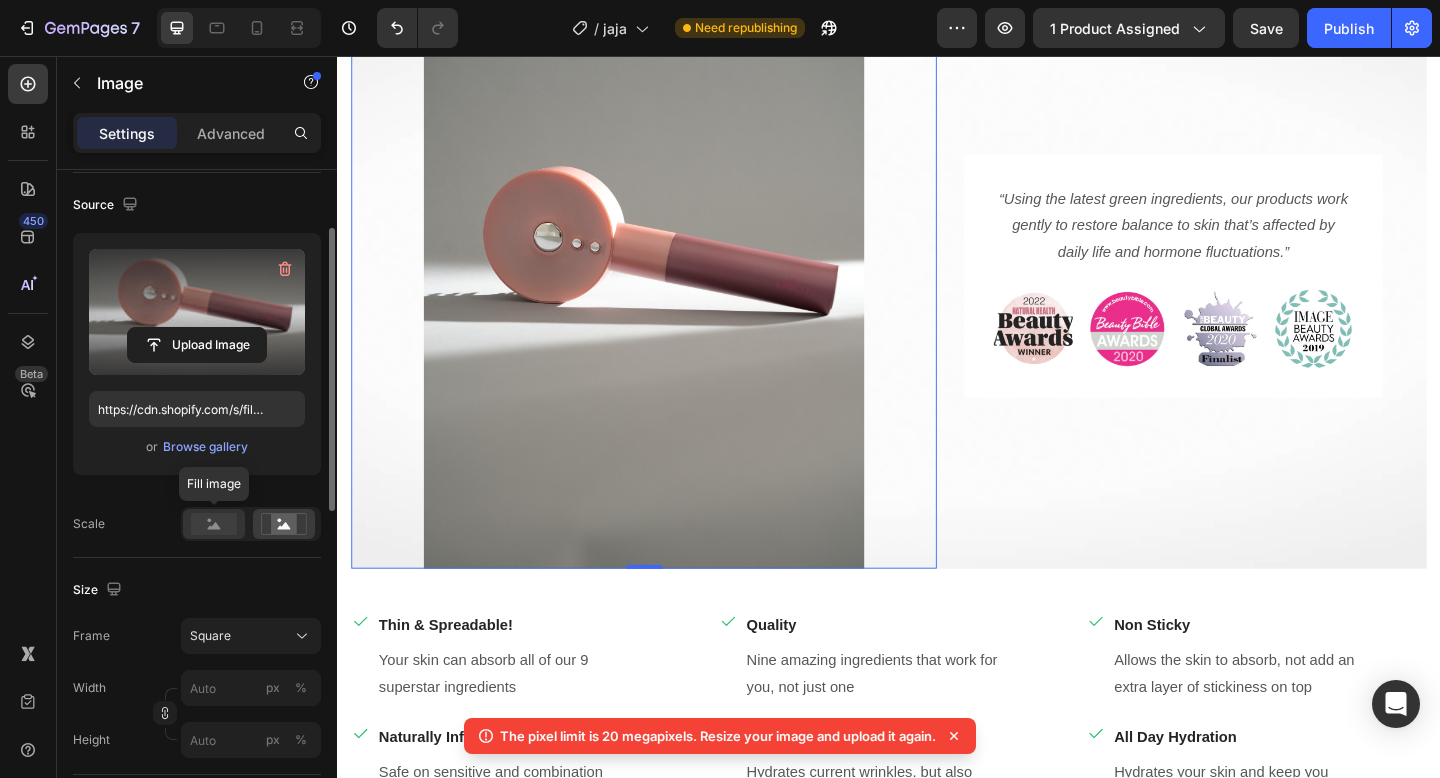click 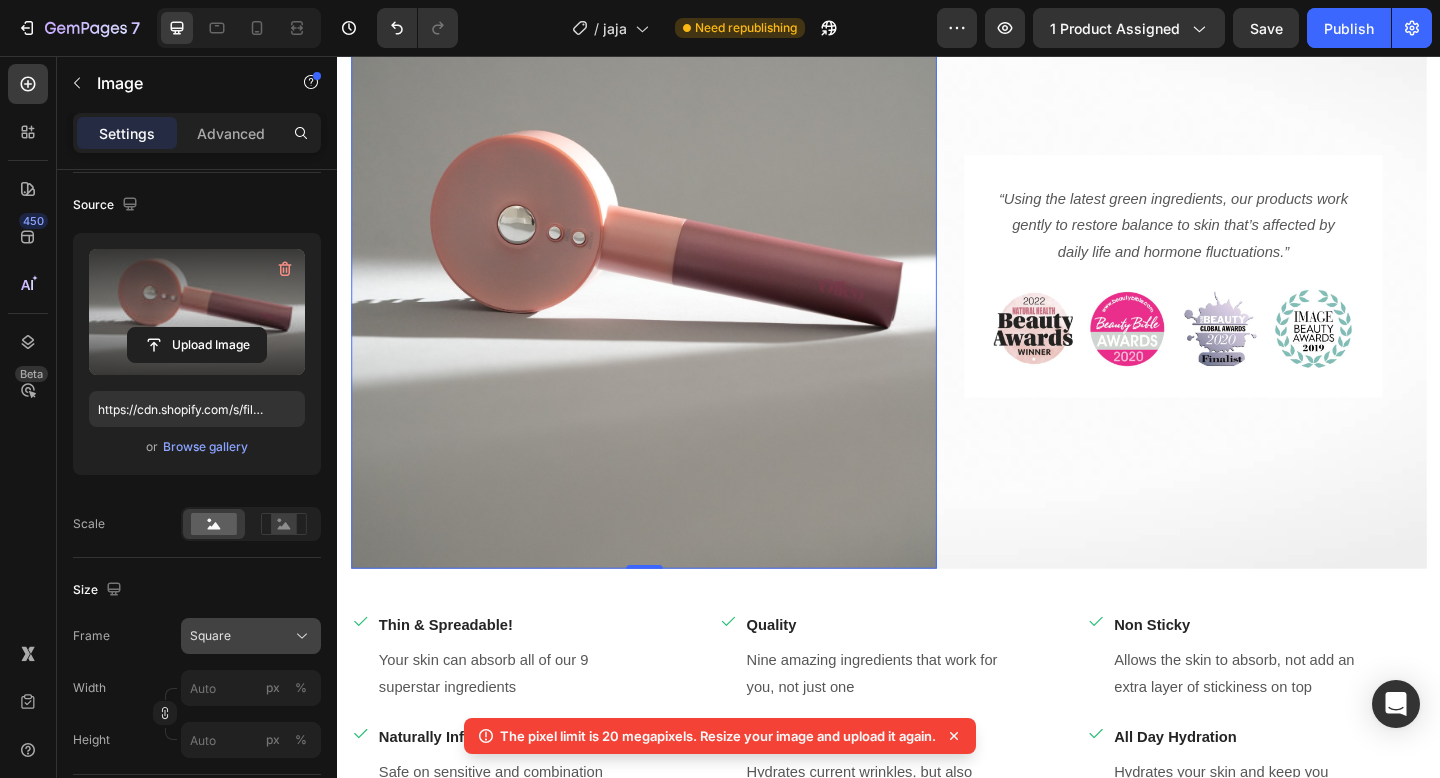 click on "Square" at bounding box center [251, 636] 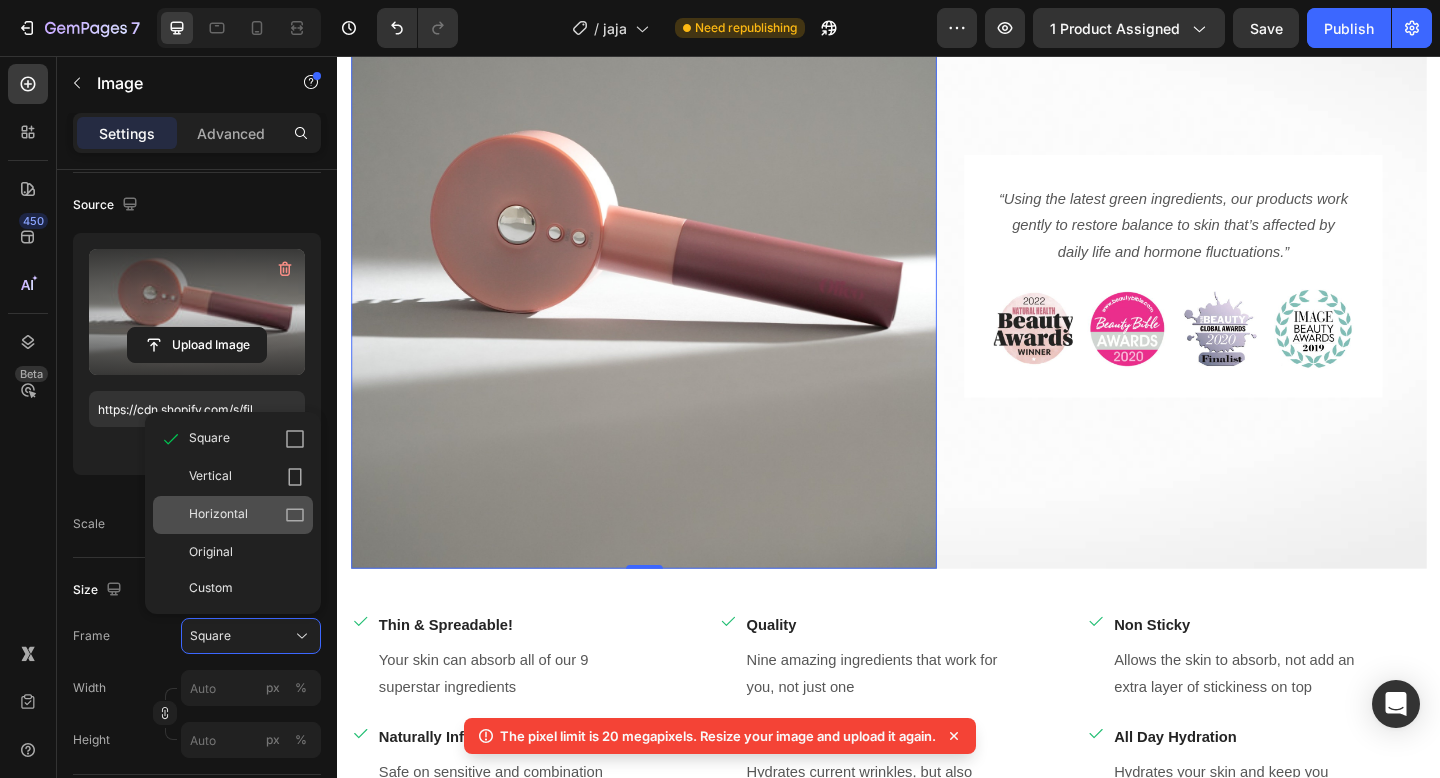 click on "Horizontal" 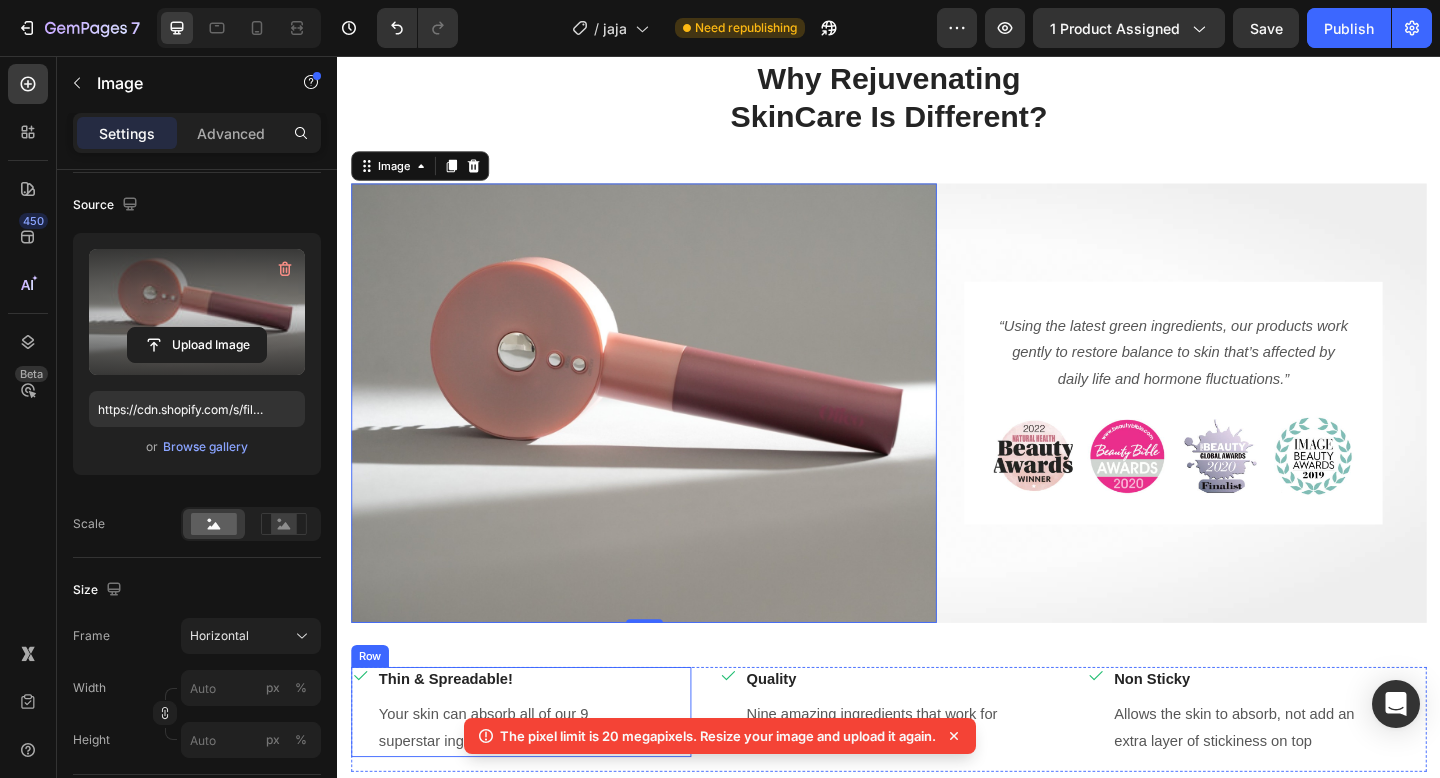 scroll, scrollTop: 1063, scrollLeft: 0, axis: vertical 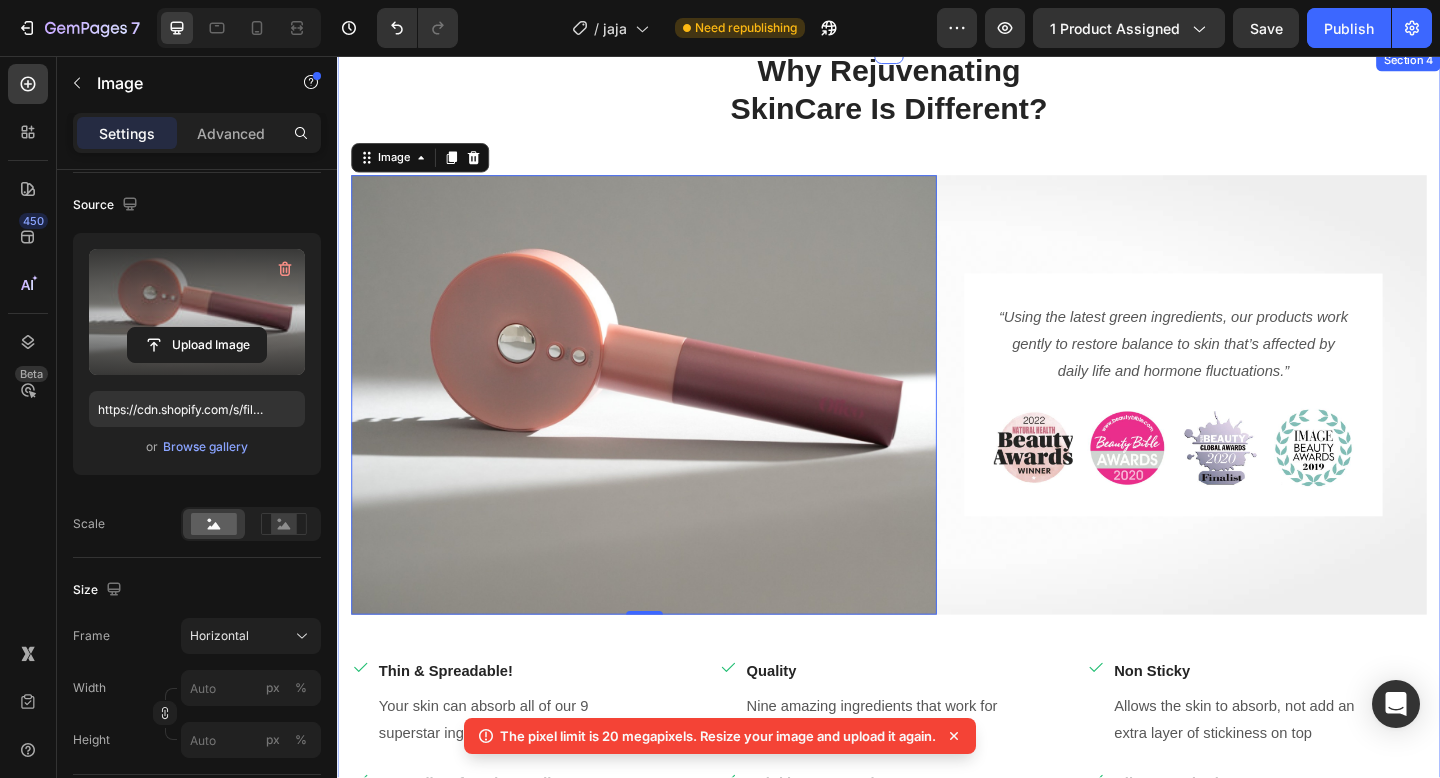 click on "Why Rejuvenating SkinCare Is Different? Heading Row Image   0 “Using the latest green ingredients, our products work gently to restore balance to skin that’s affected by daily life and hormone fluctuations.”  Text block Image Image Image Image Row Row Row
Icon Thin & Spreadable! Text block Your skin can absorb all of our 9 superstar ingredients Text block Row
Icon Quality Text block Nine amazing ingredients that work for you, not just one Text block Row
Icon Non Sticky Text block Allows the skin to absorb, not add an extra layer of stickiness on top Text block Row Row
Icon Naturally Infused Ingredients Text block Safe on sensitive and combination skin types Text block Row
Icon Wrinkle Preventative Text block Hydrates current wrinkles, but also fights future wrinkles coming in. Text block Row
Icon All Day Hydration Text block Hydrates your skin and keep you happy all day Text block Row Row" at bounding box center (937, 506) 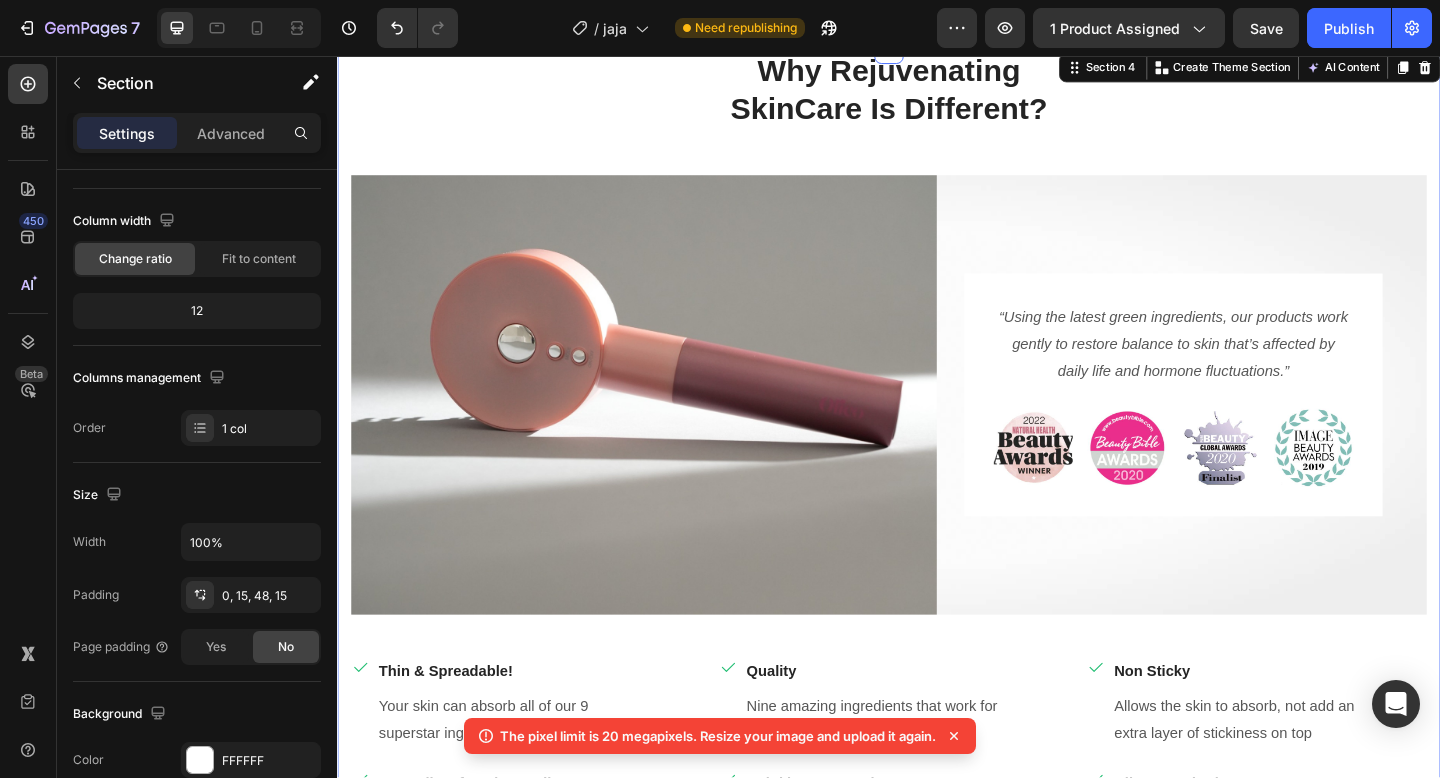 scroll, scrollTop: 0, scrollLeft: 0, axis: both 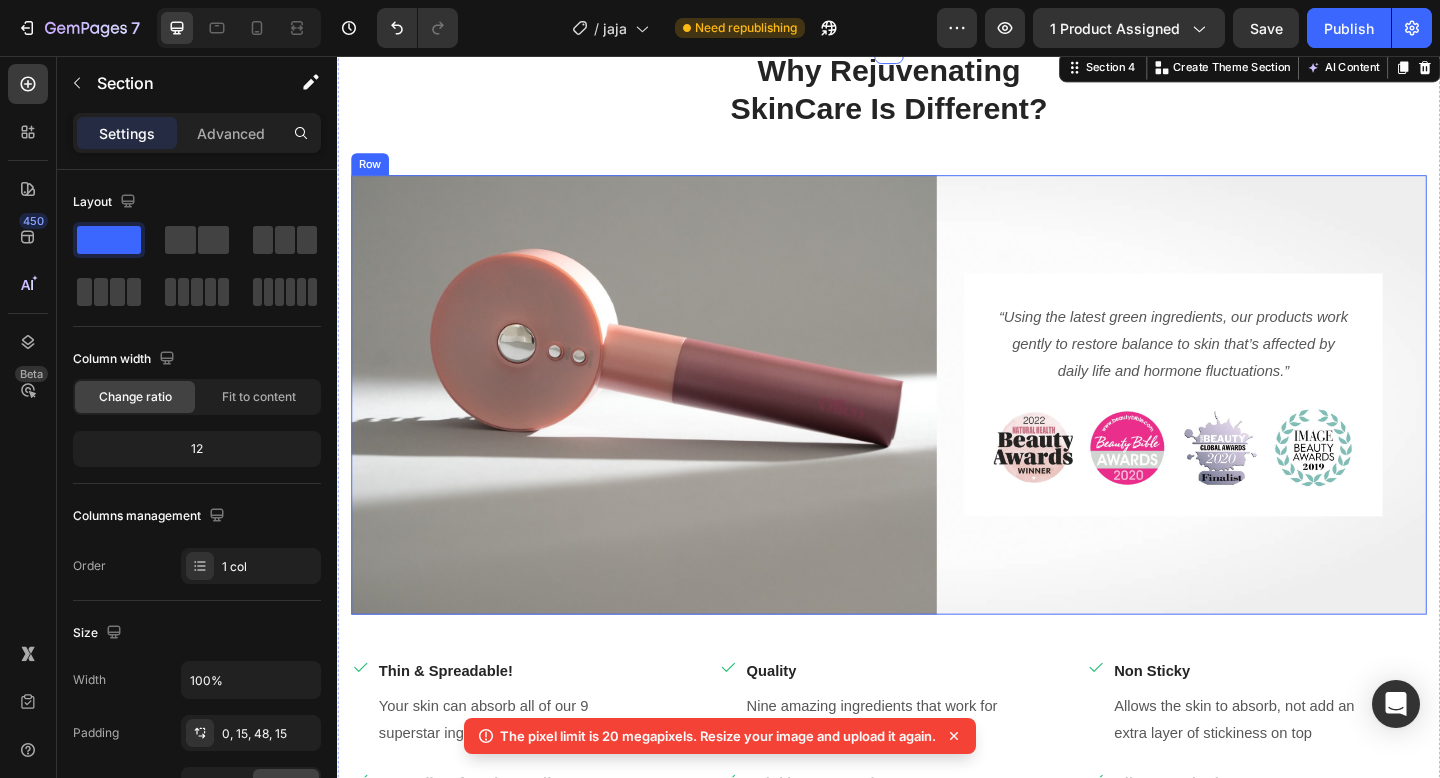 click on "“Using the latest green ingredients, our products work gently to restore balance to skin that’s affected by daily life and hormone fluctuations.”  Text block Image Image Image Image Row Row" at bounding box center (1246, 425) 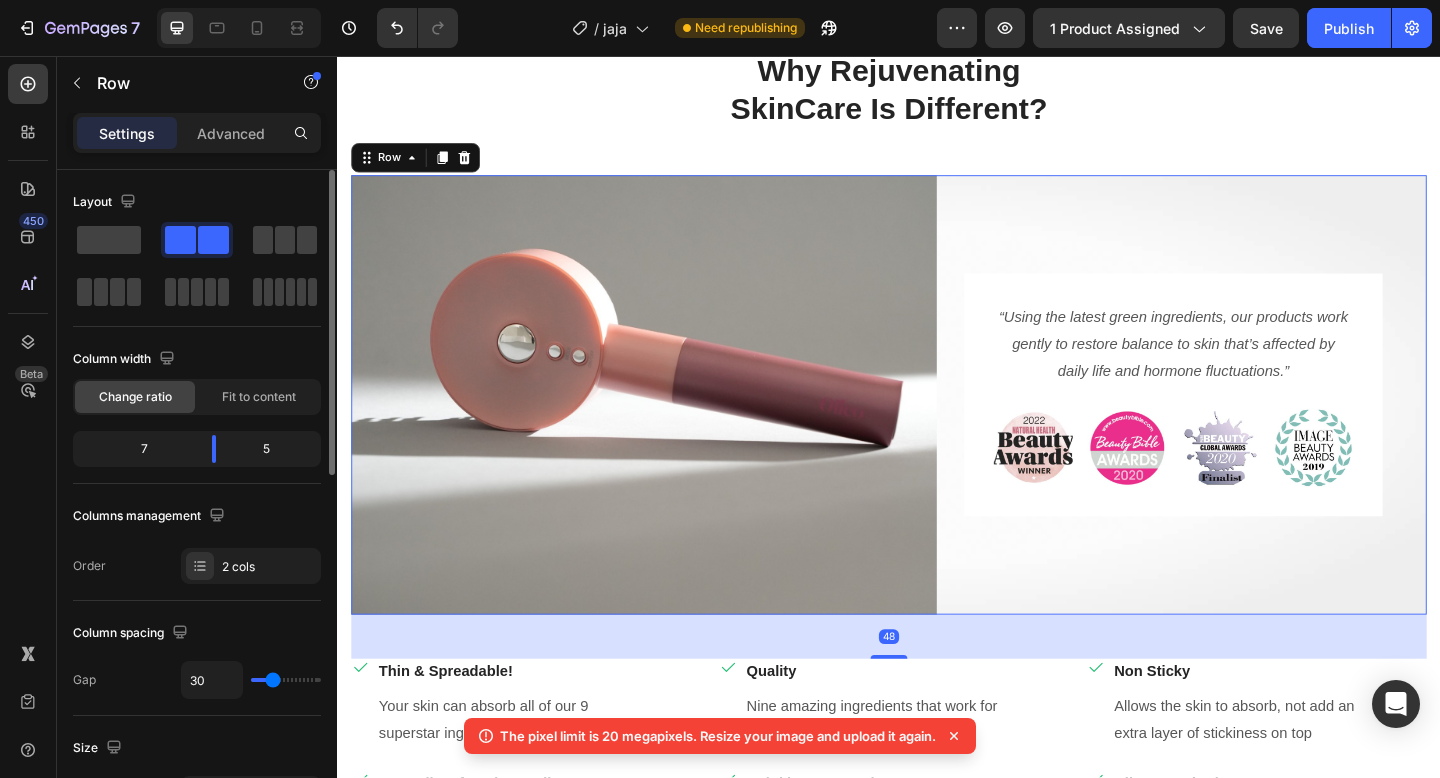 click 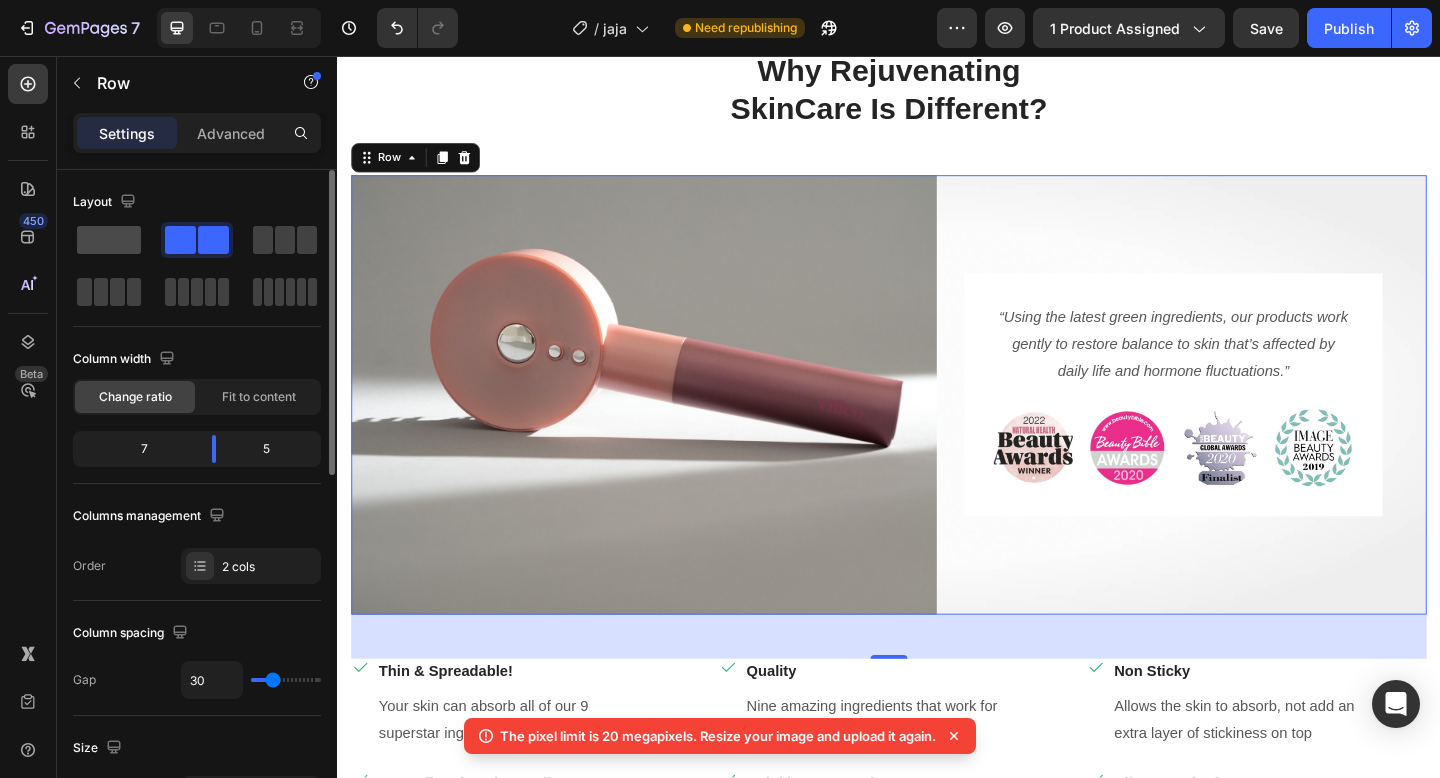 click 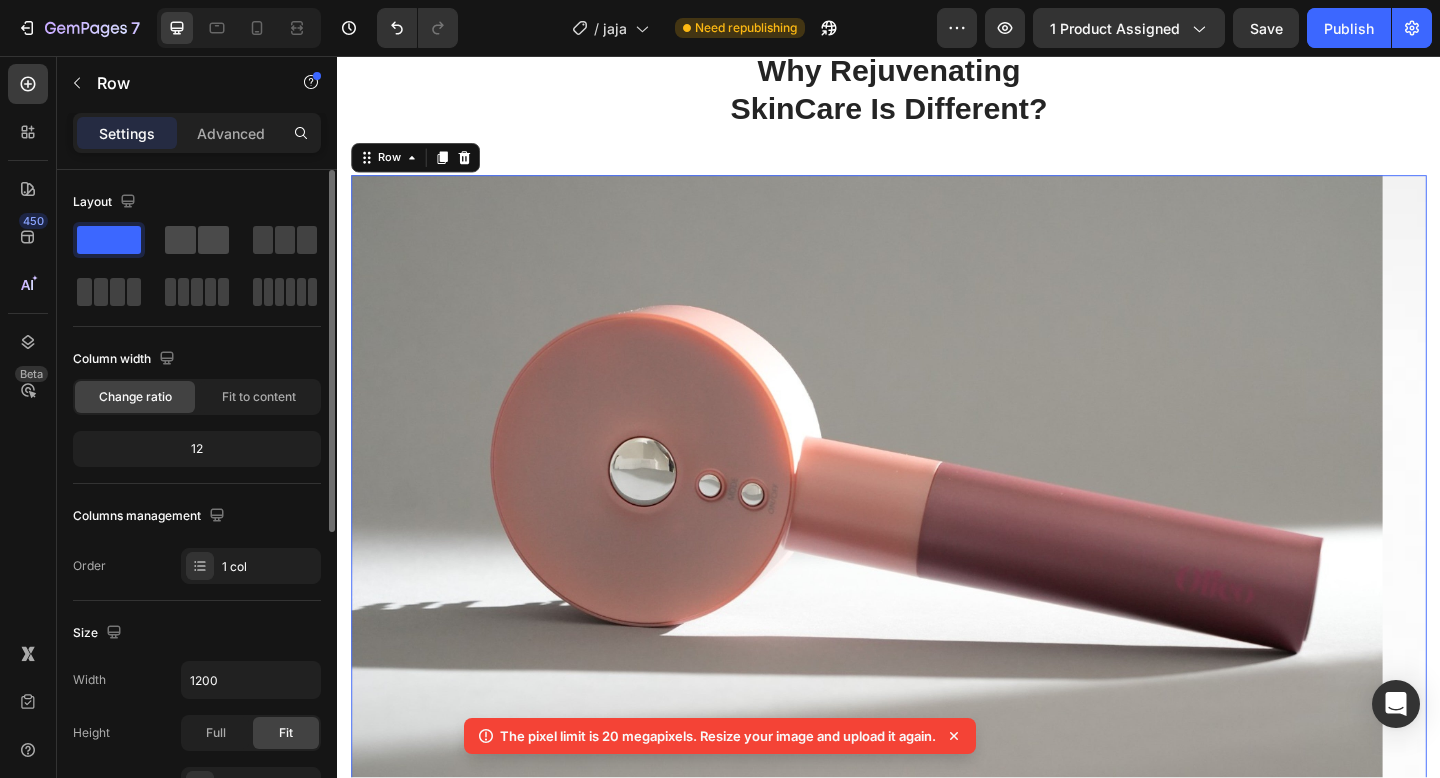 click 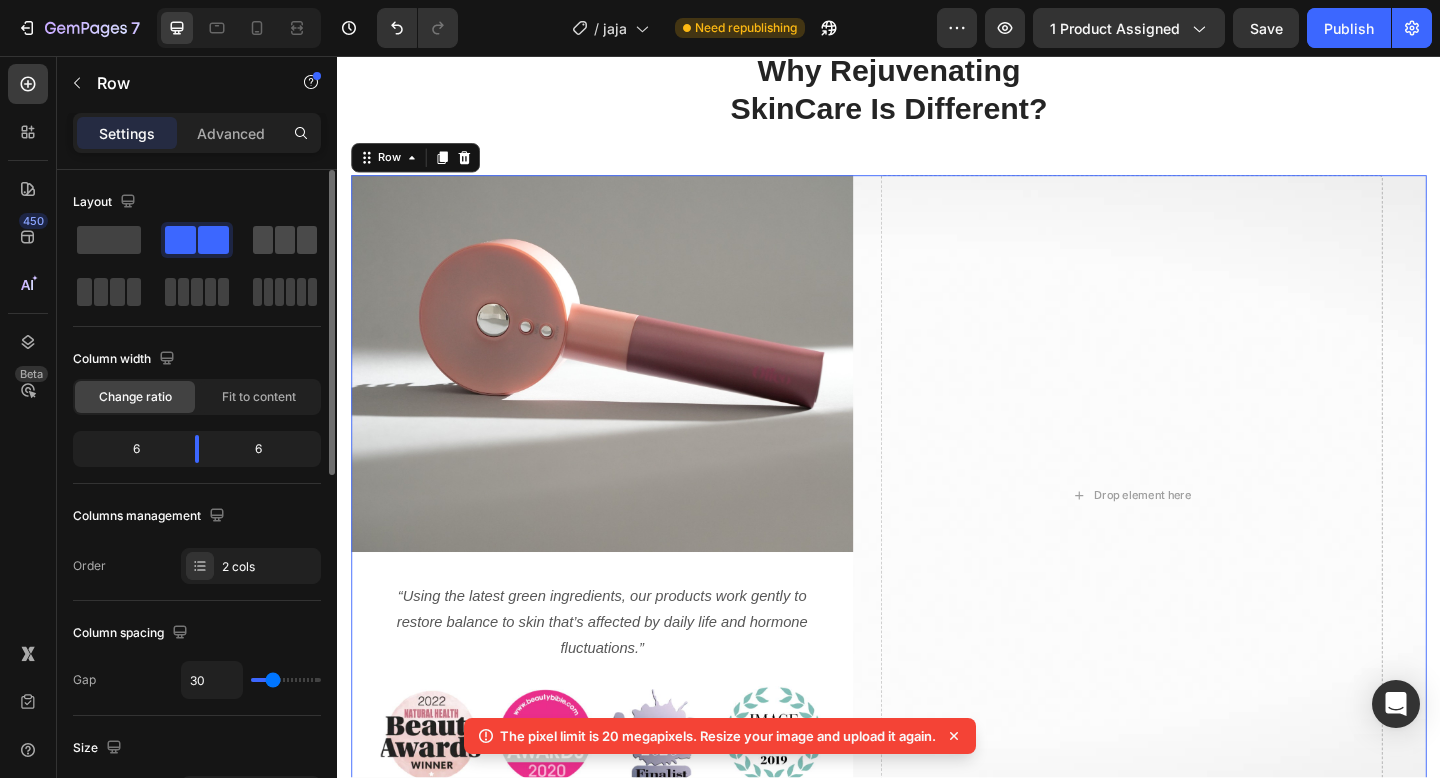 click 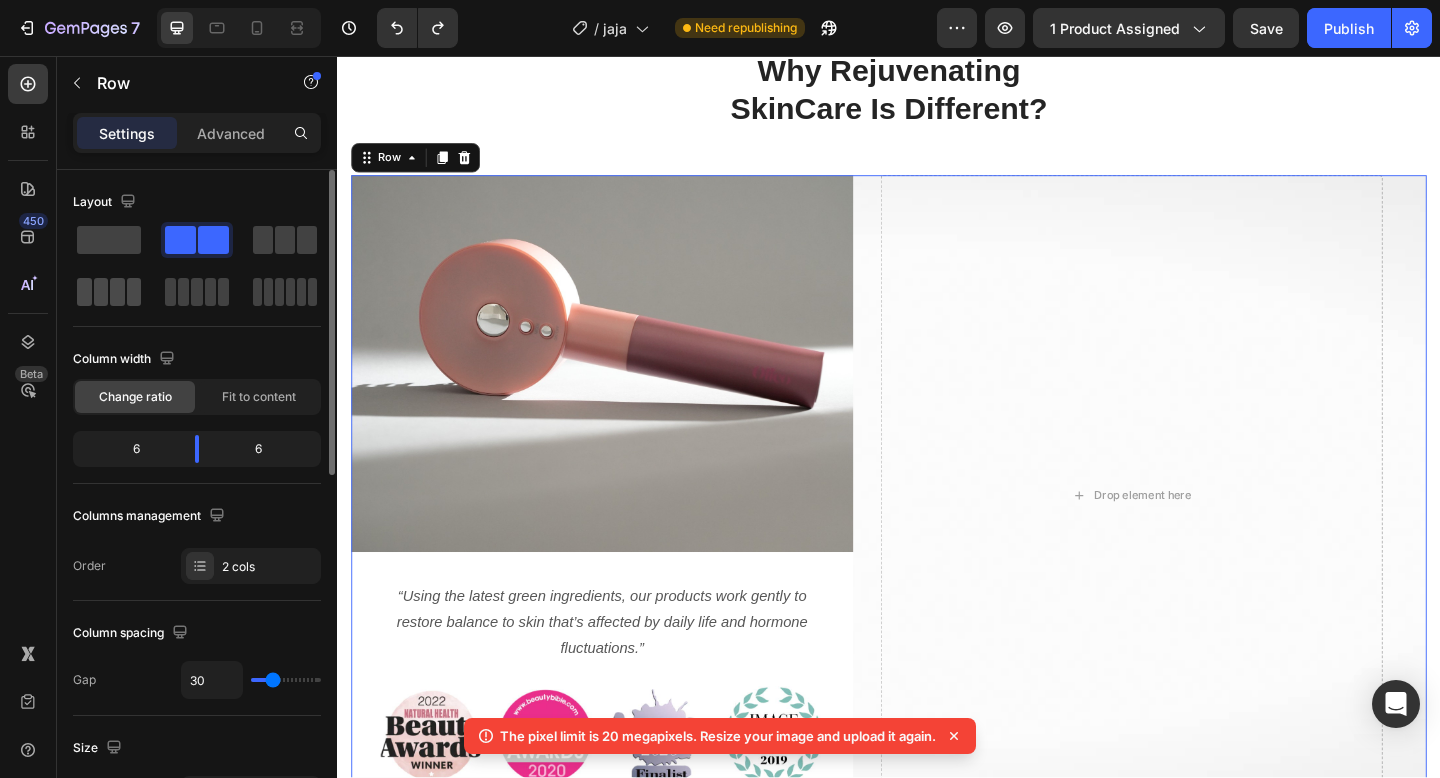 click 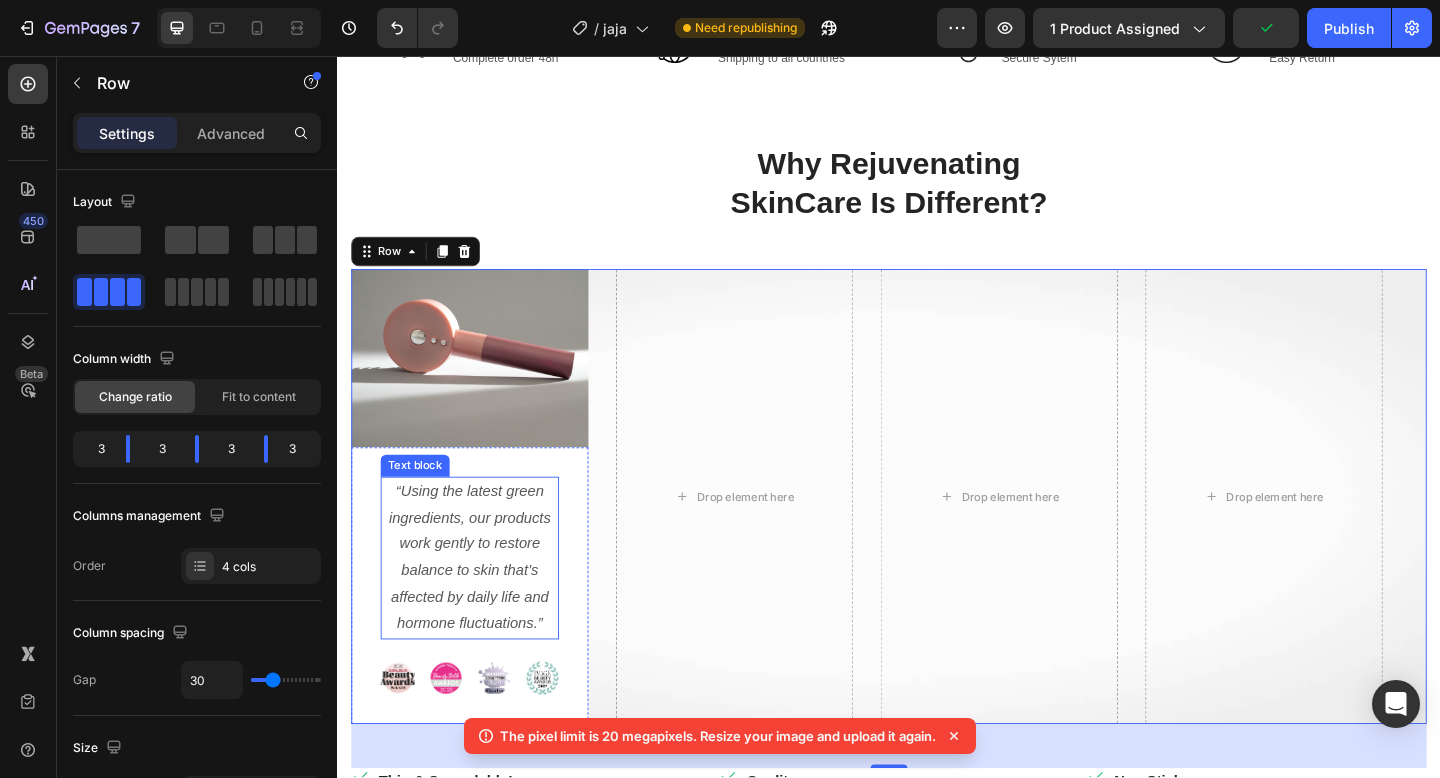 scroll, scrollTop: 960, scrollLeft: 0, axis: vertical 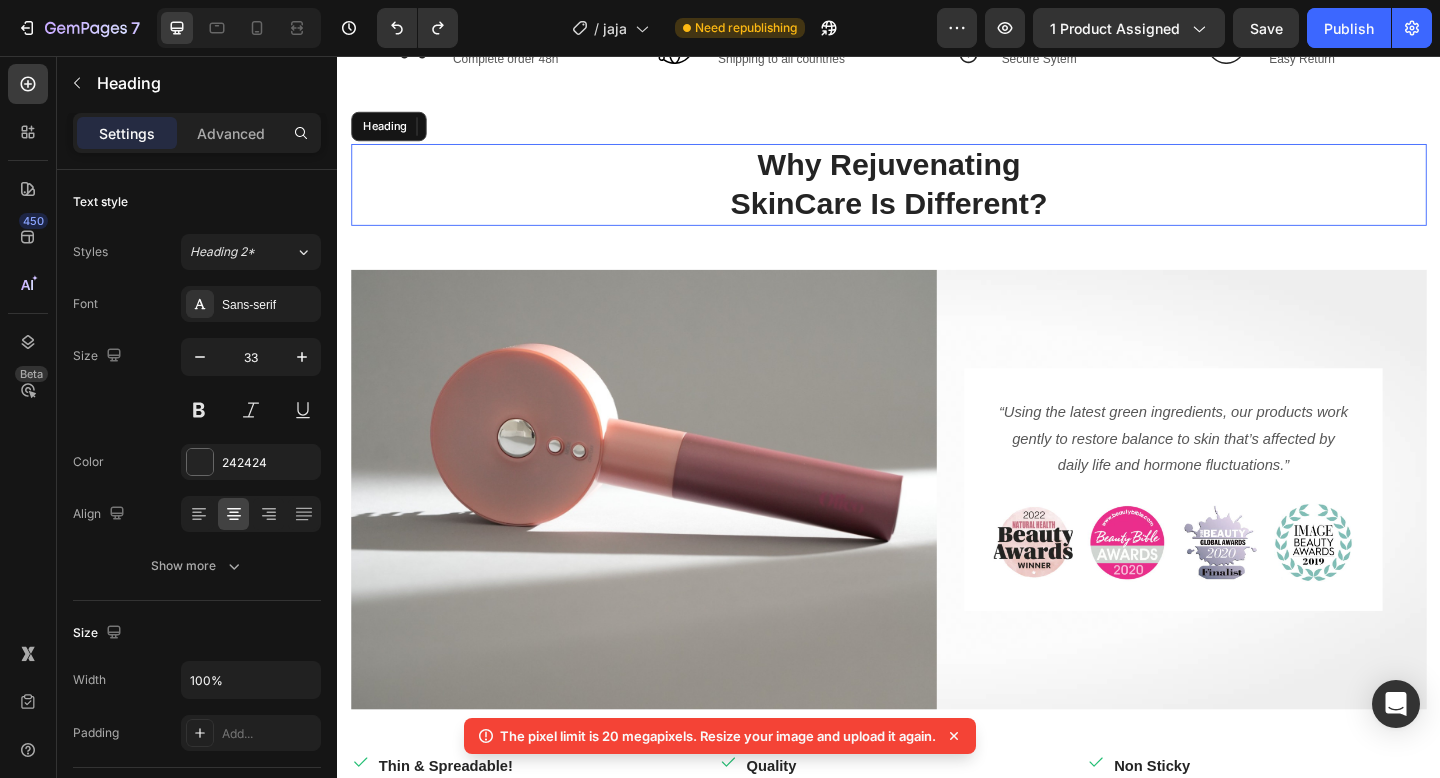 click on "Why Rejuvenating SkinCare Is Different?" at bounding box center (937, 197) 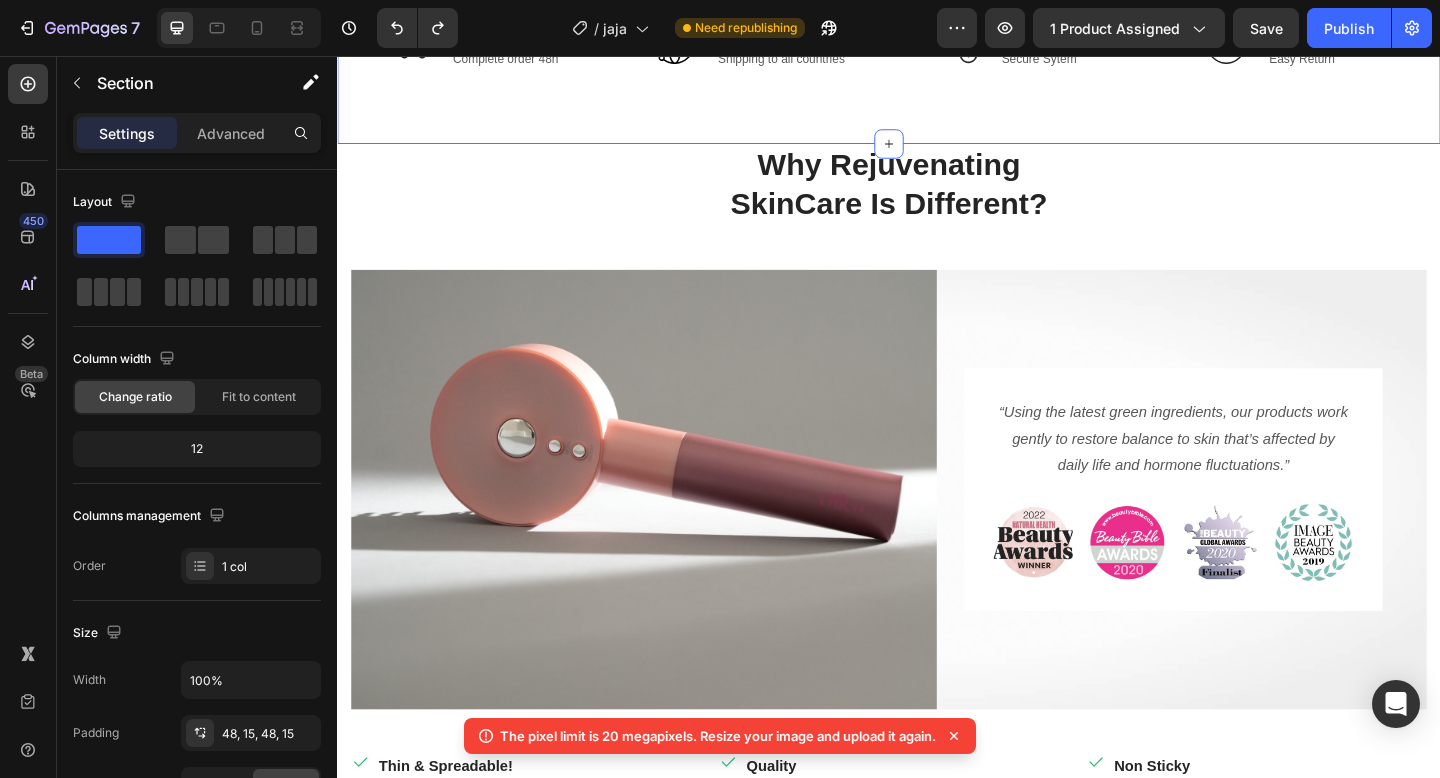 click on "Image Free Delivery Text block Complete order 48h Text block Row Image International Text block Shipping to all countries Text block Row Image Online Payment Text block Secure Sytem Text block Row Image 100% Money Back Text block Easy Return Text block Row Row Section 3   You can create reusable sections Create Theme Section AI Content Write with GemAI What would you like to describe here? Tone and Voice Persuasive Product OLIEO Scalp Massager Mini Show more Generate" at bounding box center (937, 60) 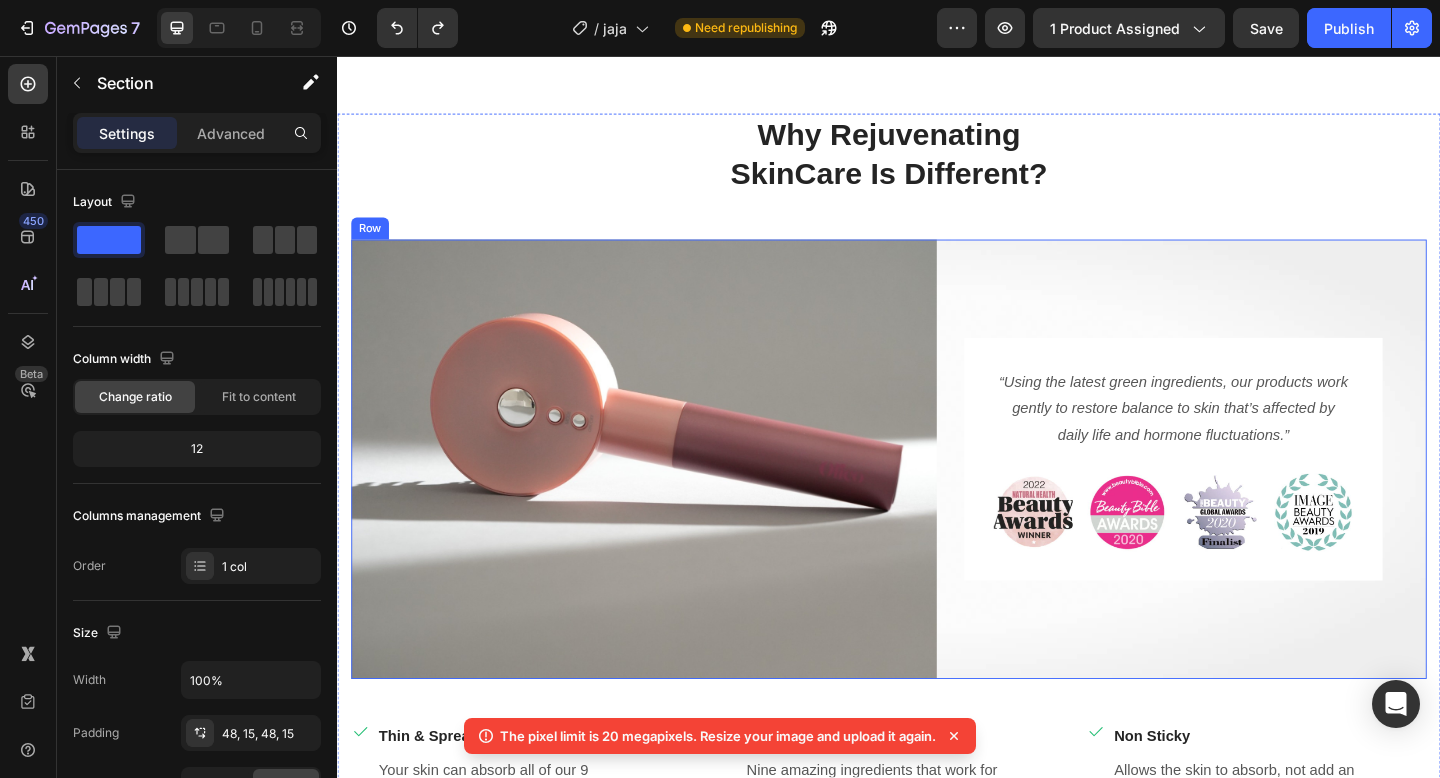 scroll, scrollTop: 1005, scrollLeft: 0, axis: vertical 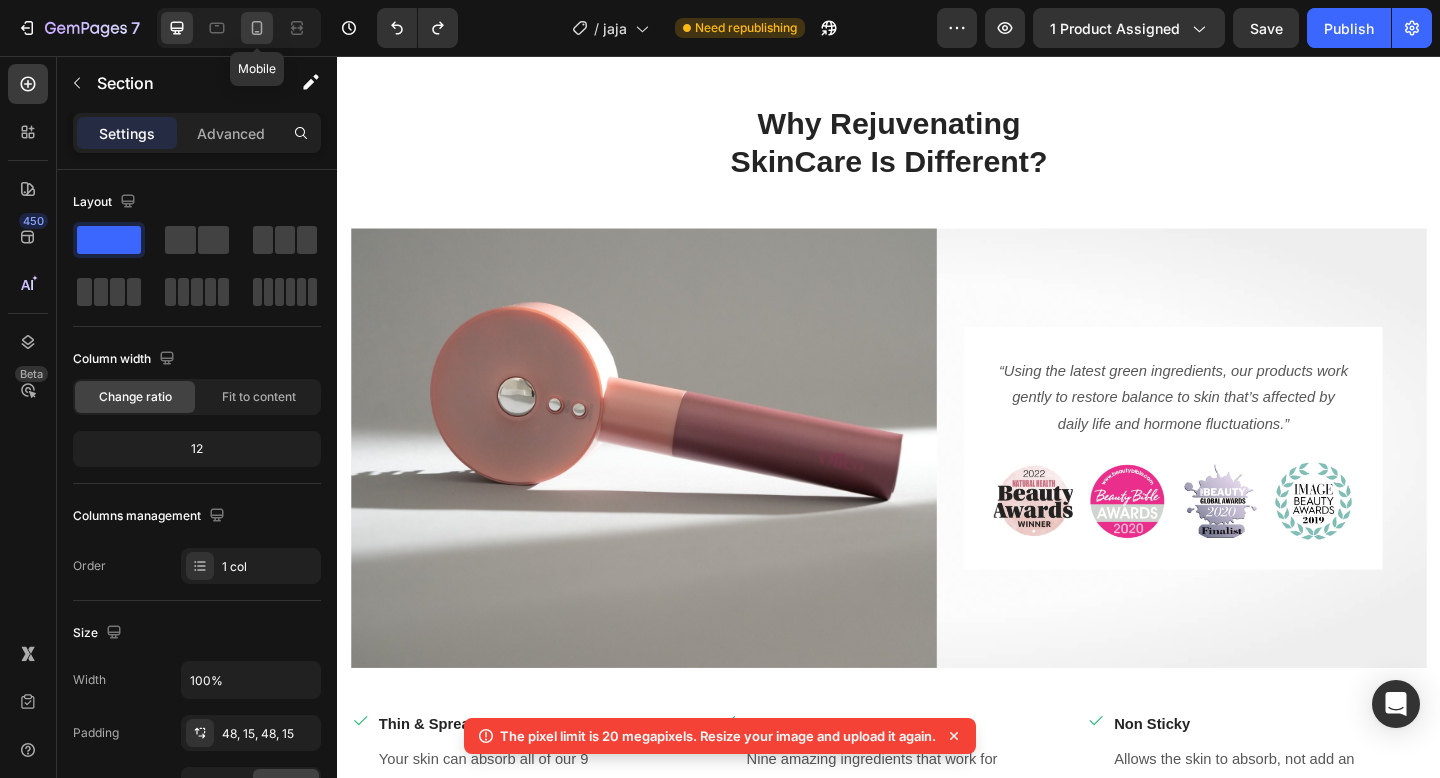 click 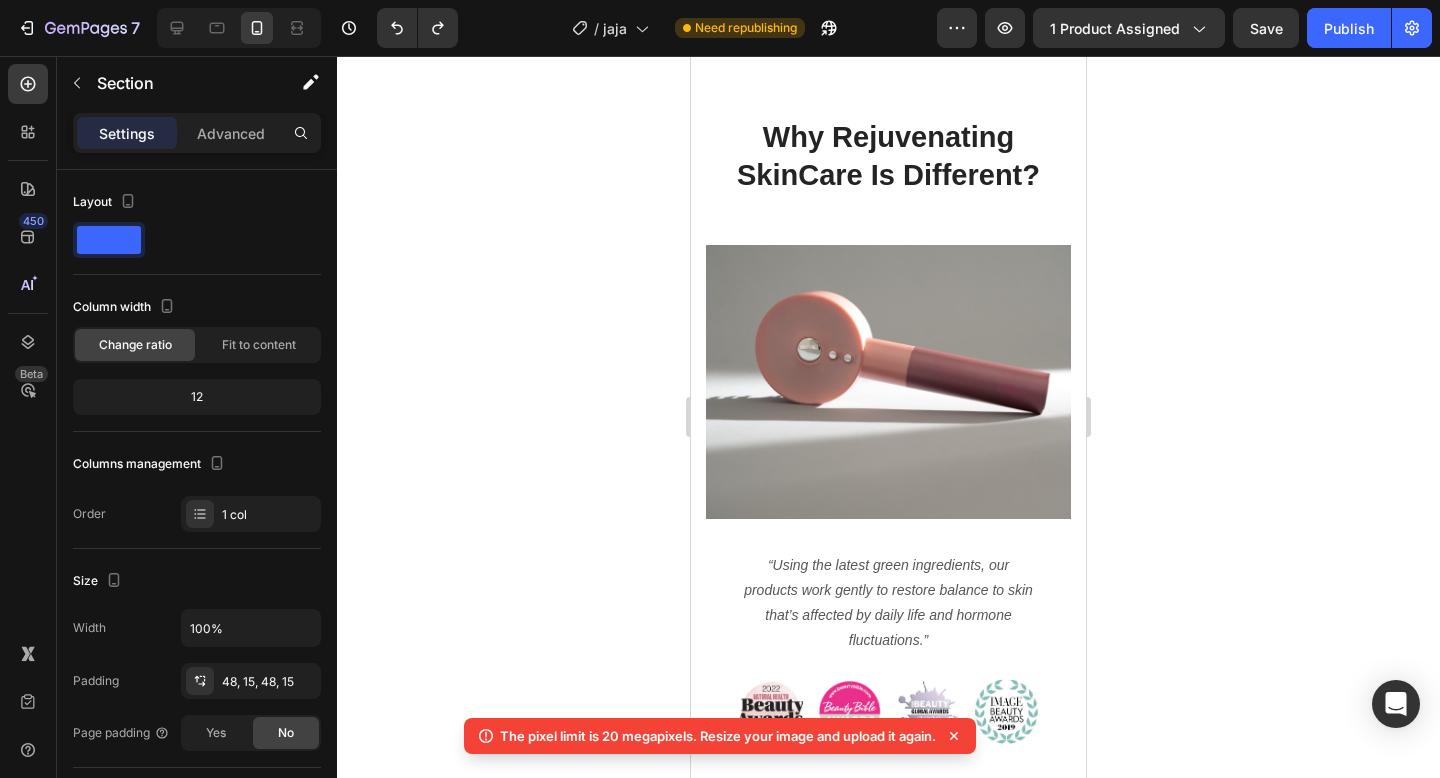 scroll, scrollTop: 1602, scrollLeft: 0, axis: vertical 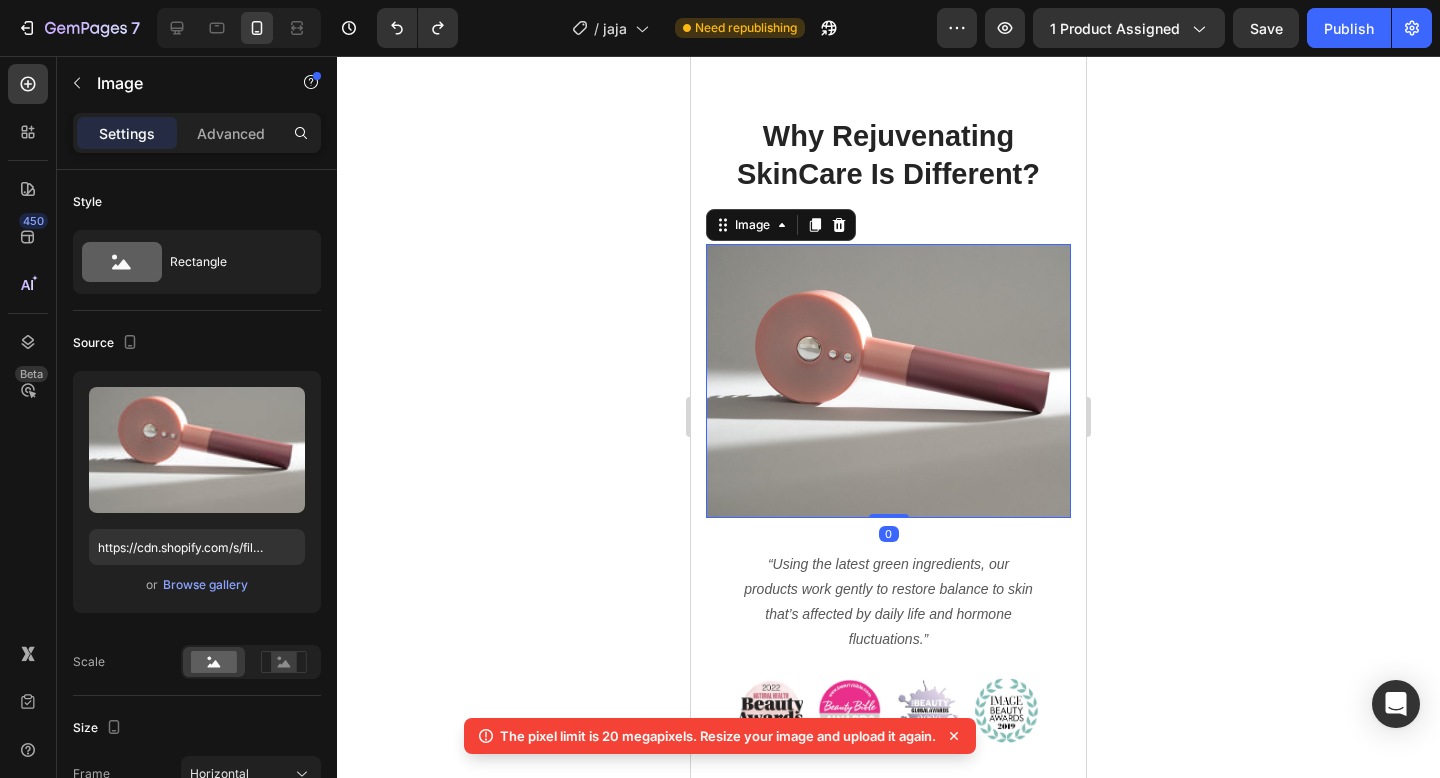 click at bounding box center [888, 381] 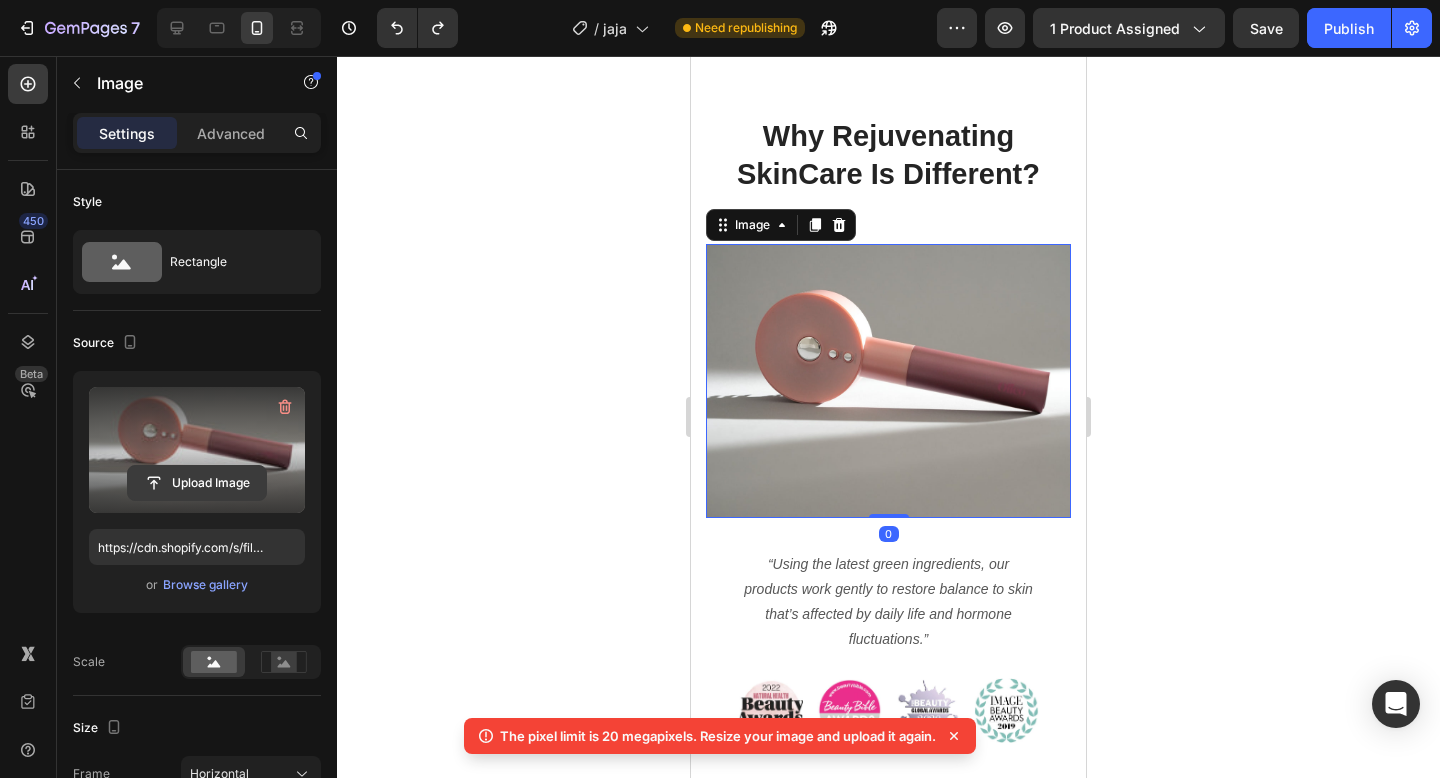 click 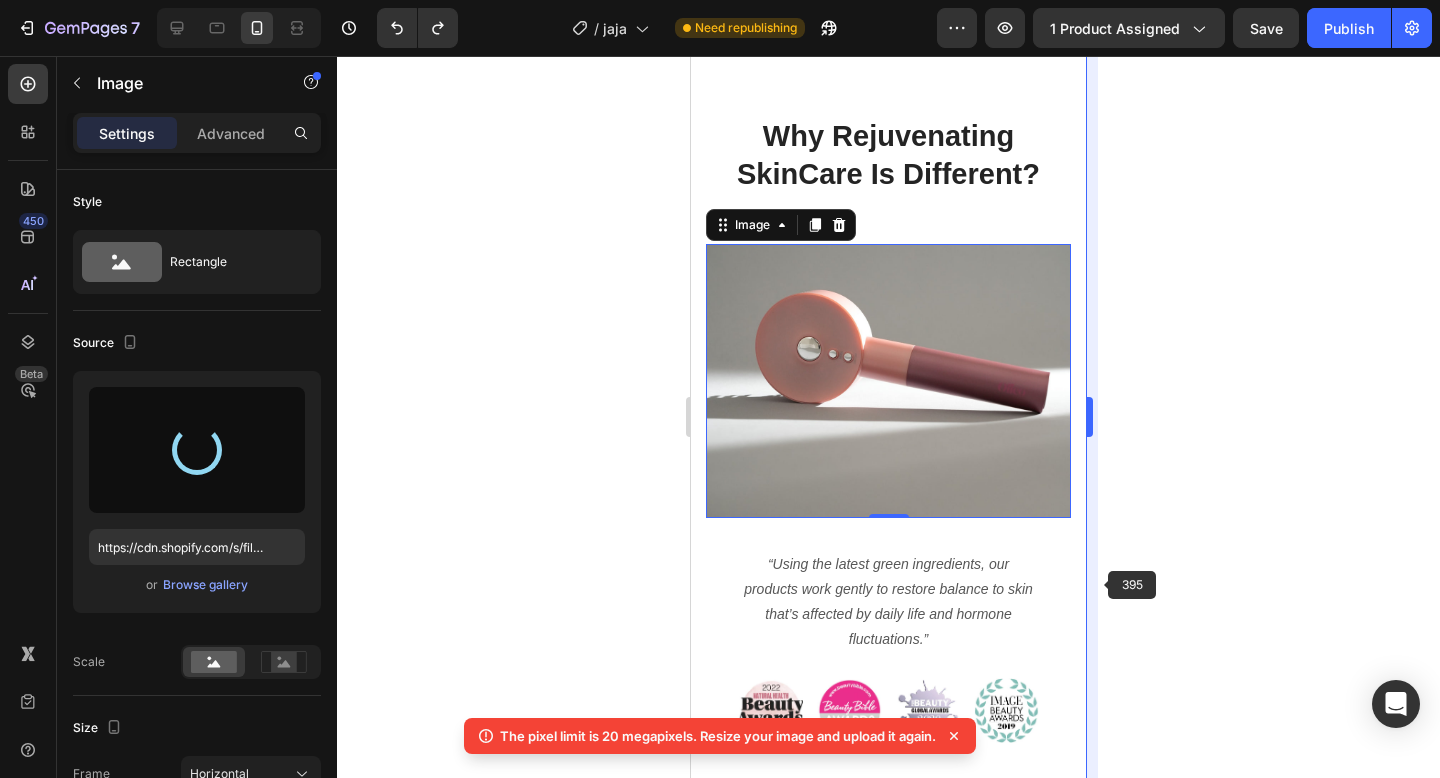 type on "https://cdn.shopify.com/s/files/1/0946/2798/7796/files/gempages_574256582049661803-2608e9a4-3753-4092-a519-1527de84fb29.jpg" 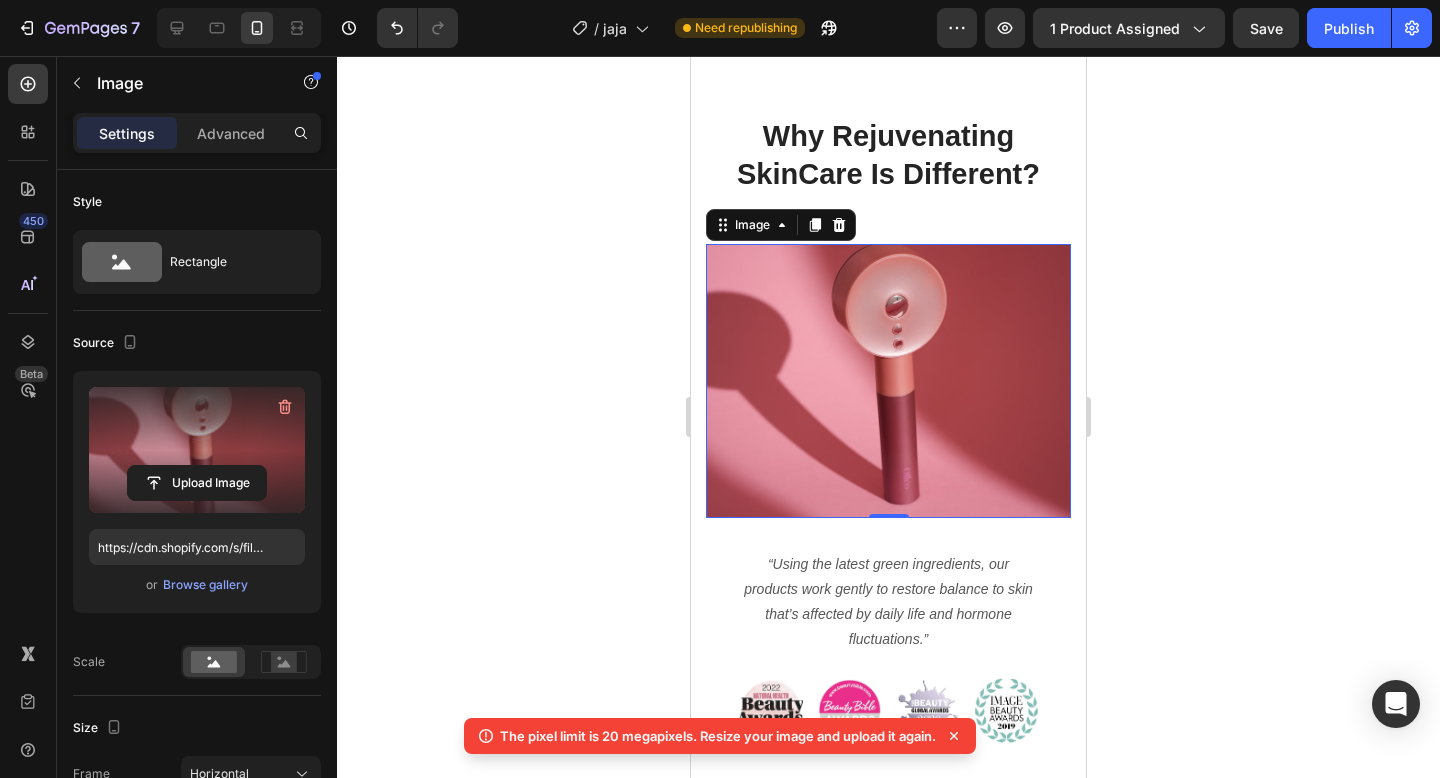 click 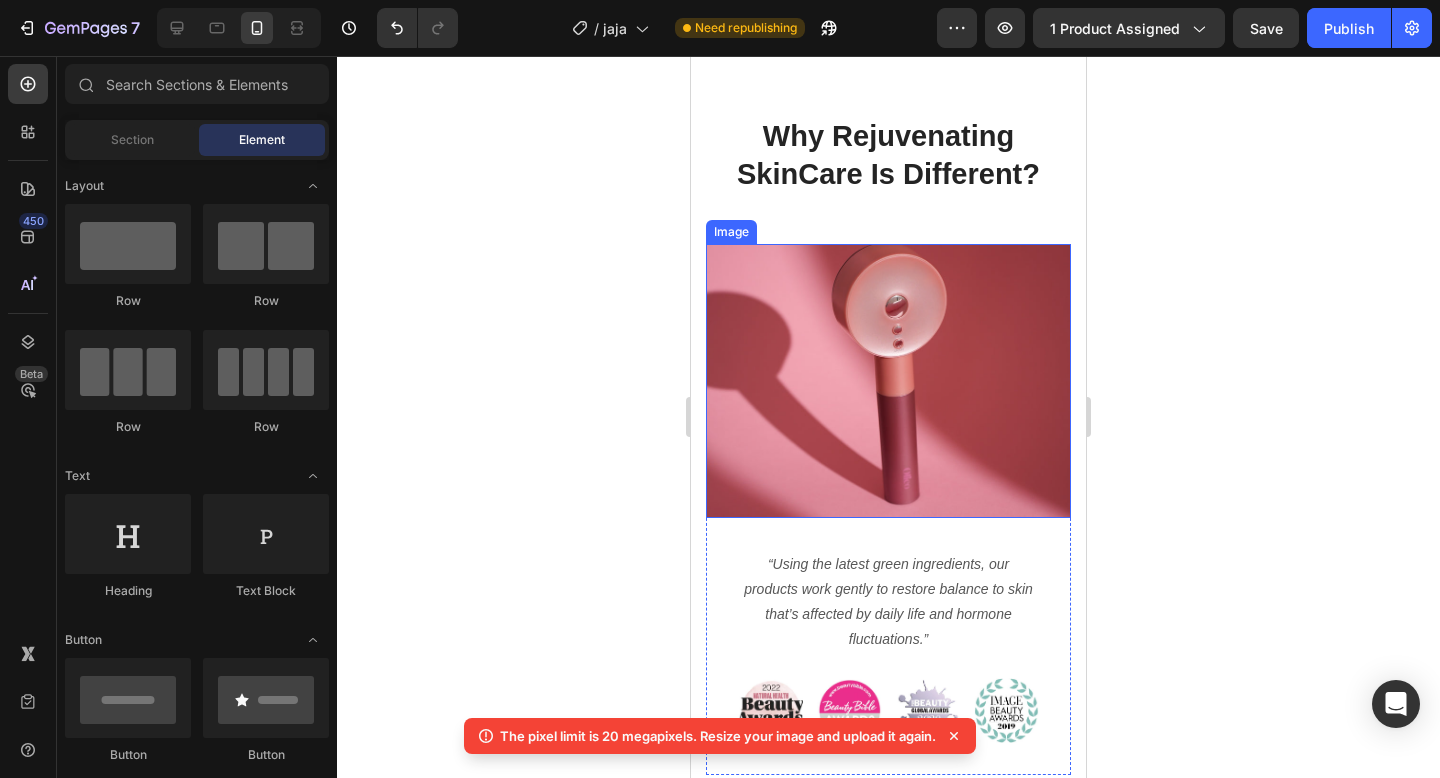click at bounding box center [888, 381] 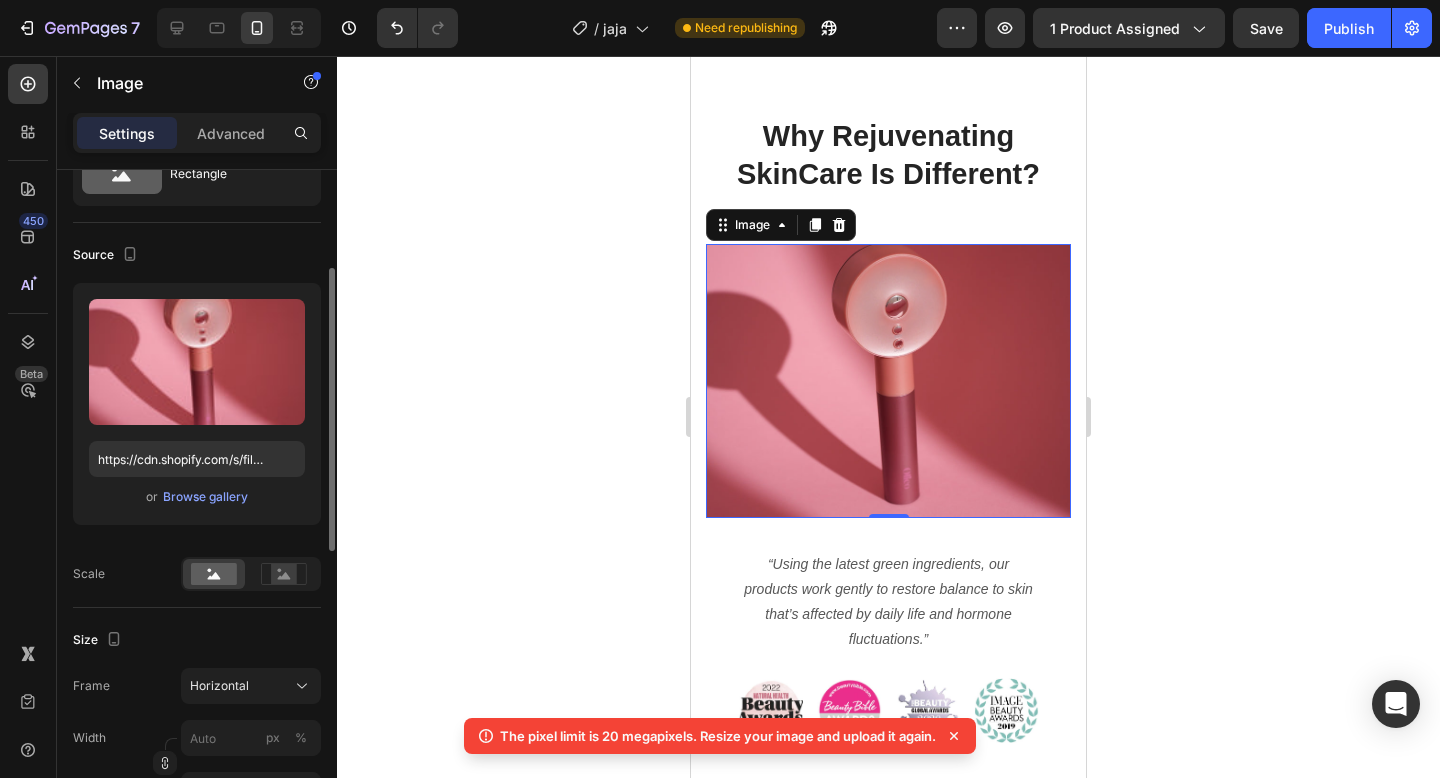 scroll, scrollTop: 164, scrollLeft: 0, axis: vertical 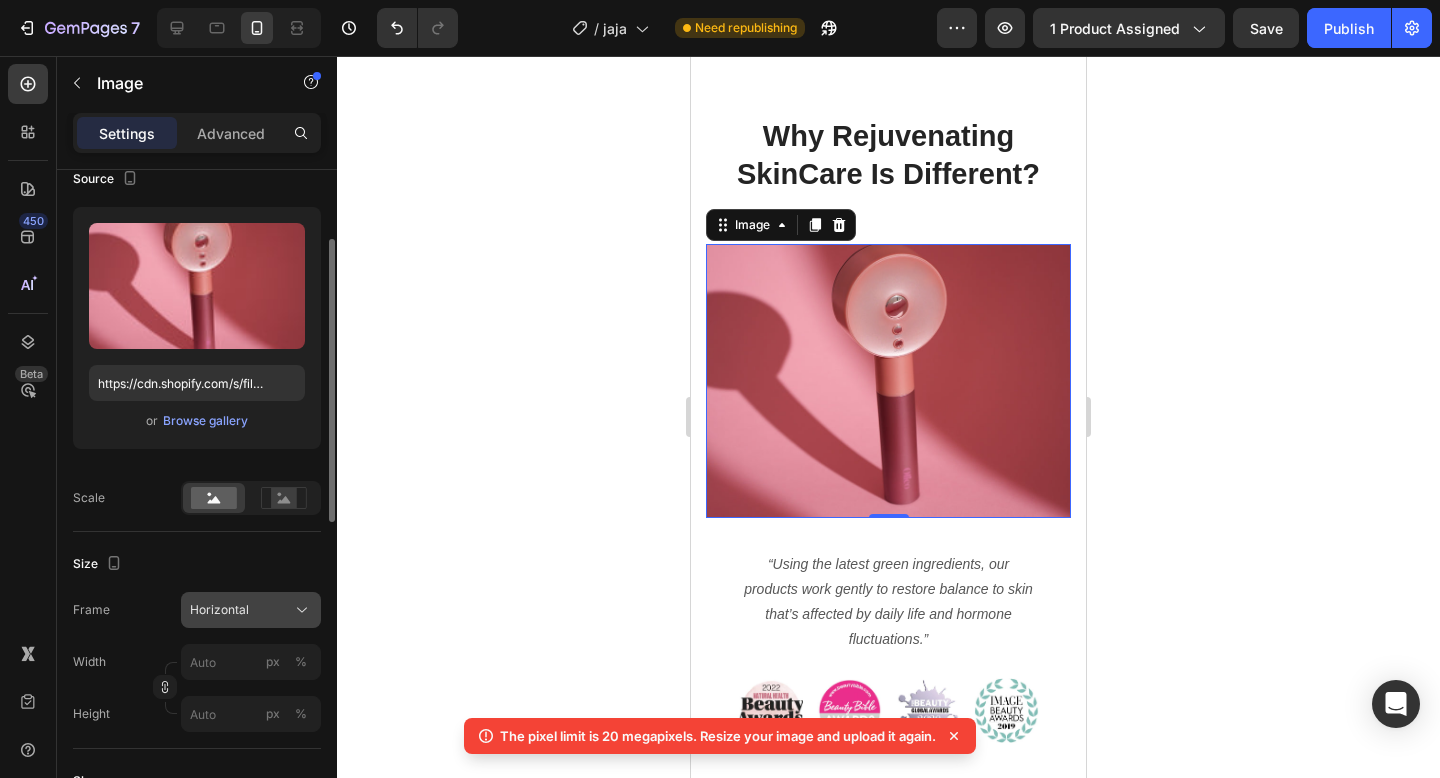 click on "Horizontal" at bounding box center [219, 610] 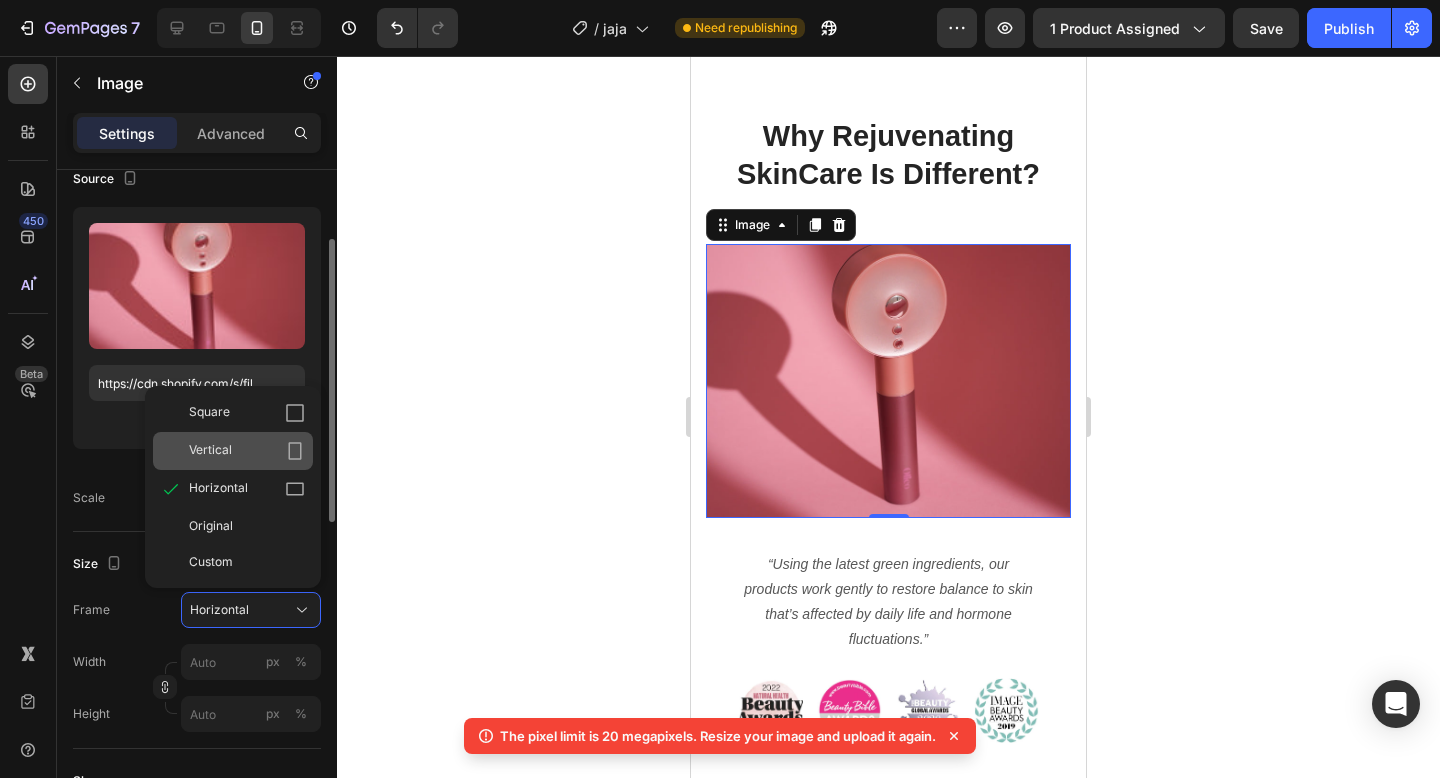 click on "Vertical" at bounding box center [247, 451] 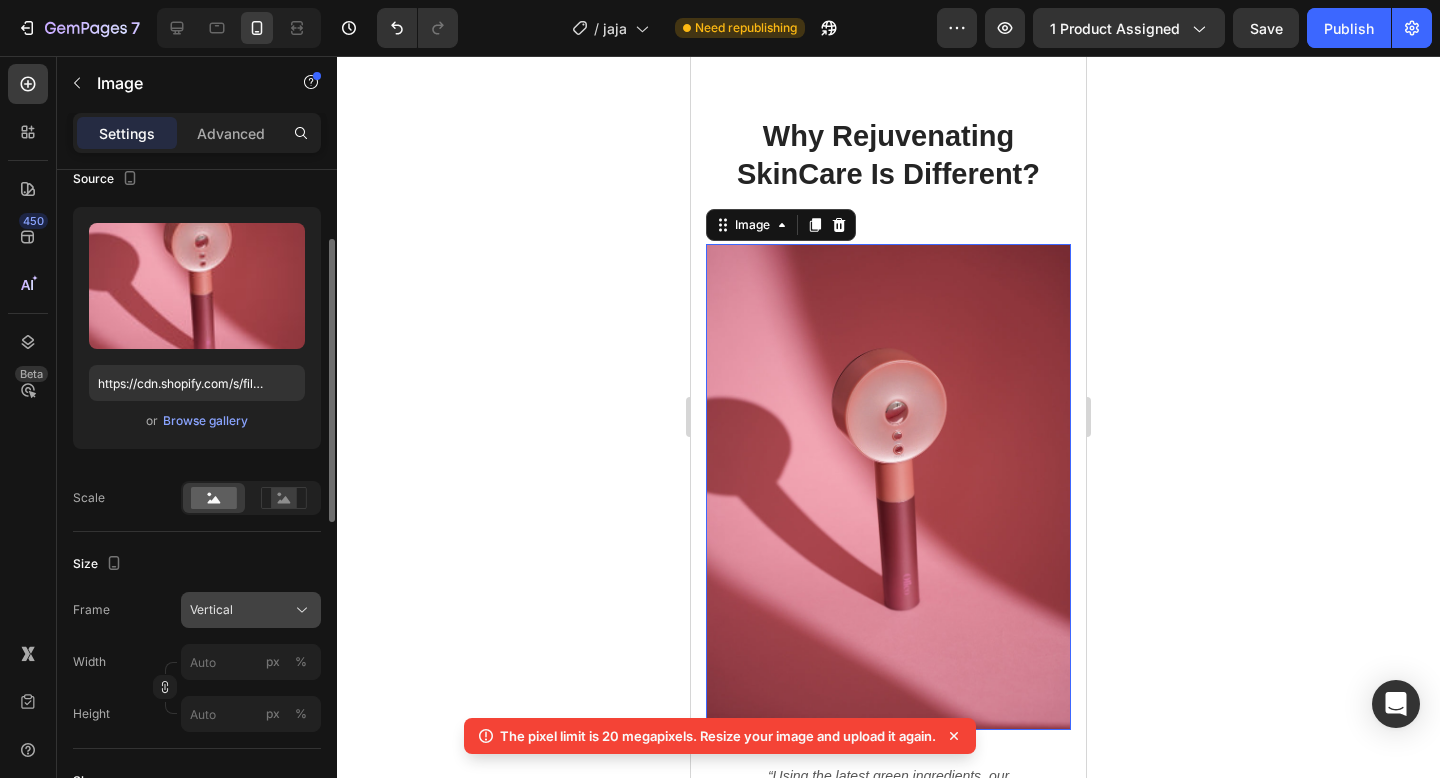 click on "Vertical" 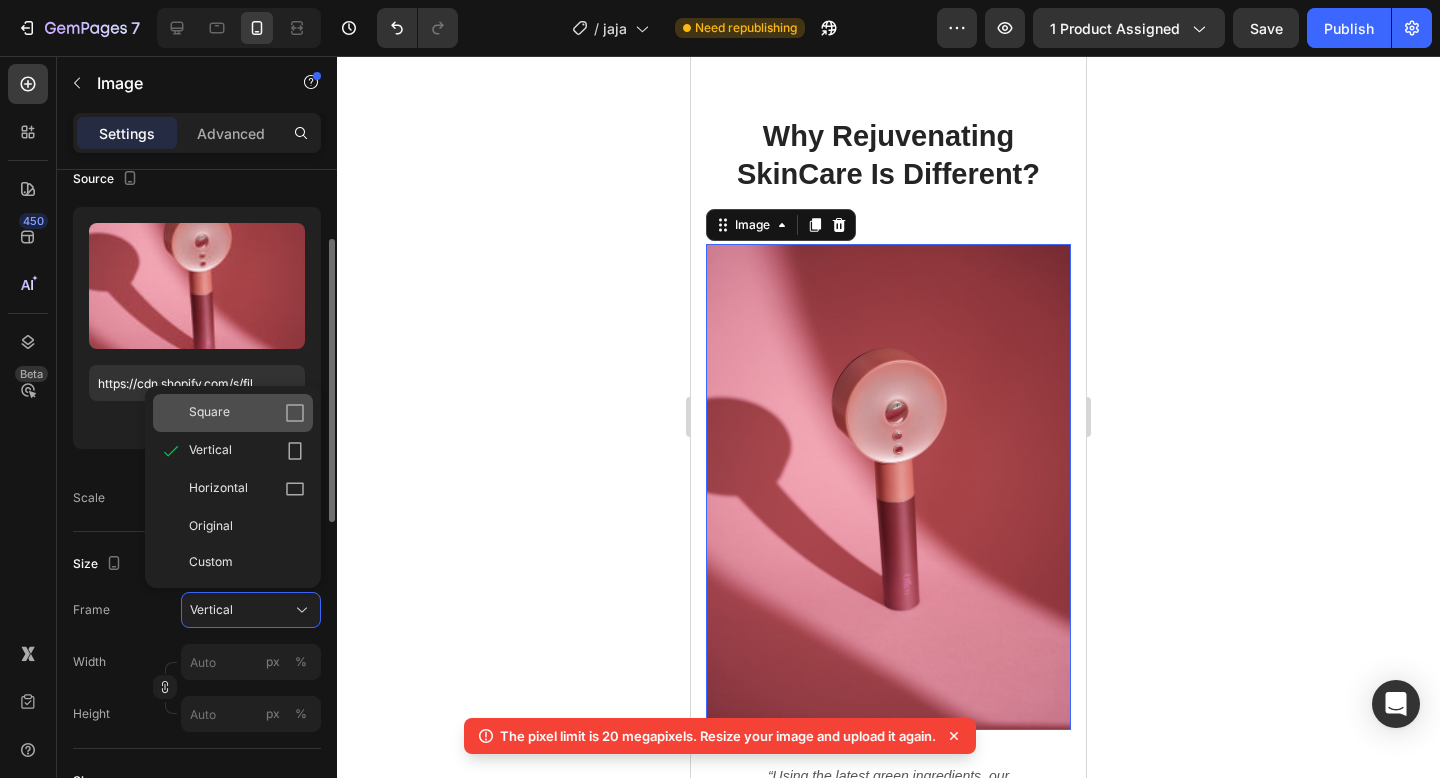 click on "Square" 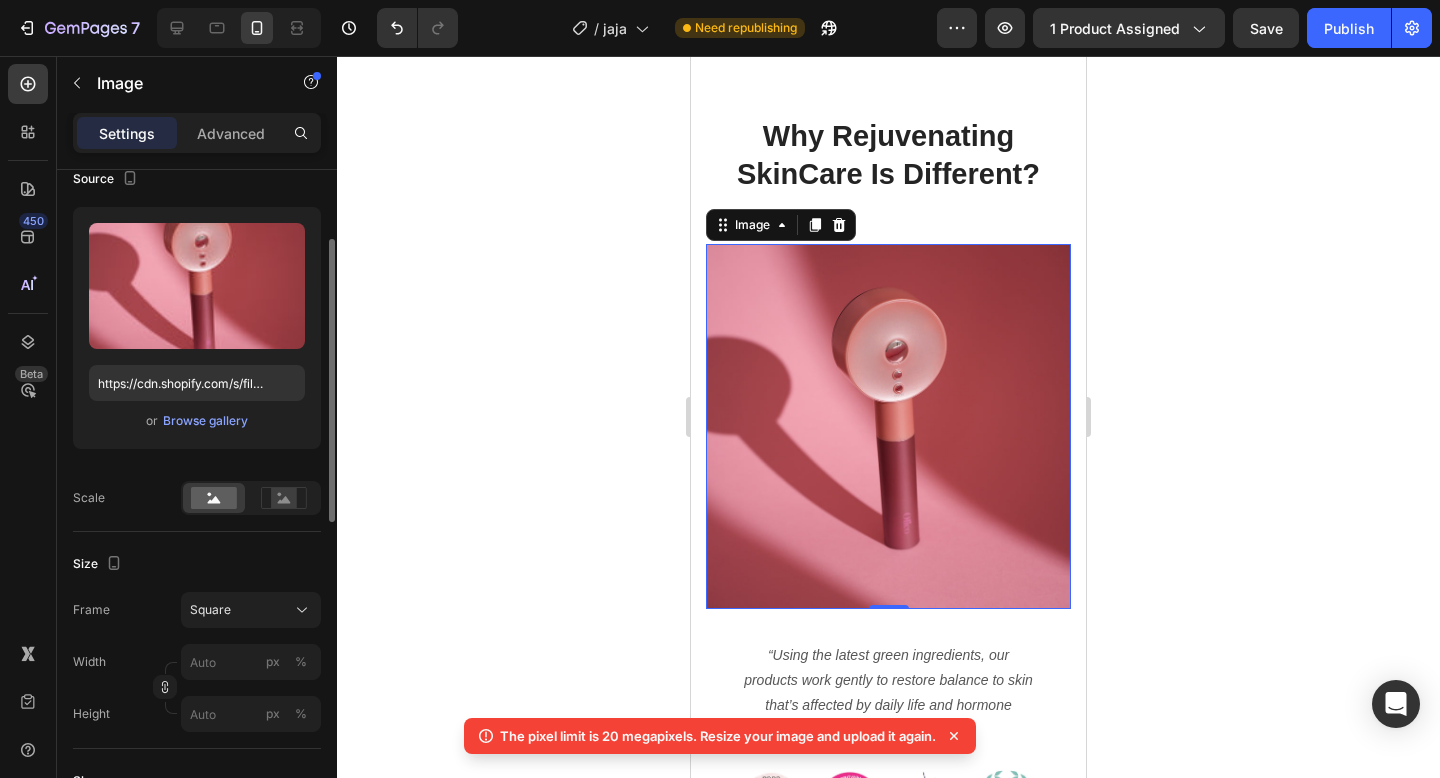 click 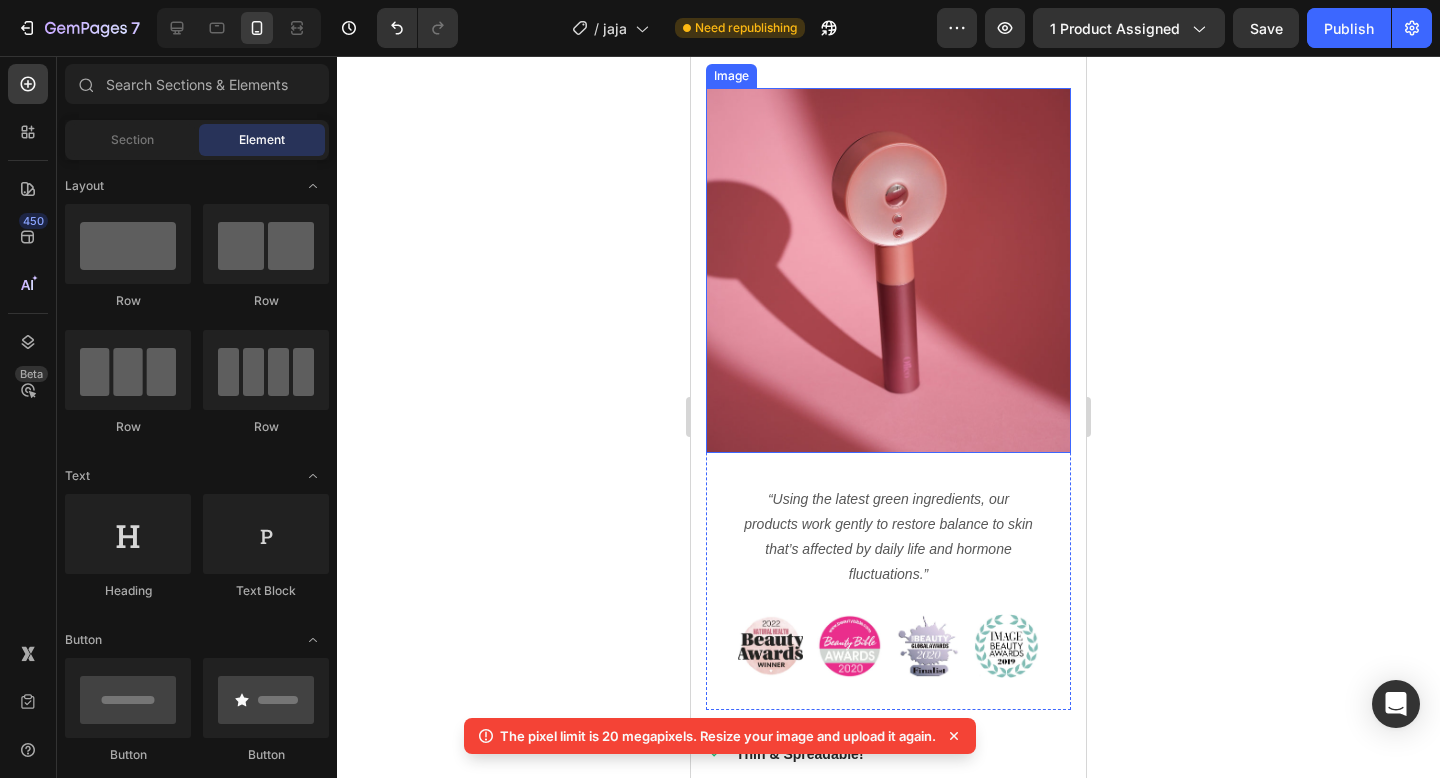 scroll, scrollTop: 1753, scrollLeft: 0, axis: vertical 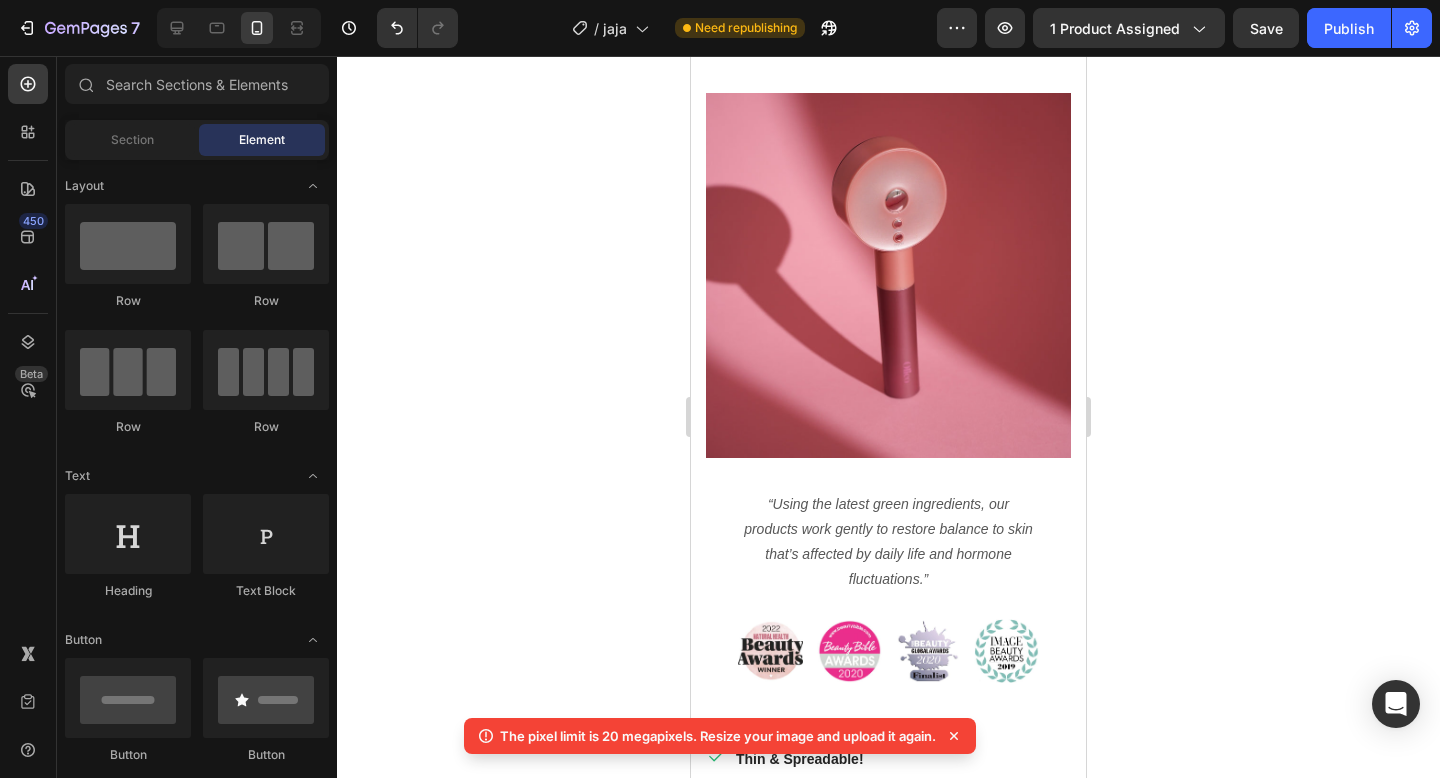 click 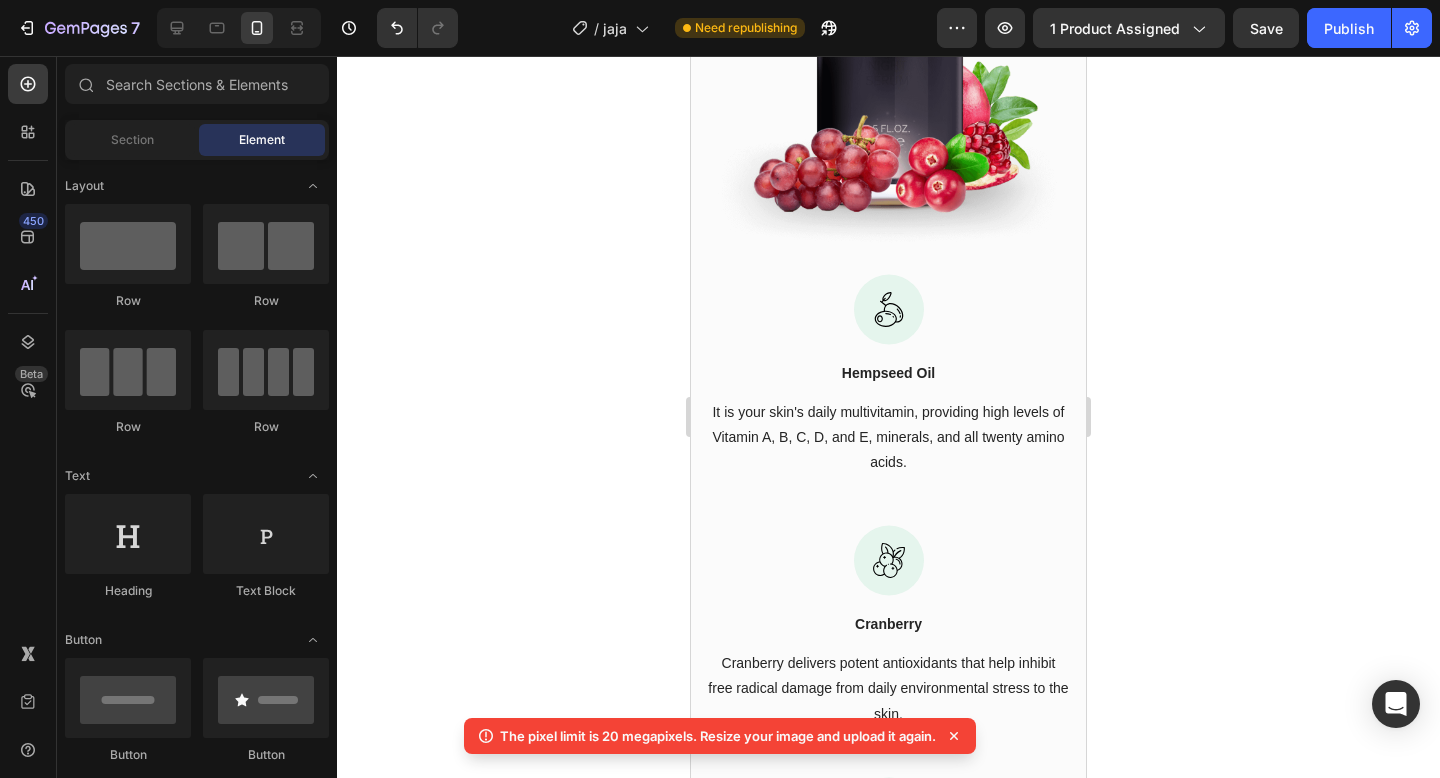 scroll, scrollTop: 3599, scrollLeft: 0, axis: vertical 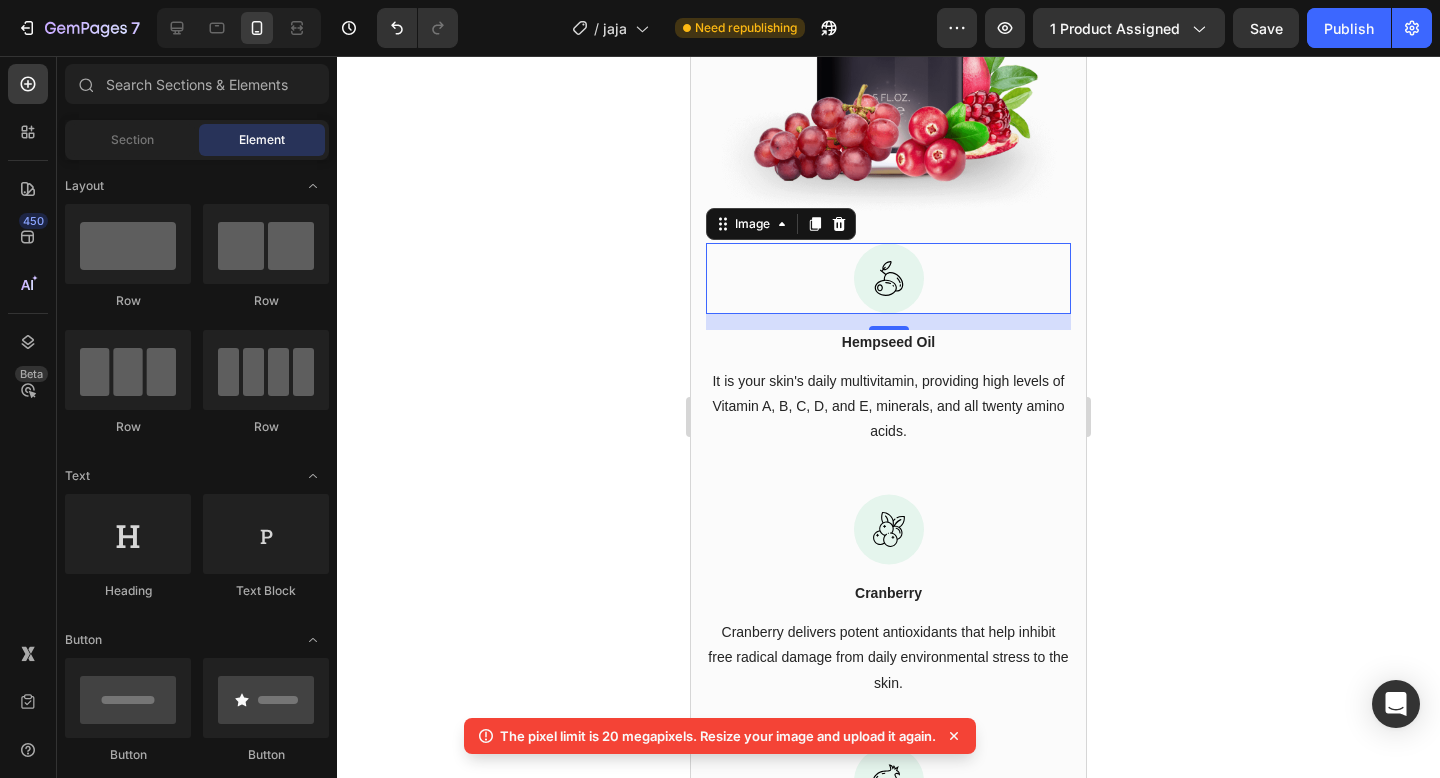 click at bounding box center [889, 278] 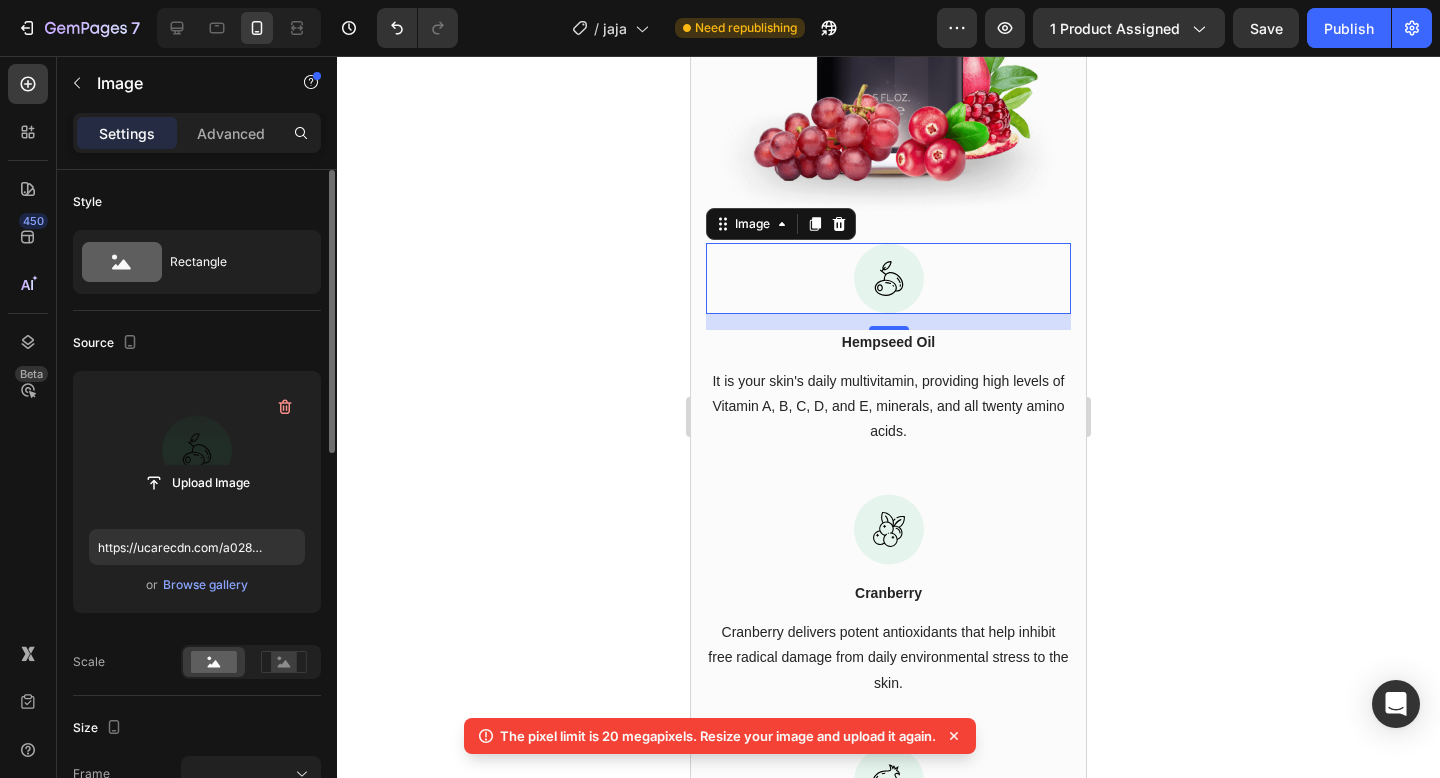 click at bounding box center (197, 450) 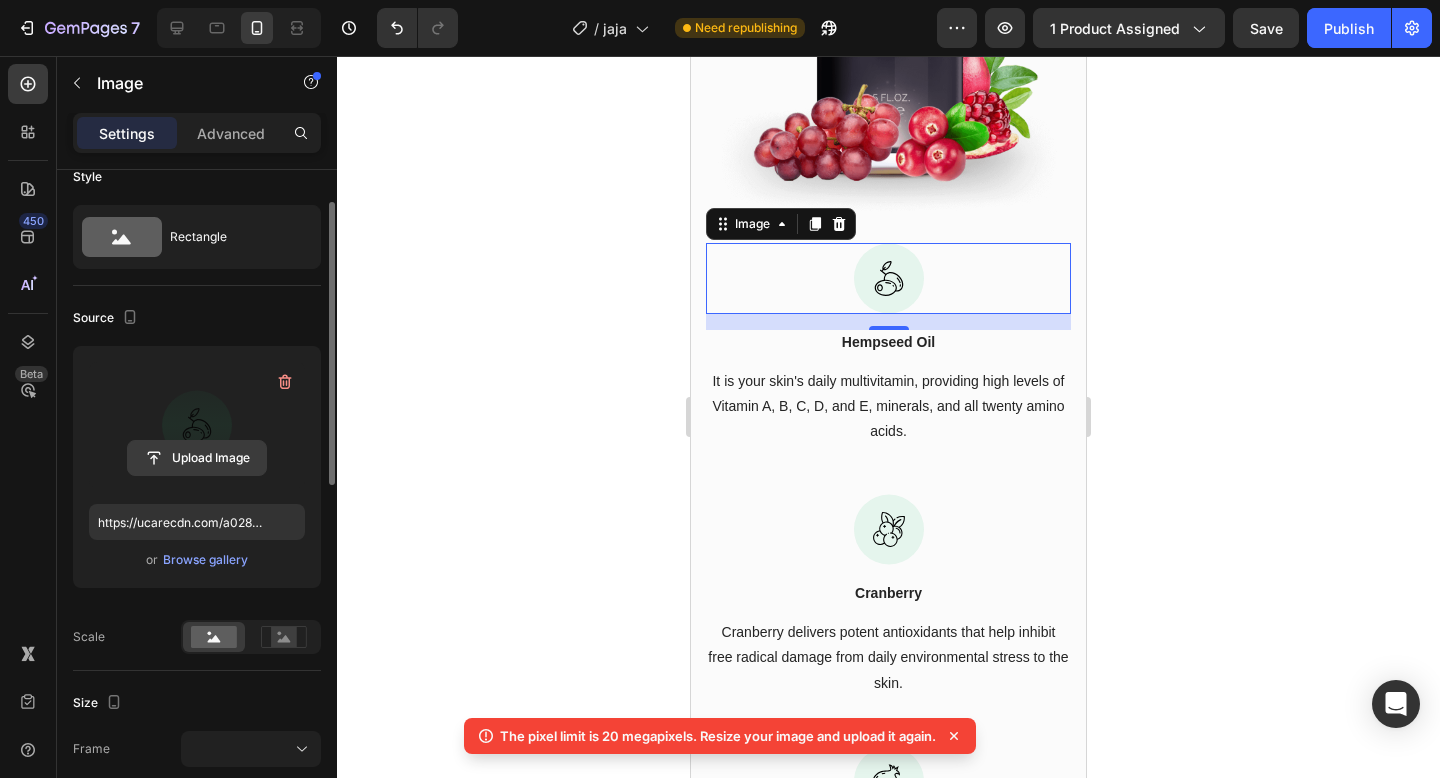 scroll, scrollTop: 50, scrollLeft: 0, axis: vertical 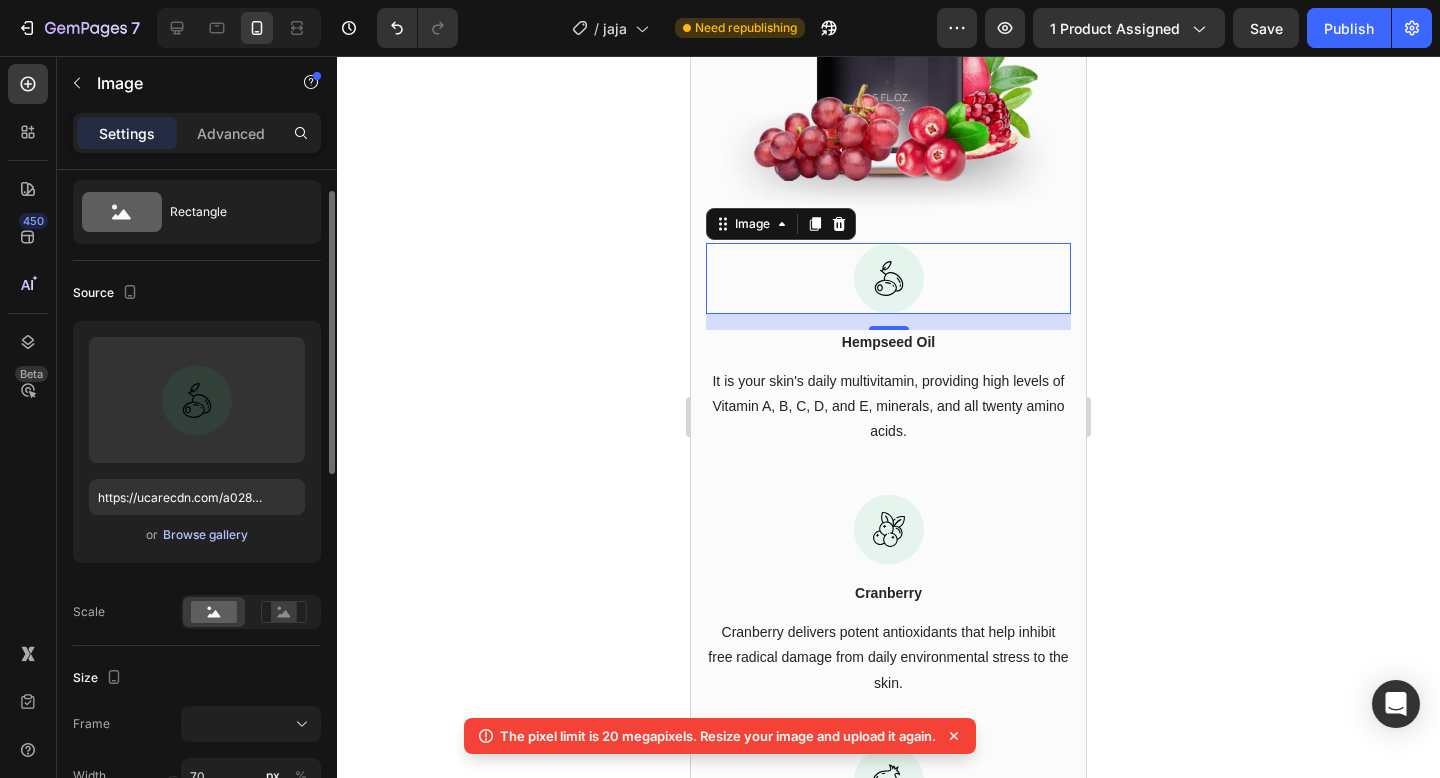 click on "Browse gallery" at bounding box center (205, 535) 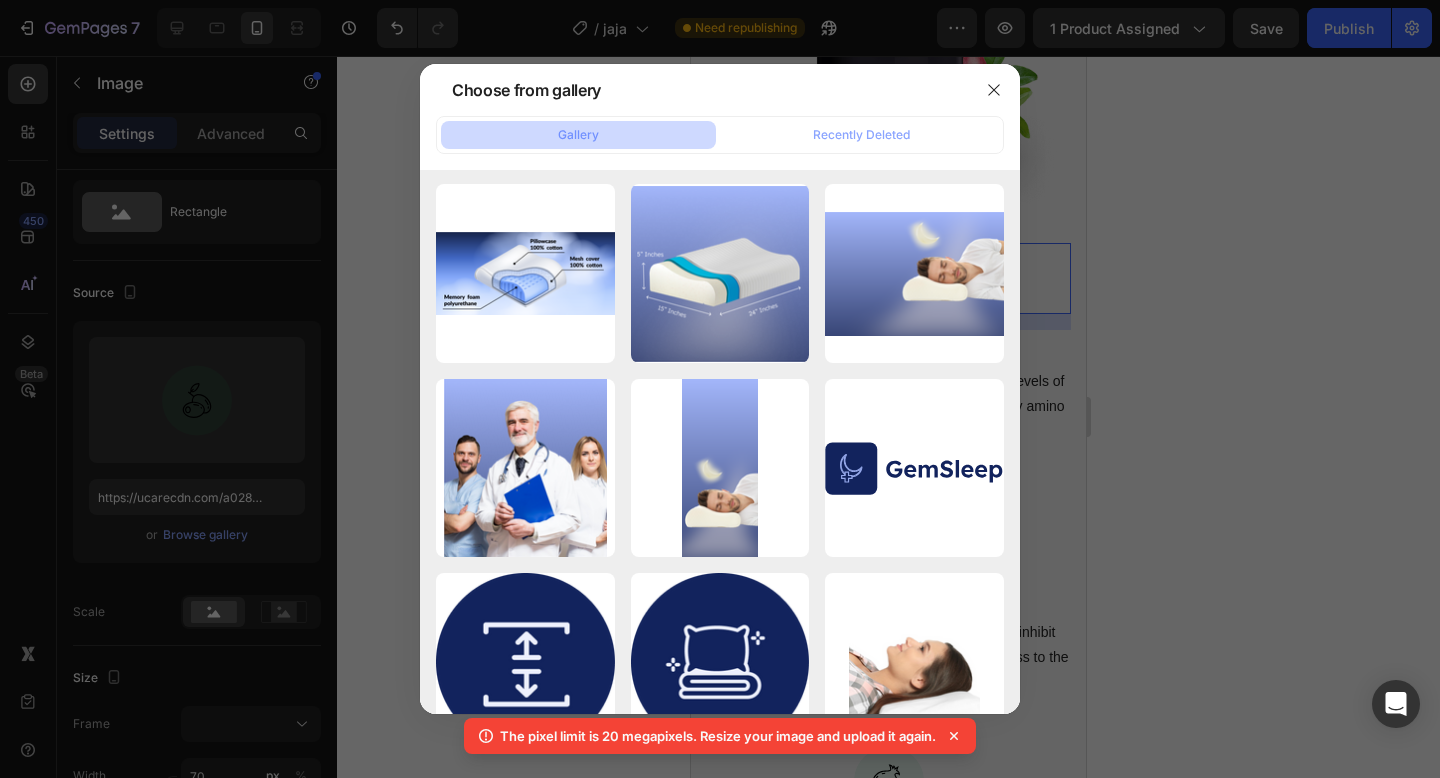 scroll, scrollTop: 0, scrollLeft: 0, axis: both 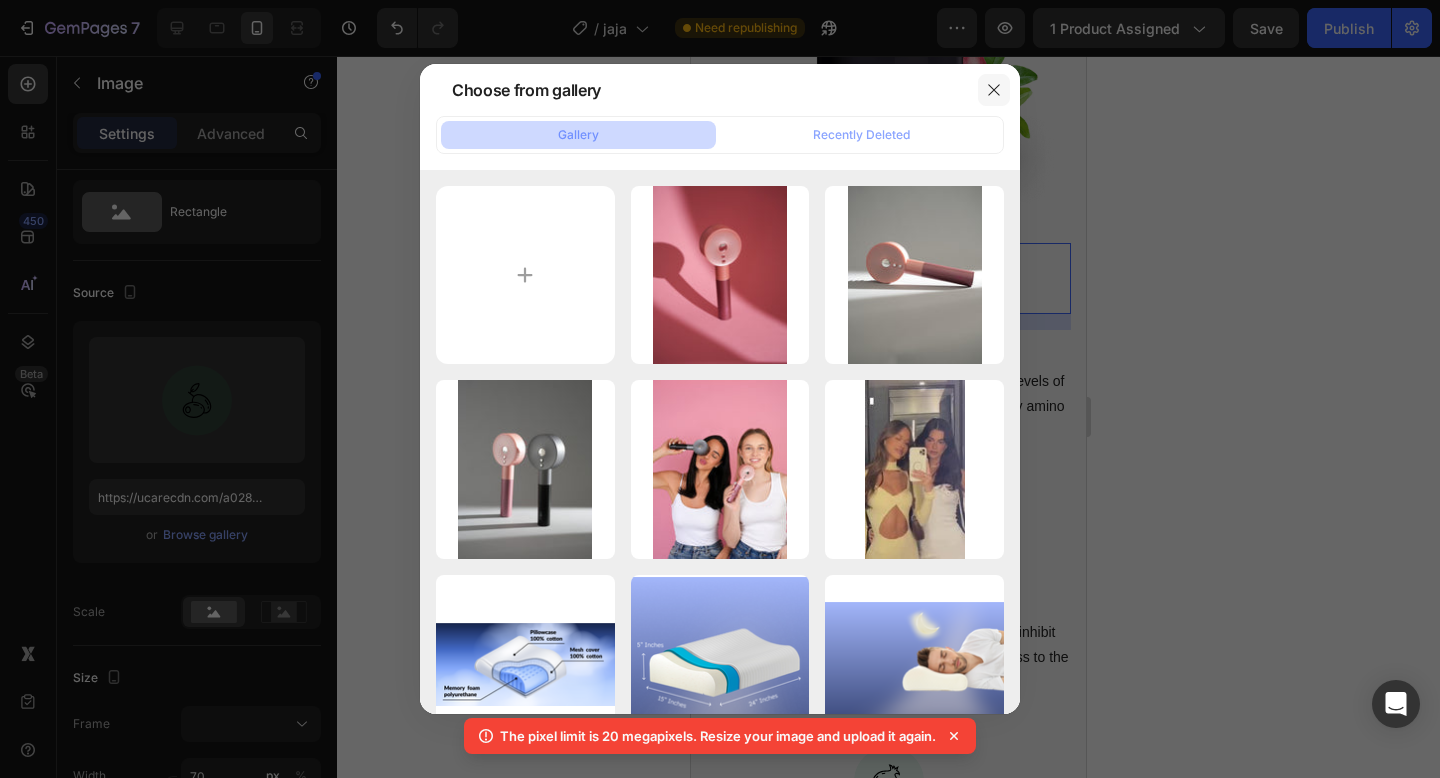 click 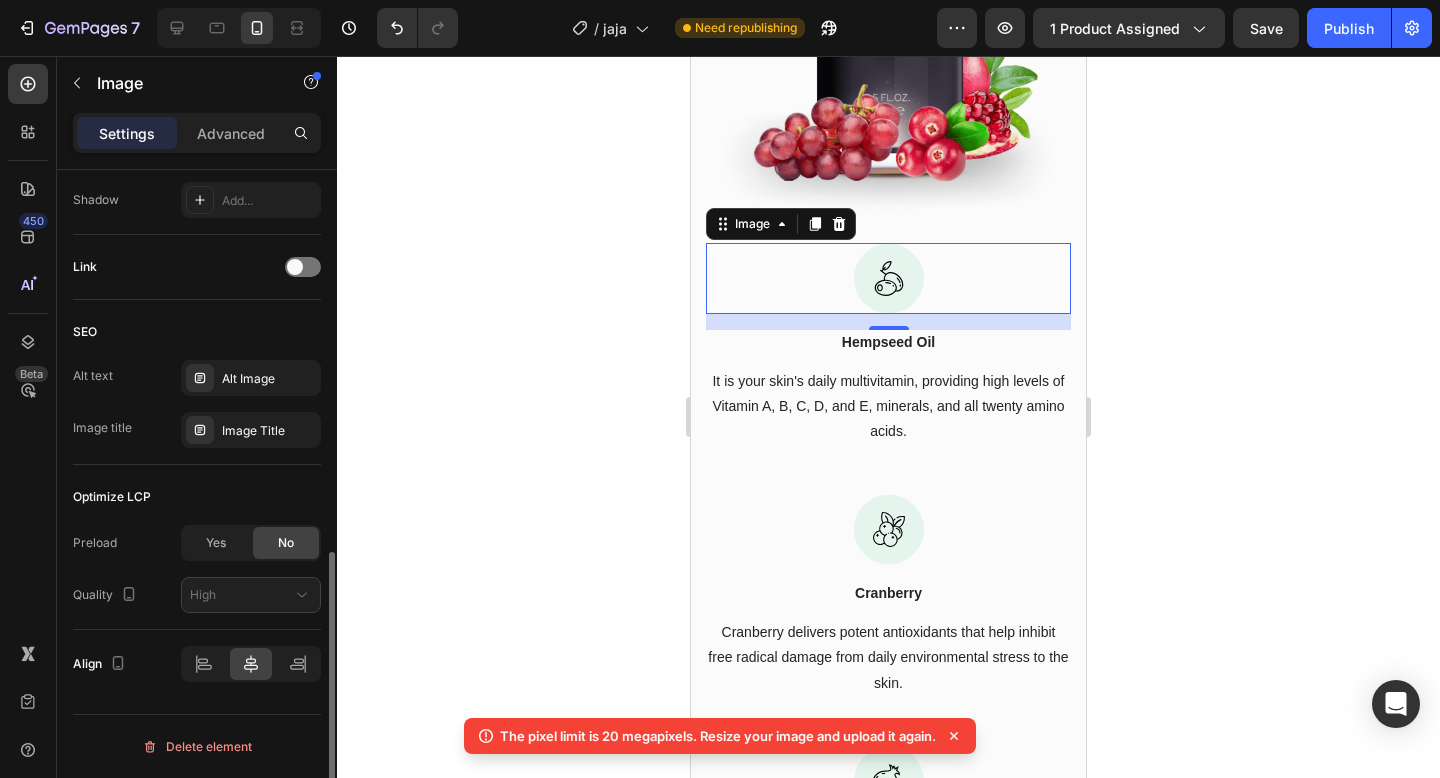 scroll, scrollTop: 0, scrollLeft: 0, axis: both 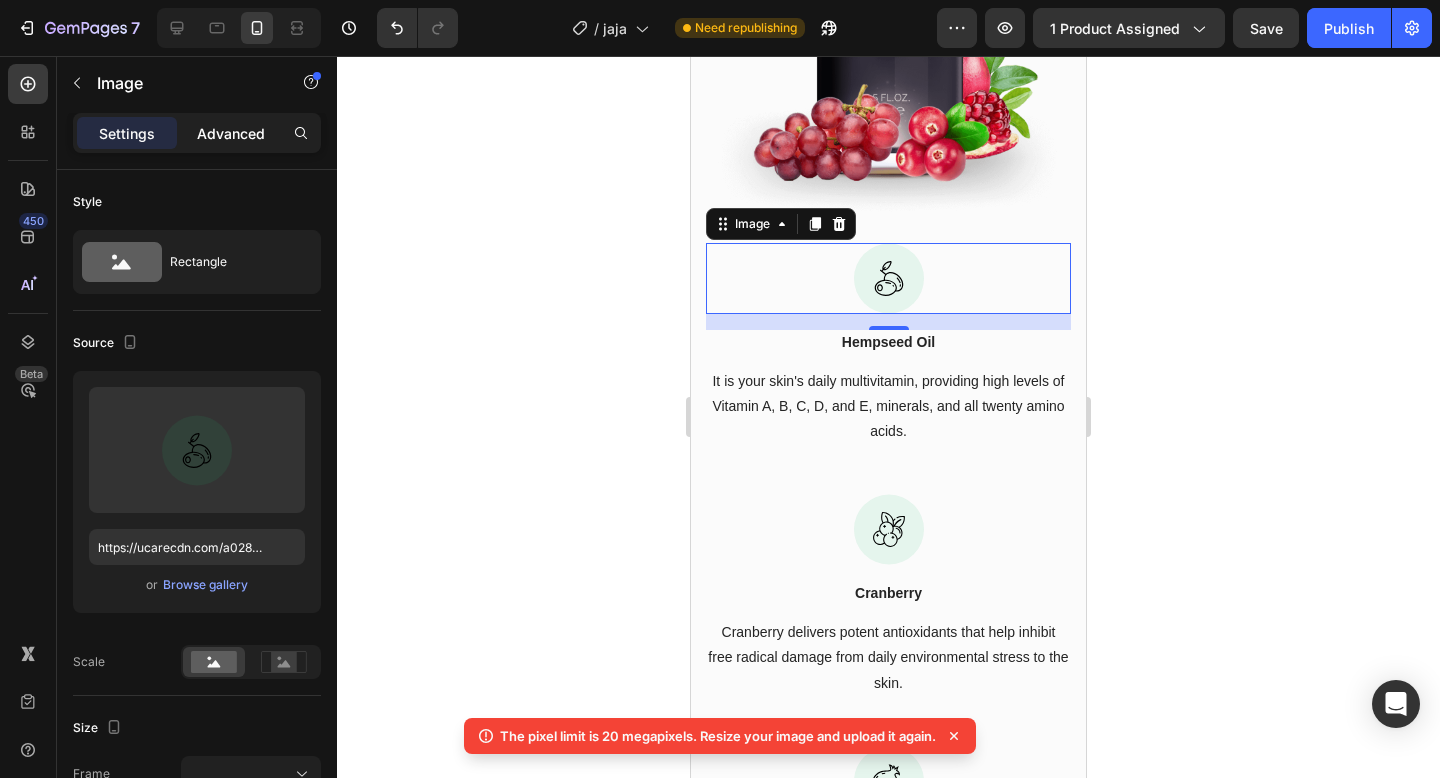 click on "Advanced" at bounding box center [231, 133] 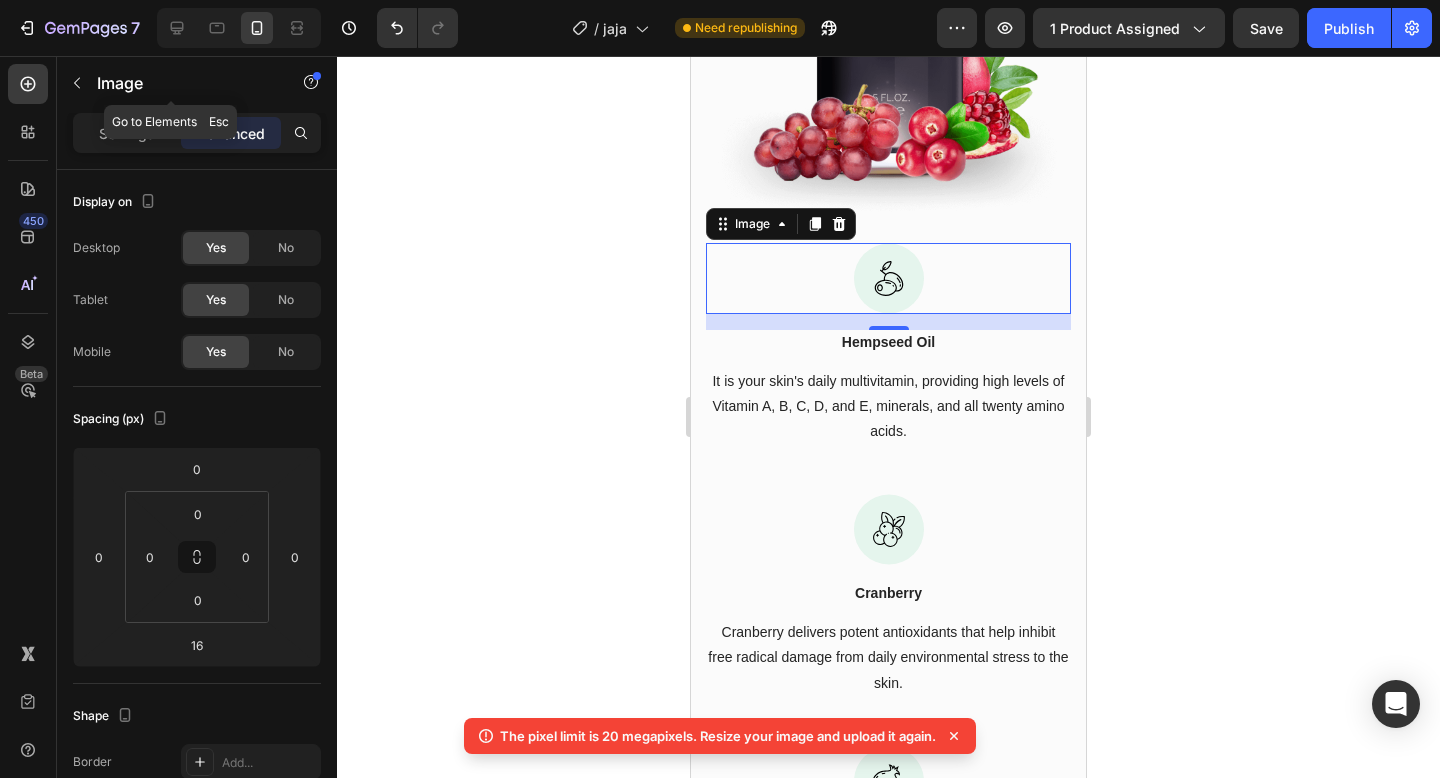 click on "Image" at bounding box center (182, 83) 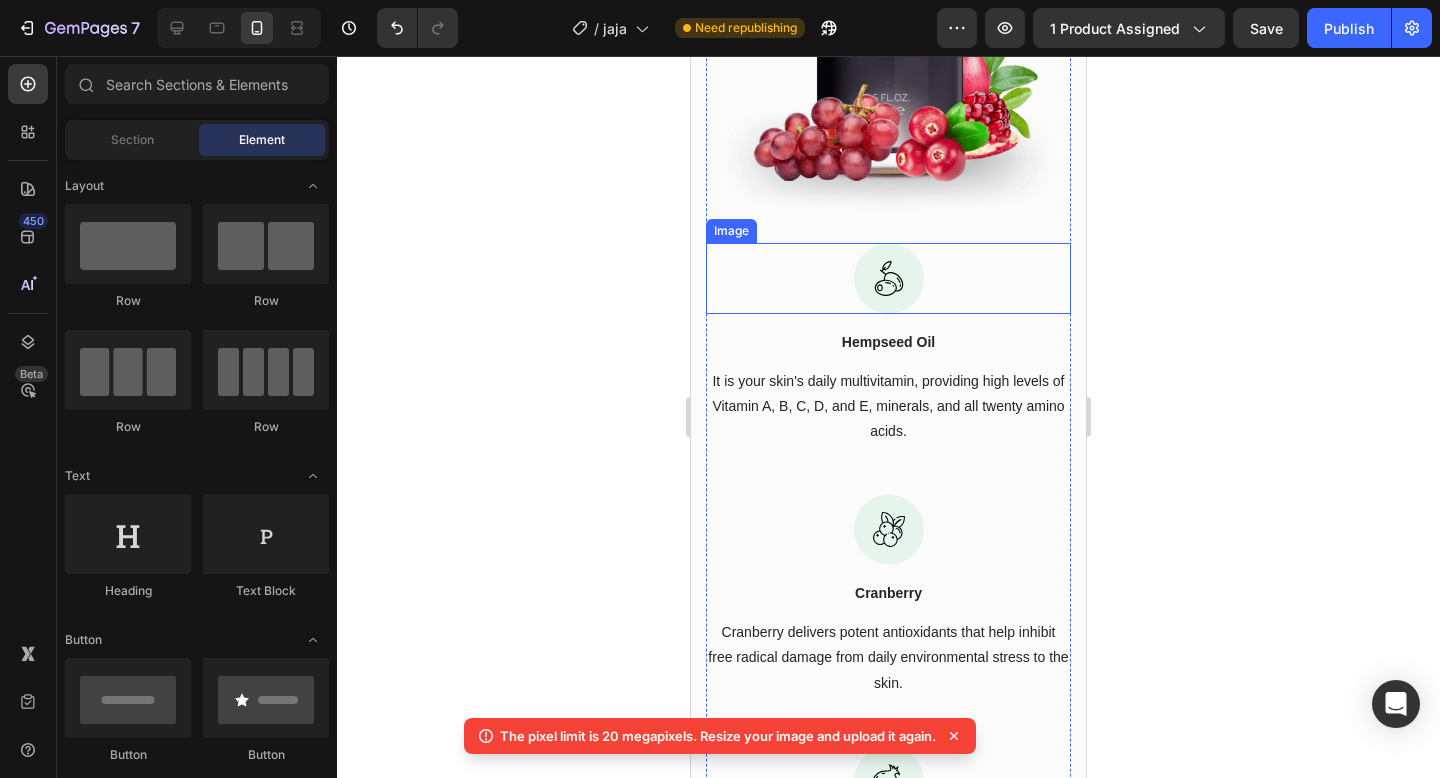 click at bounding box center (889, 278) 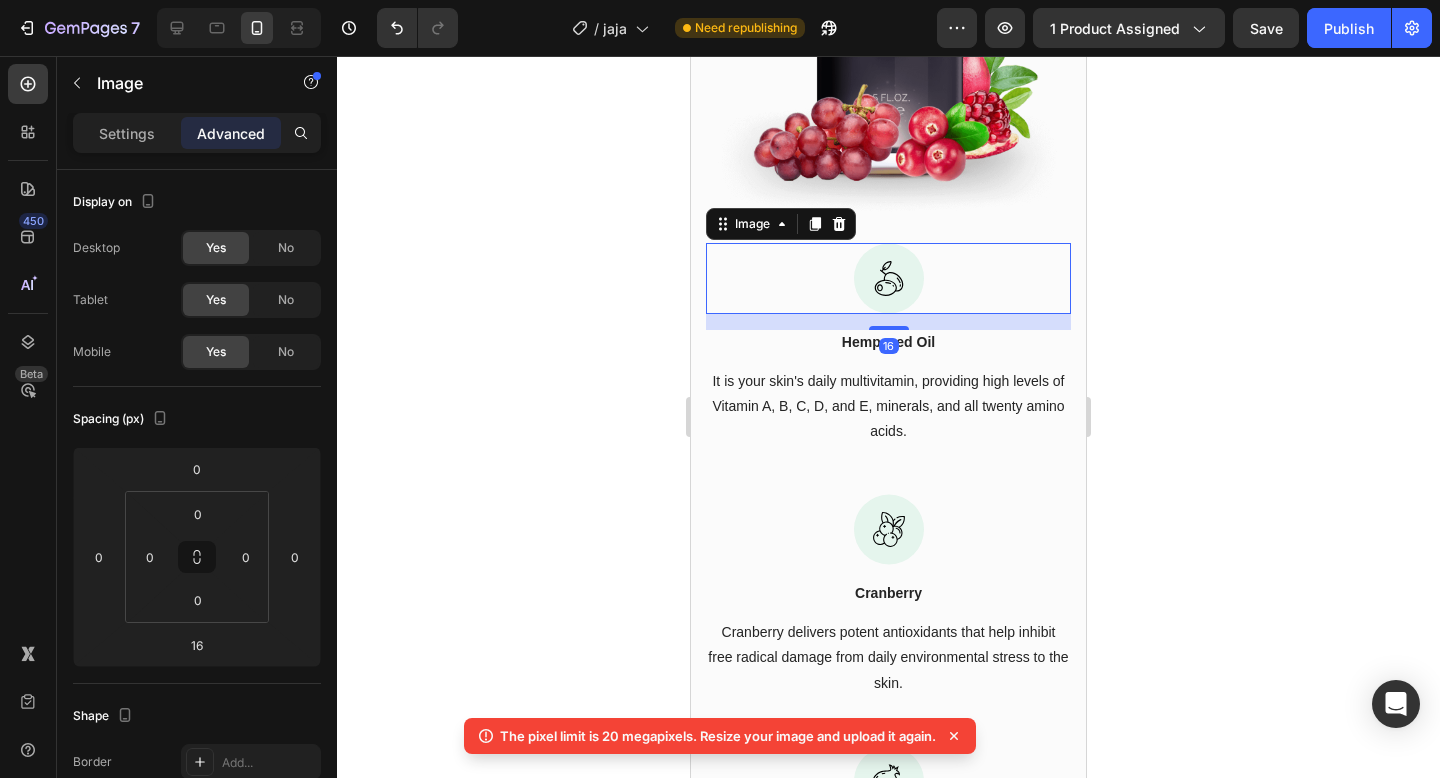 click at bounding box center [889, 278] 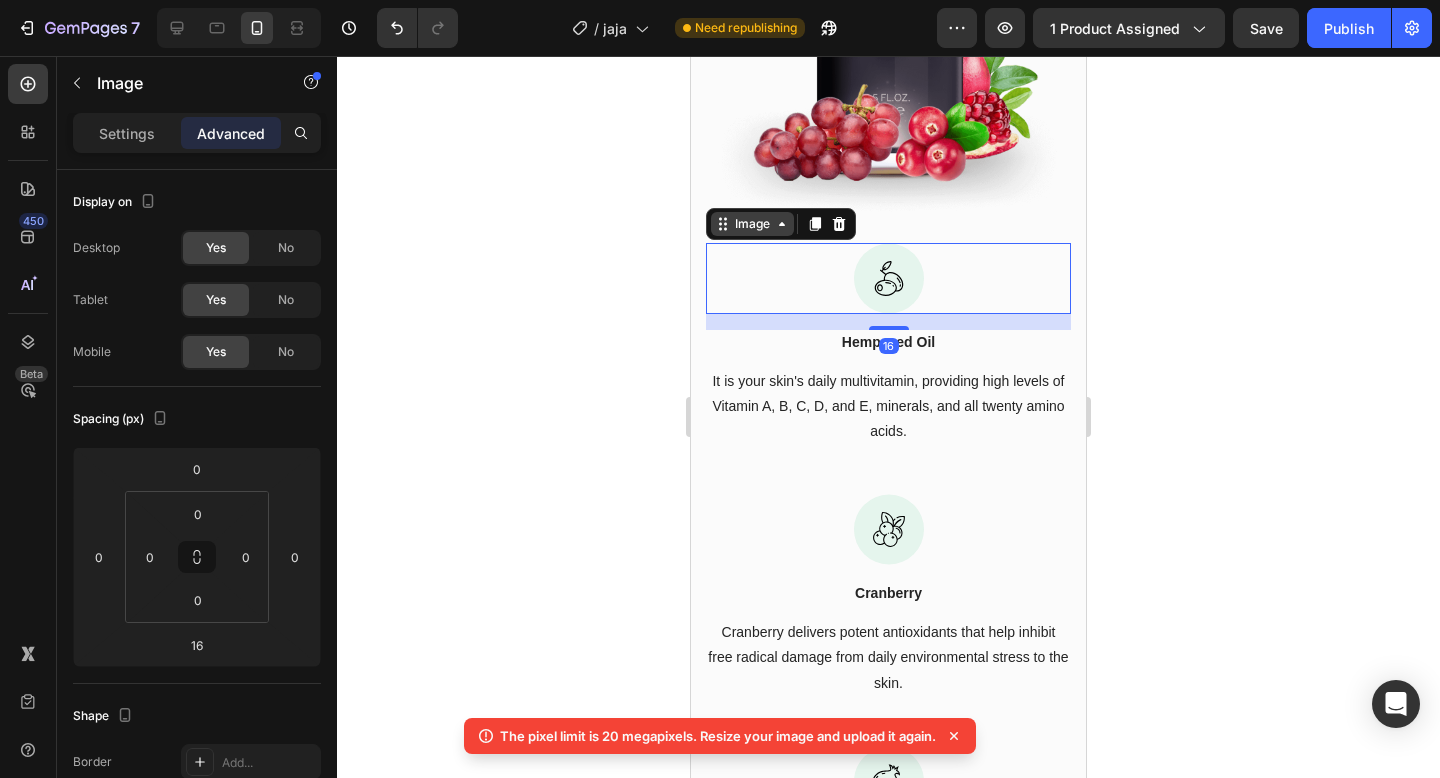 click on "Image" at bounding box center (752, 224) 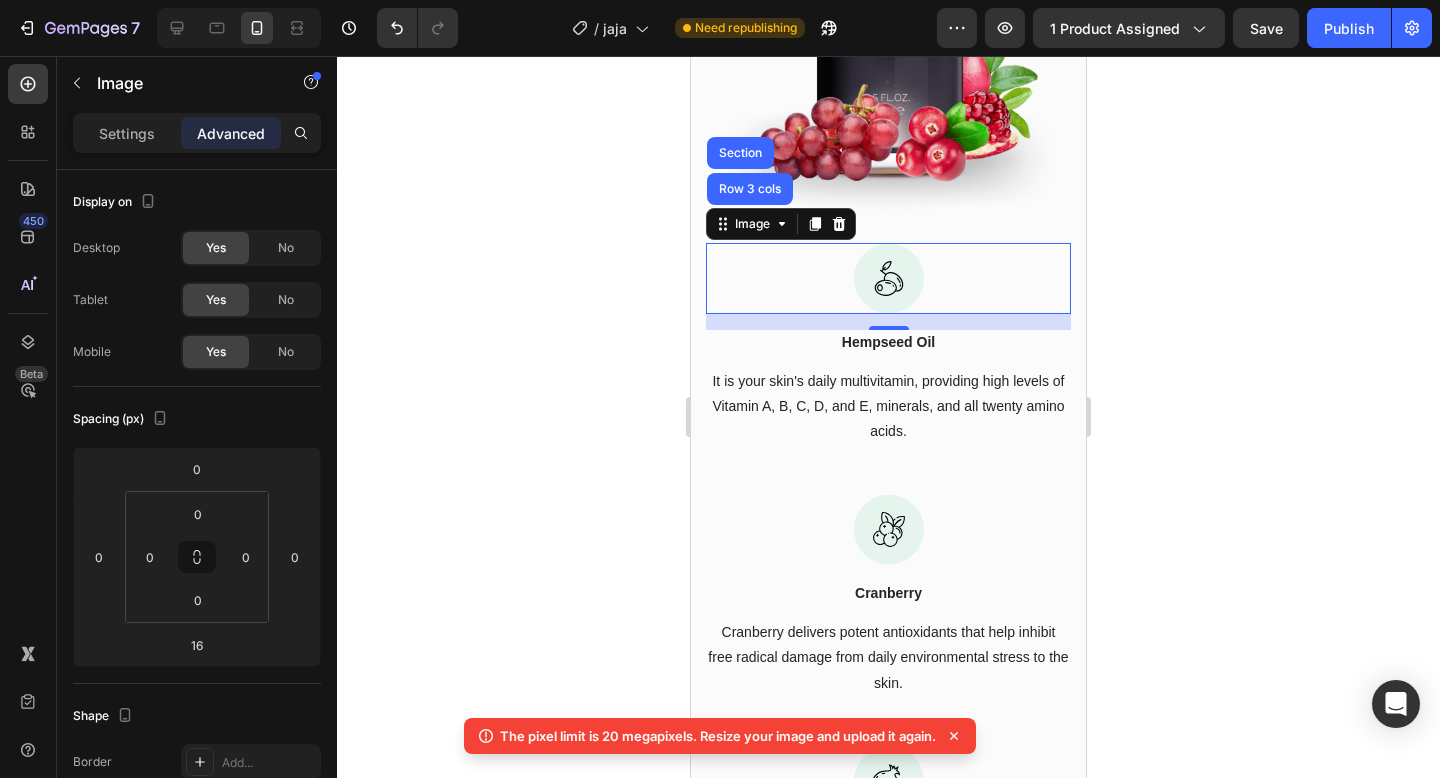 click 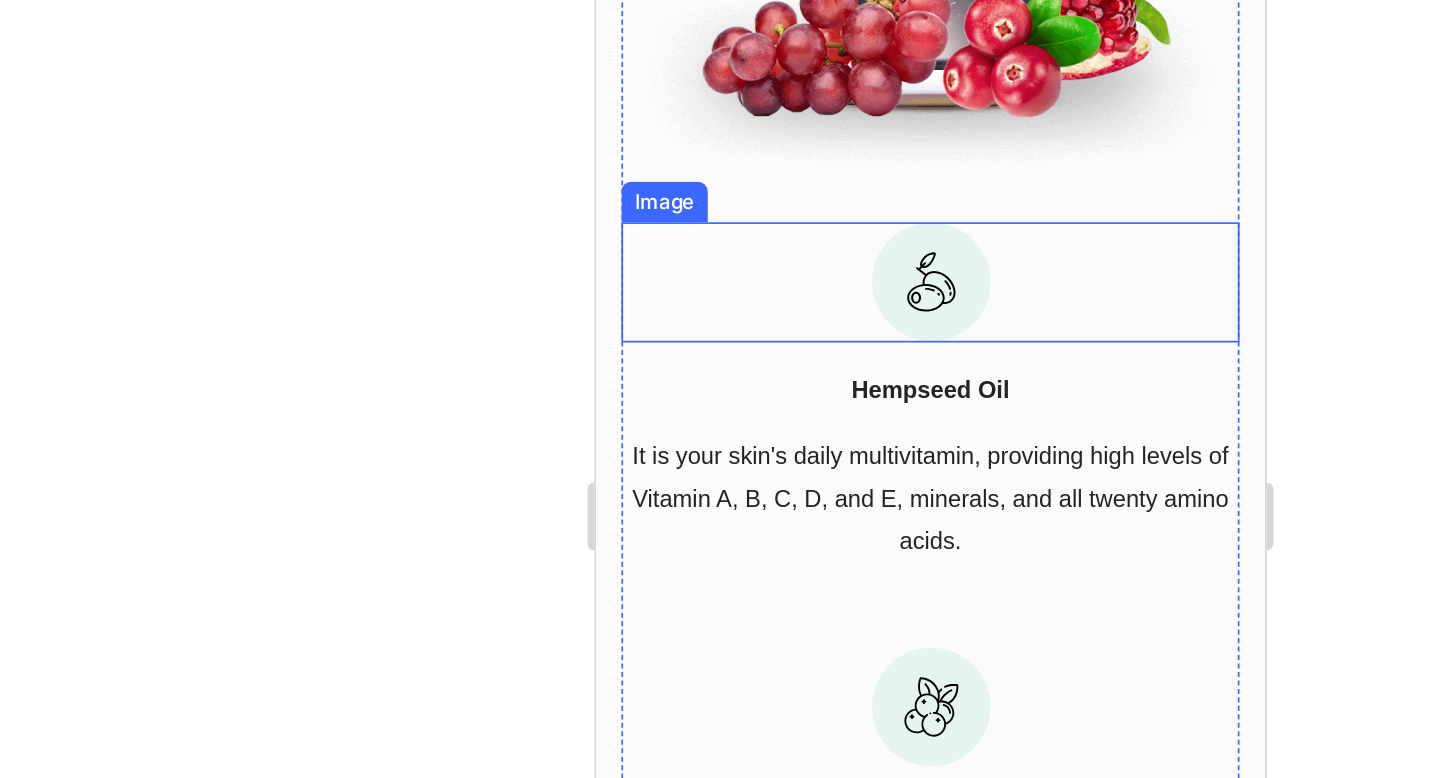 click at bounding box center [794, 128] 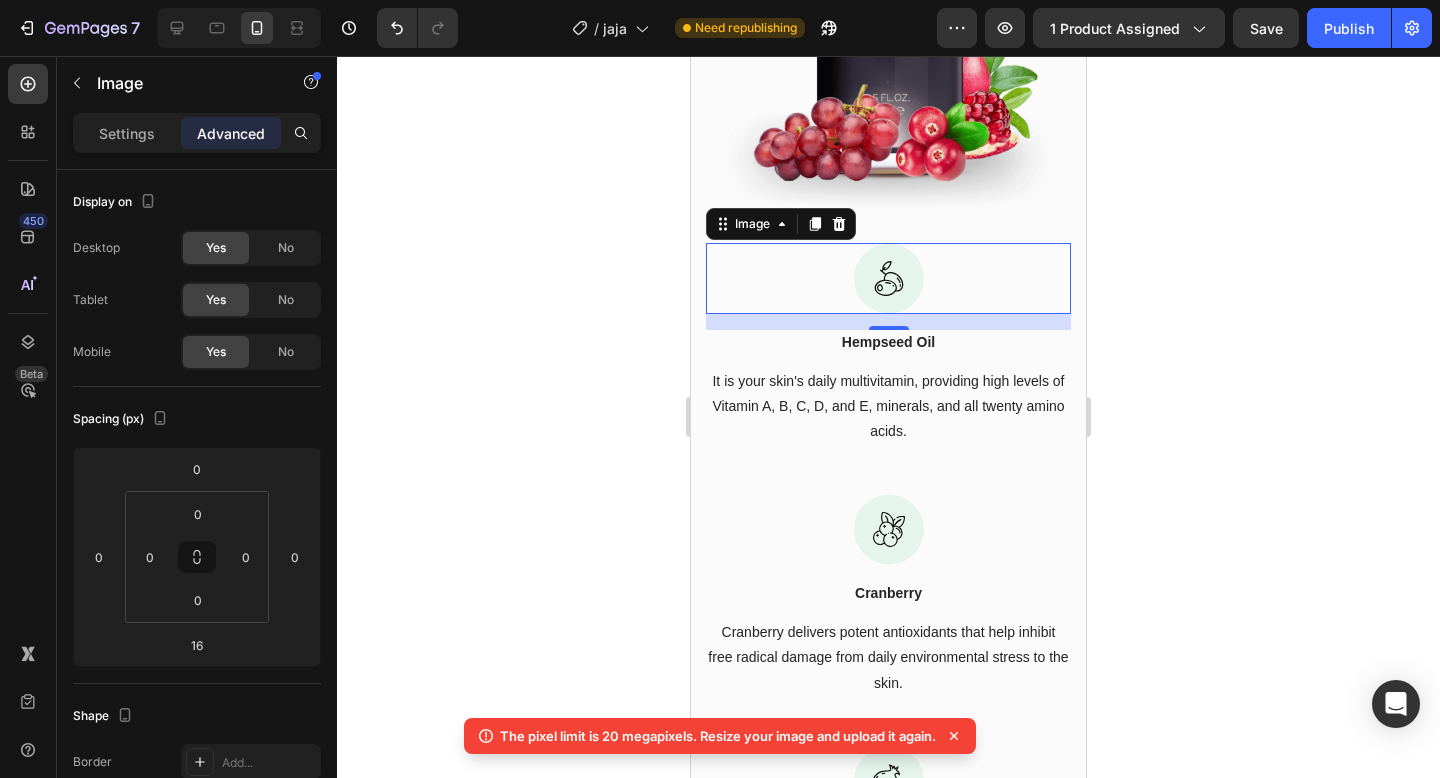 click 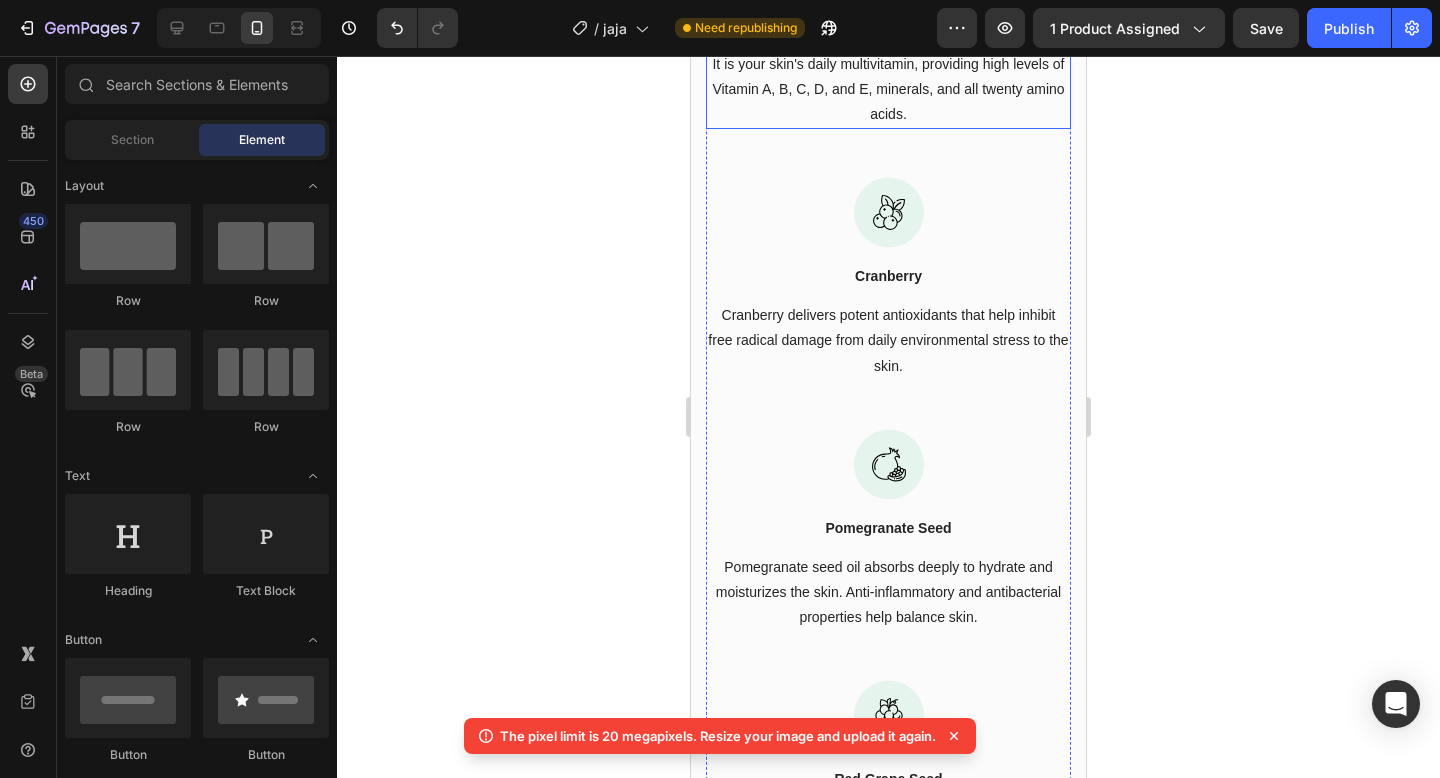 scroll, scrollTop: 3941, scrollLeft: 0, axis: vertical 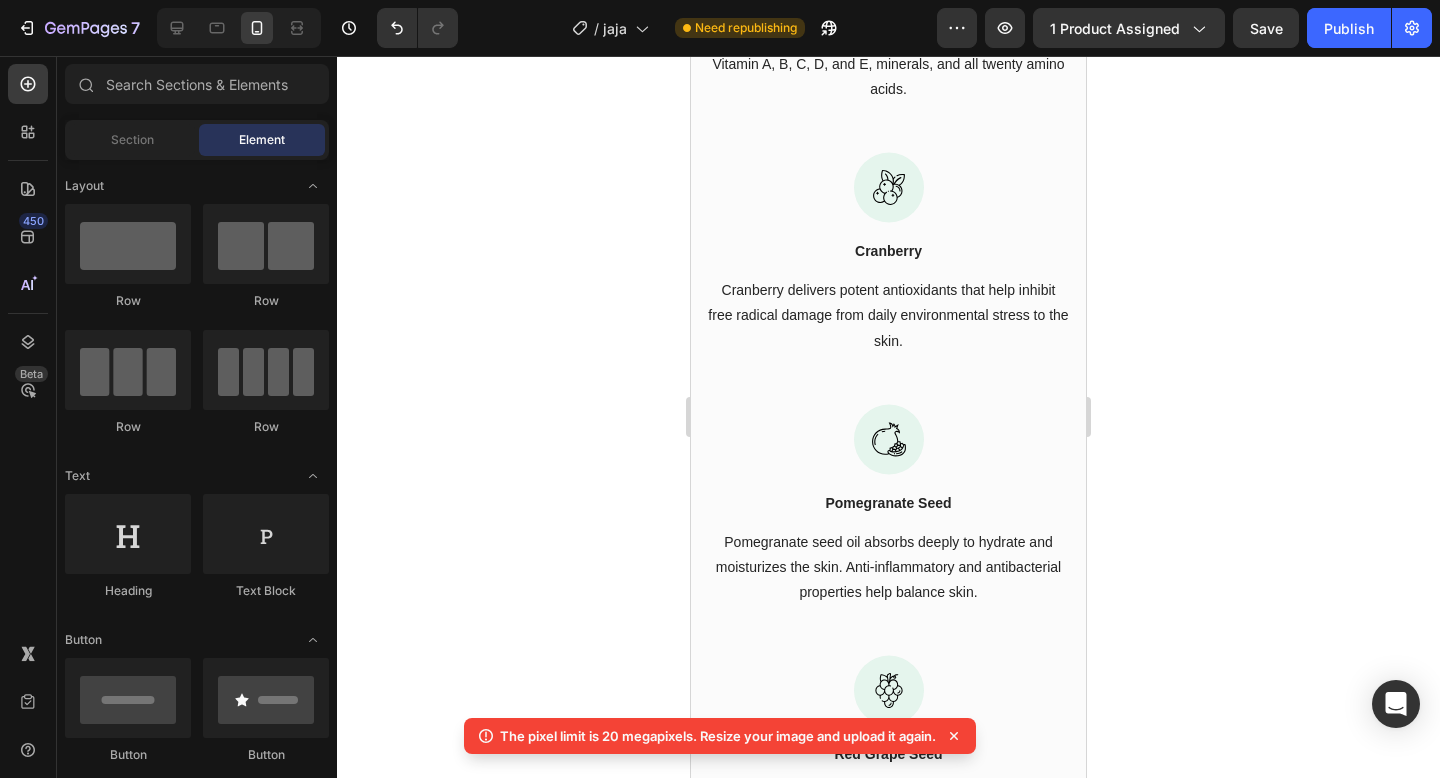 click 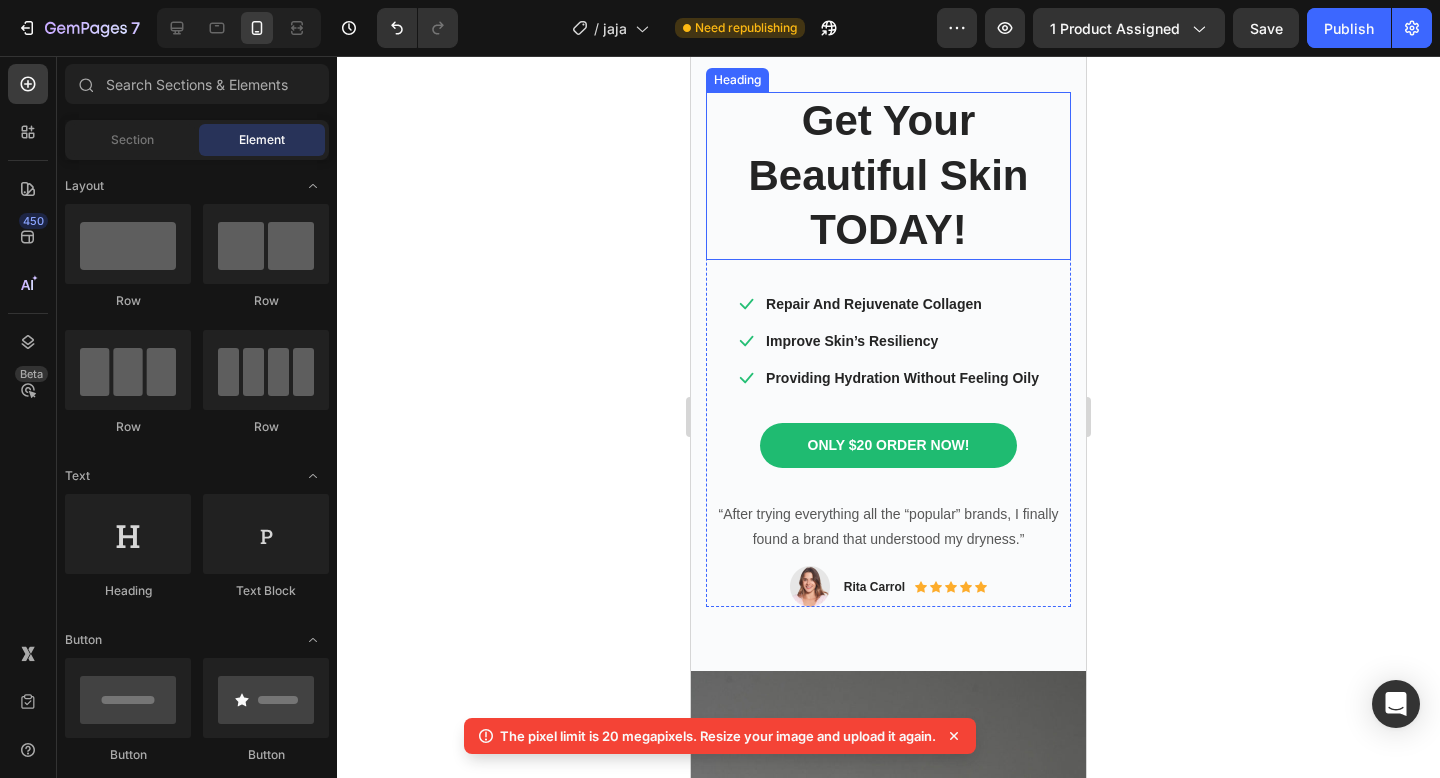 scroll, scrollTop: 146, scrollLeft: 0, axis: vertical 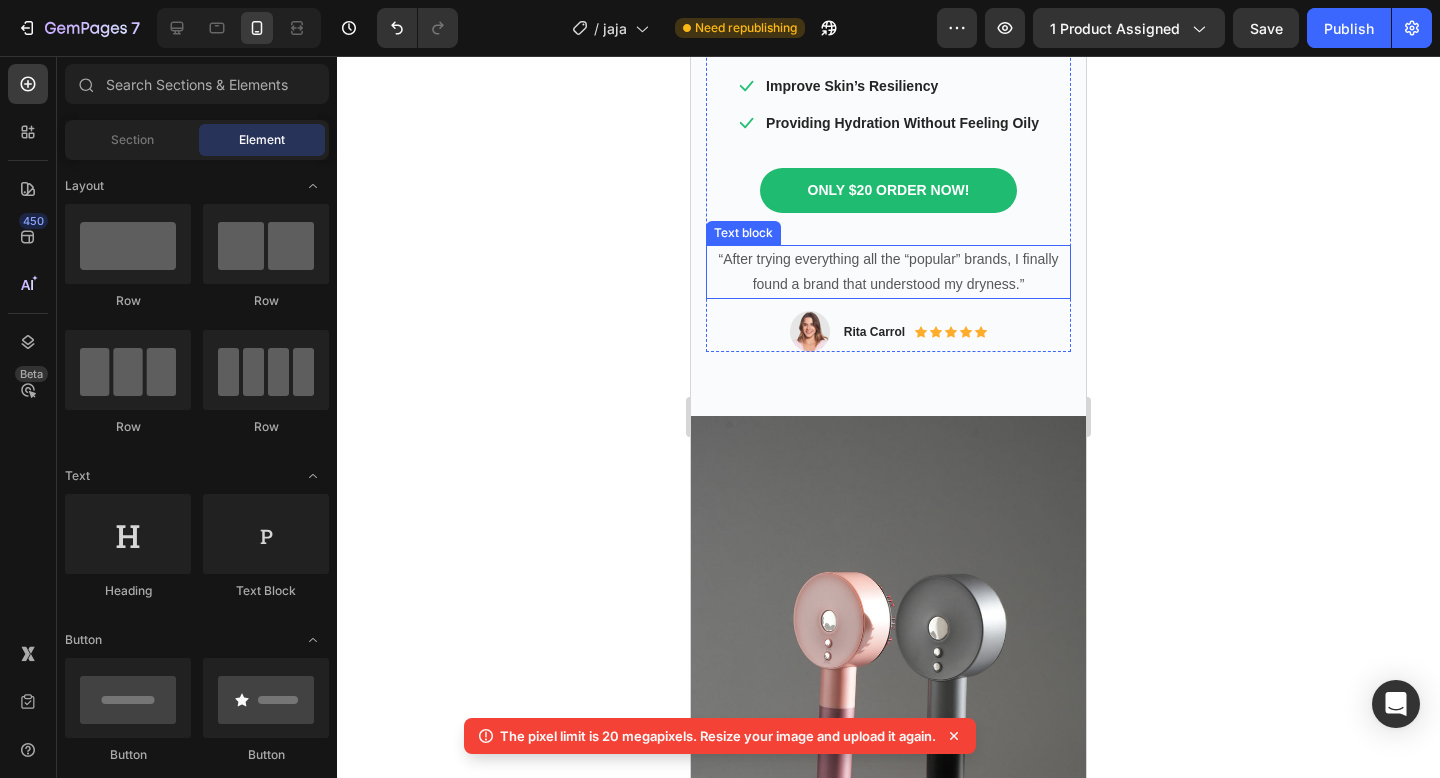 click at bounding box center (888, 679) 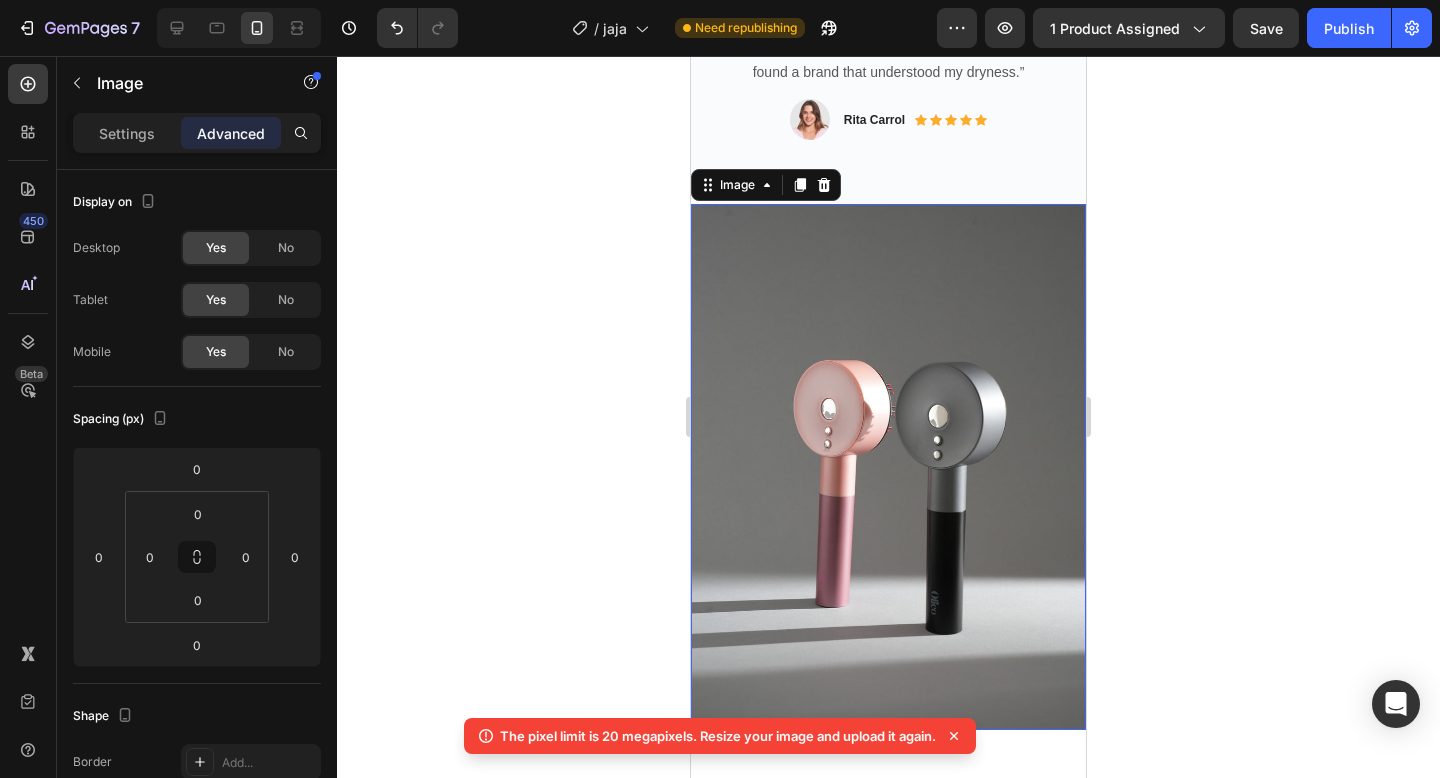 scroll, scrollTop: 974, scrollLeft: 0, axis: vertical 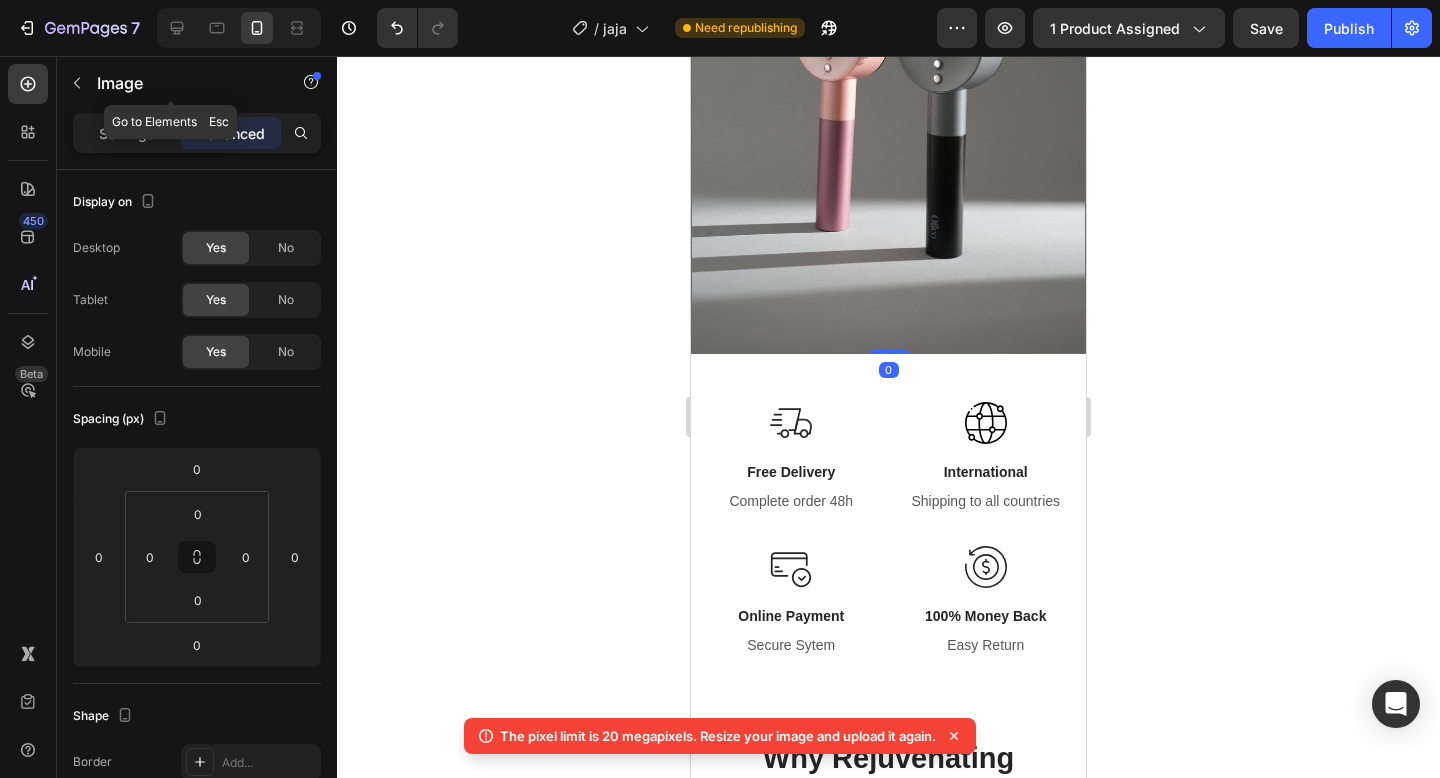 click 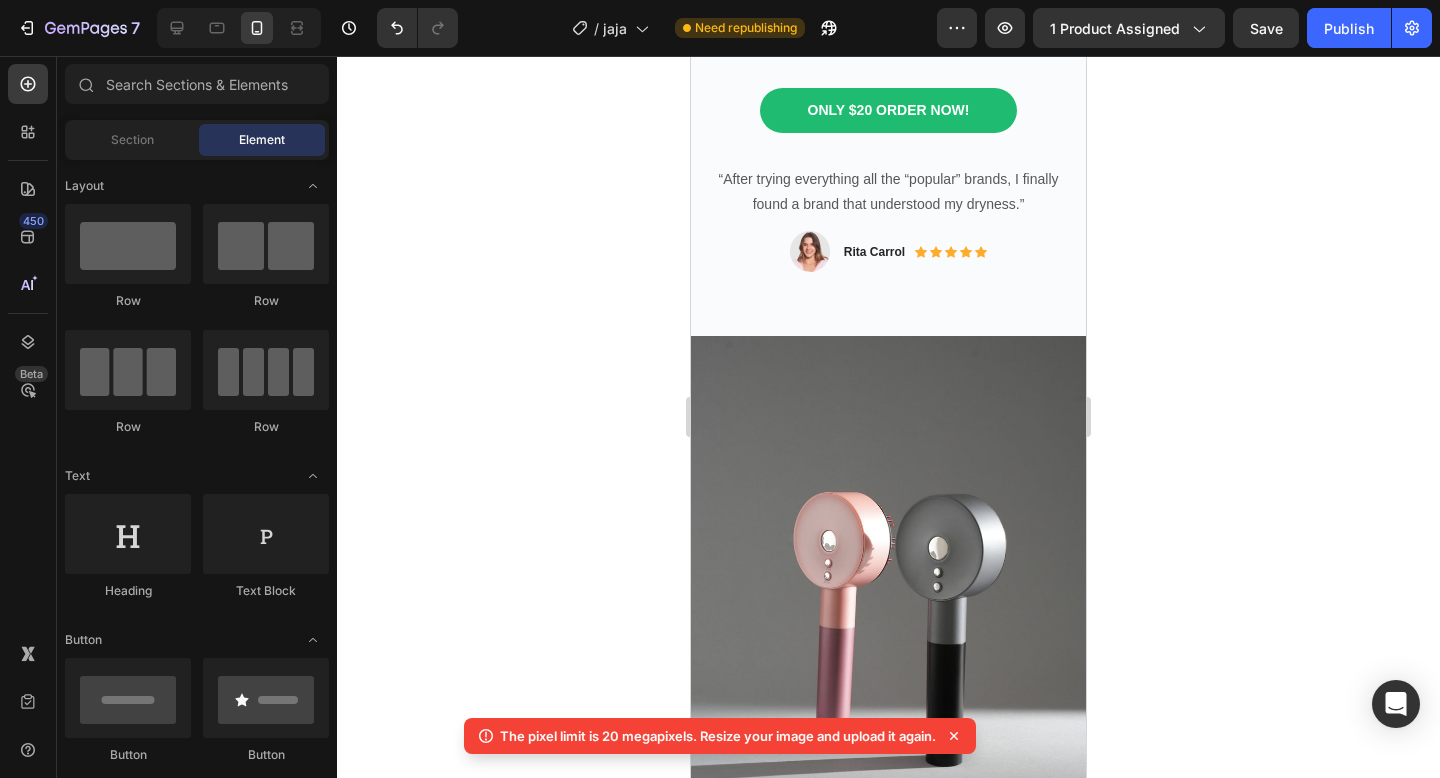 scroll, scrollTop: 477, scrollLeft: 0, axis: vertical 